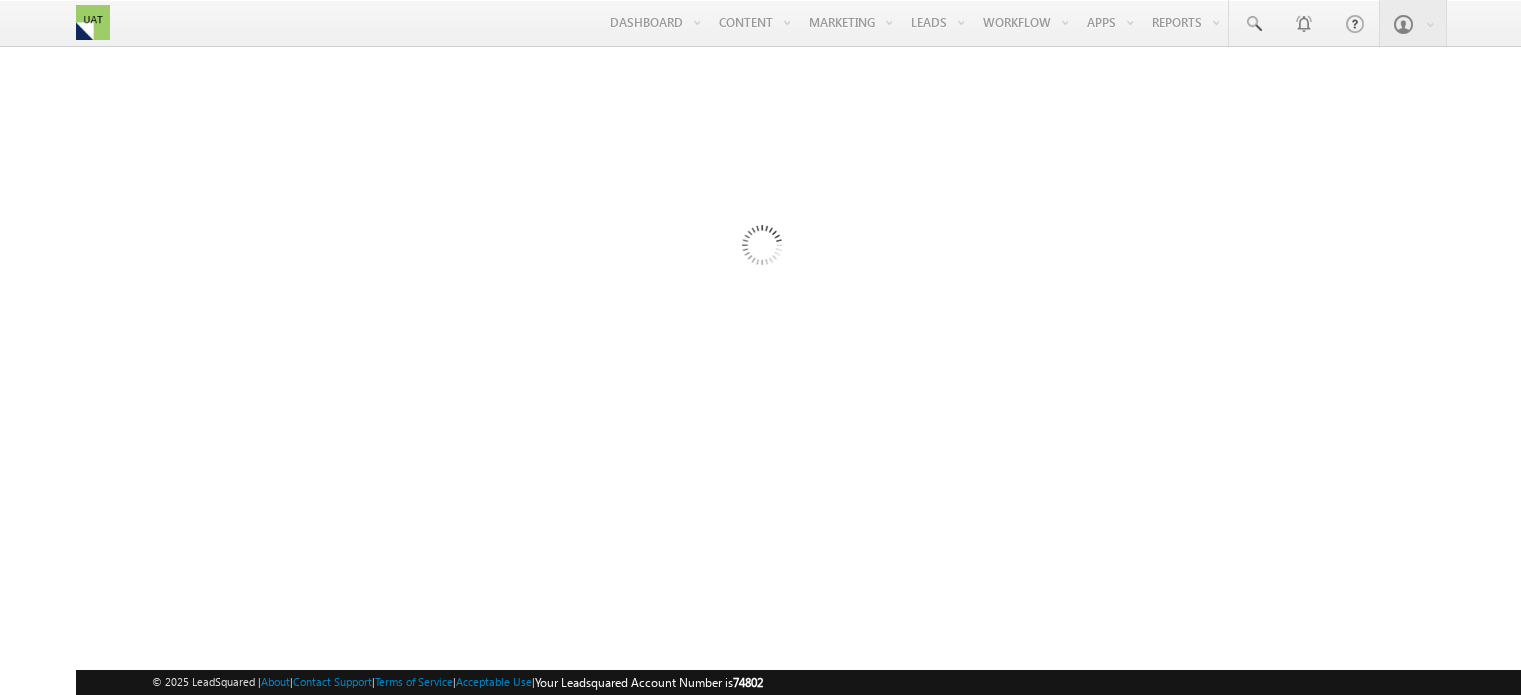 scroll, scrollTop: 0, scrollLeft: 0, axis: both 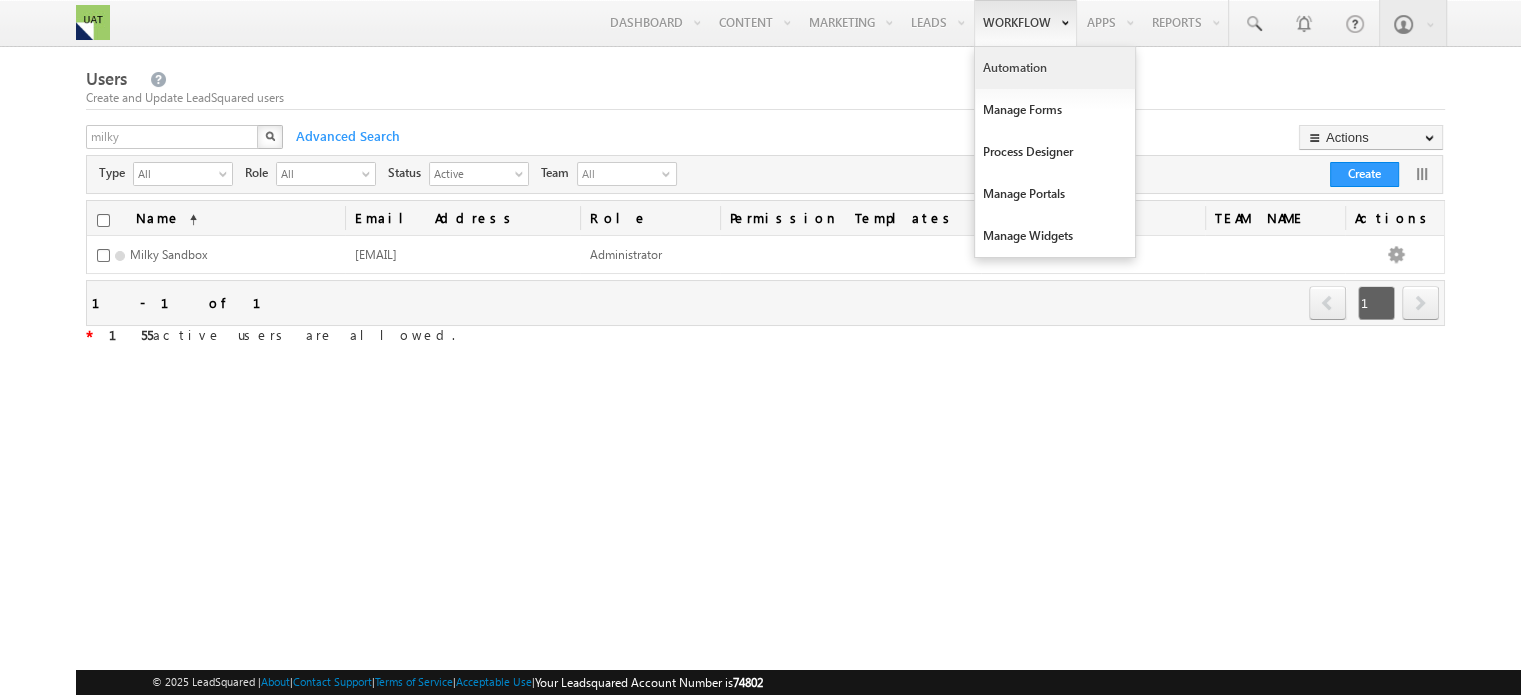 click on "Automation" at bounding box center (1055, 68) 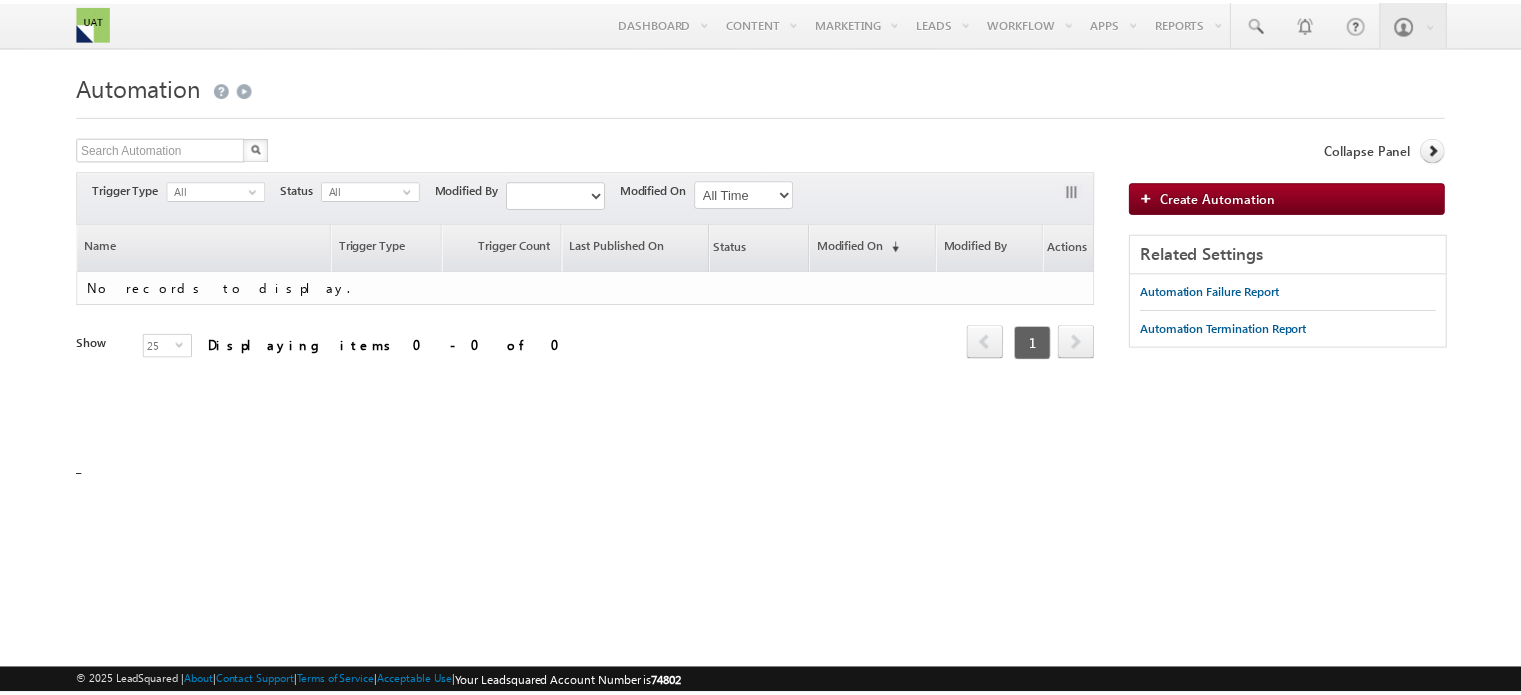 scroll, scrollTop: 0, scrollLeft: 0, axis: both 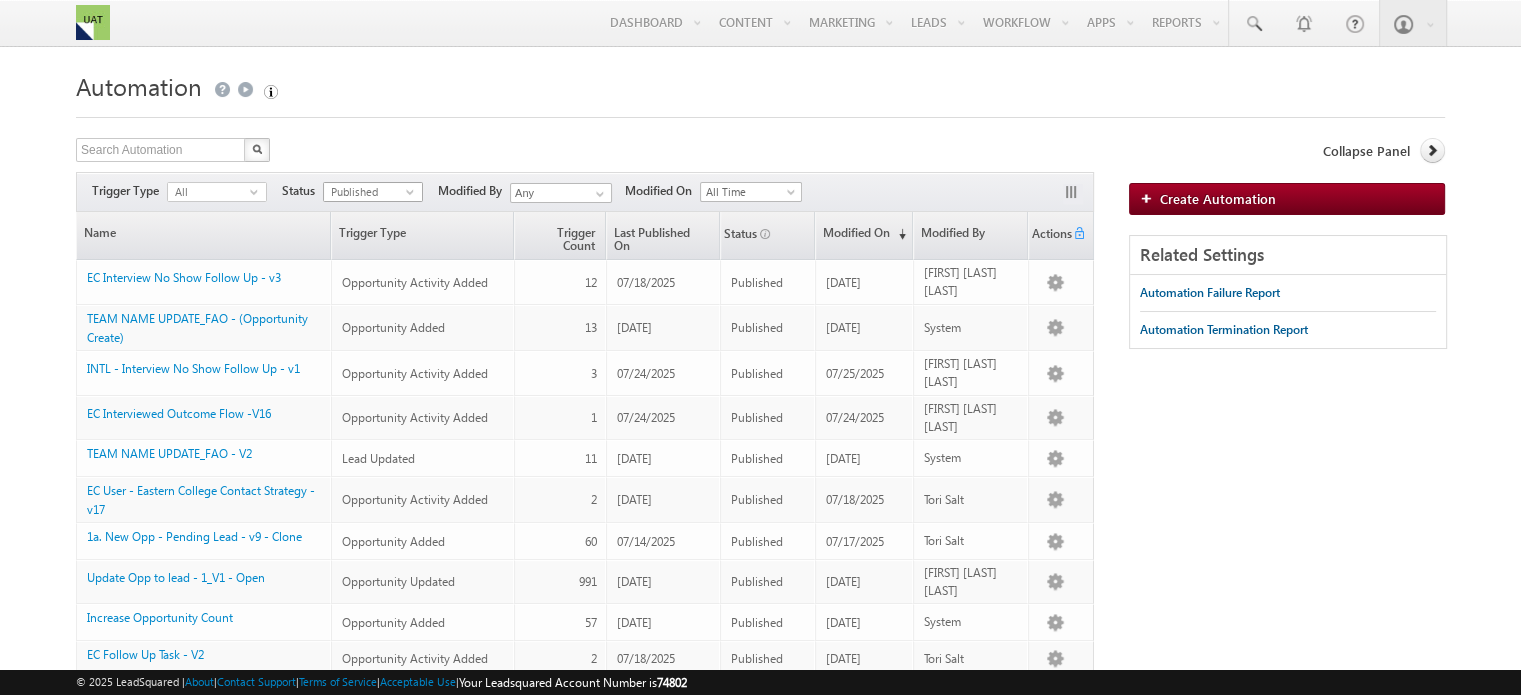 click on "Published" at bounding box center (365, 192) 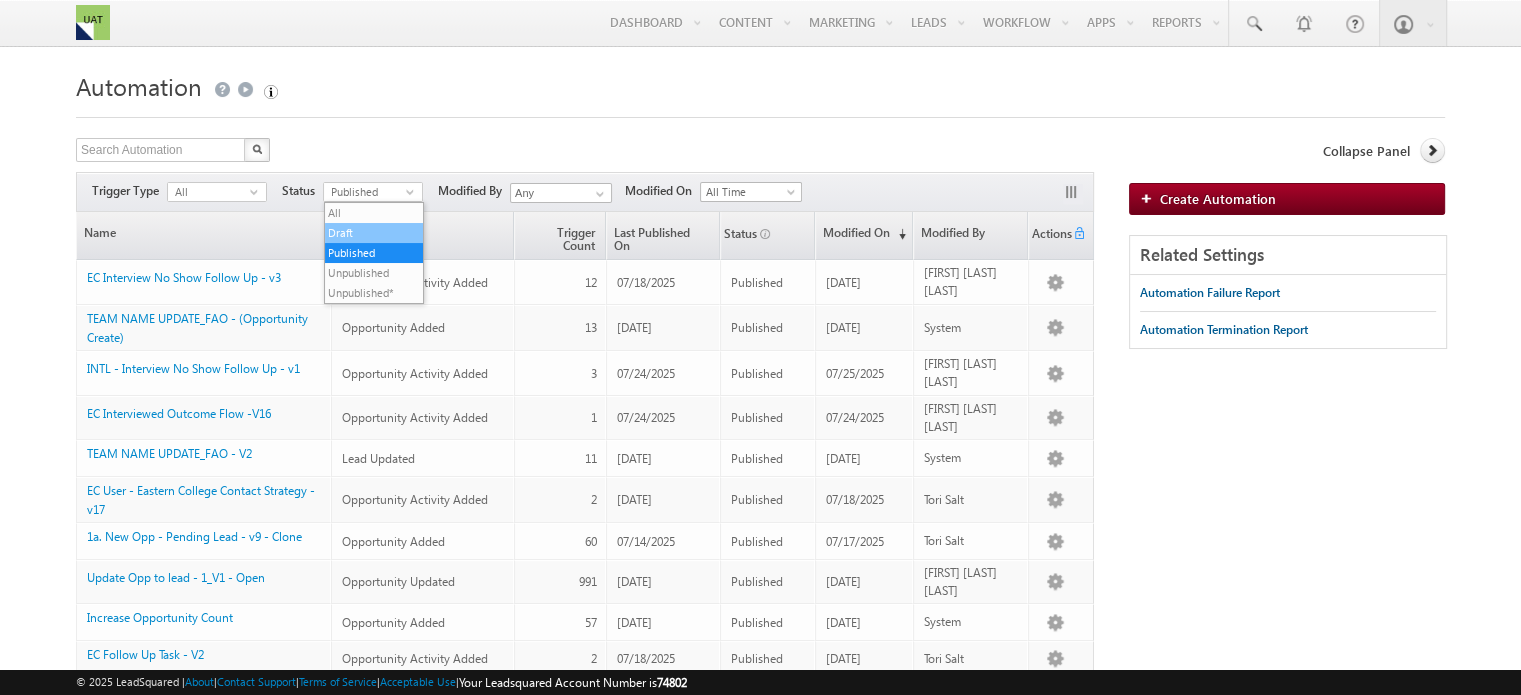 click on "Draft" at bounding box center (374, 233) 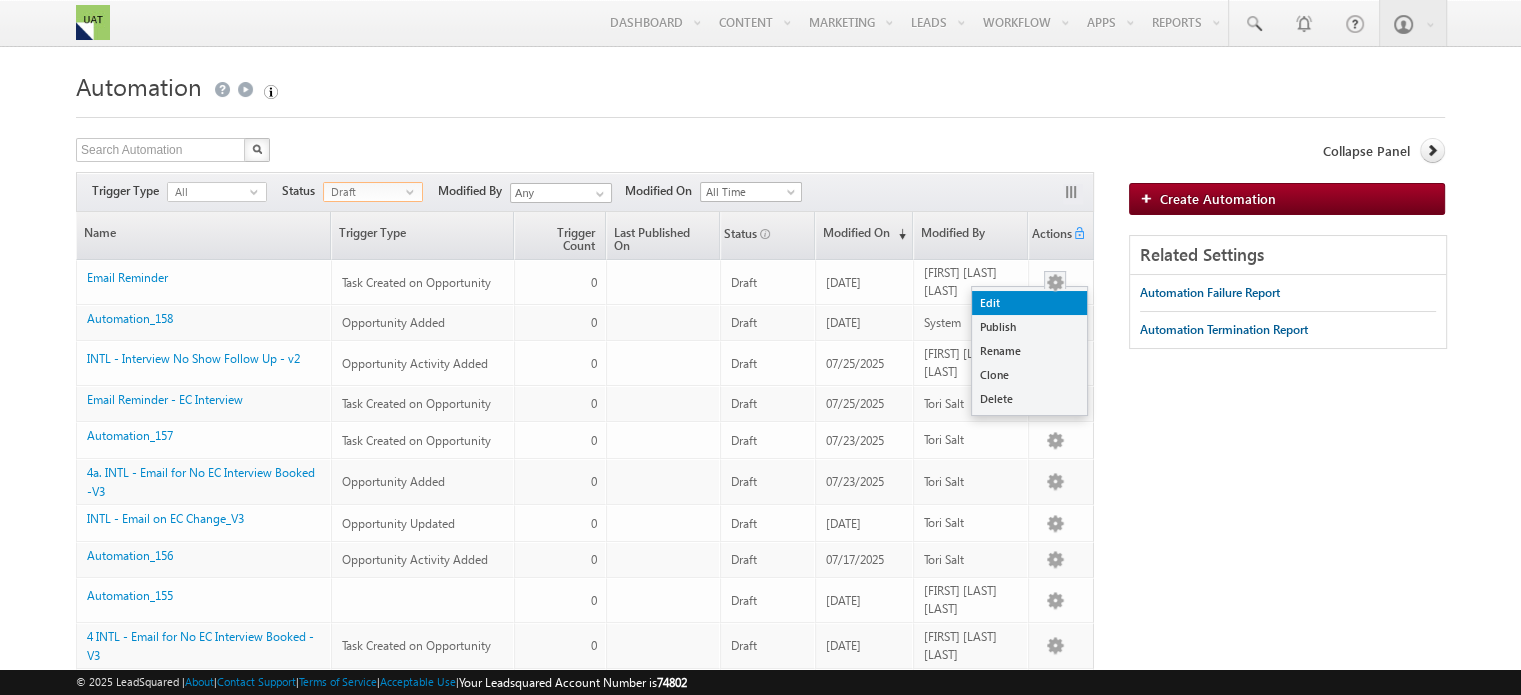 click on "Edit" at bounding box center (1029, 303) 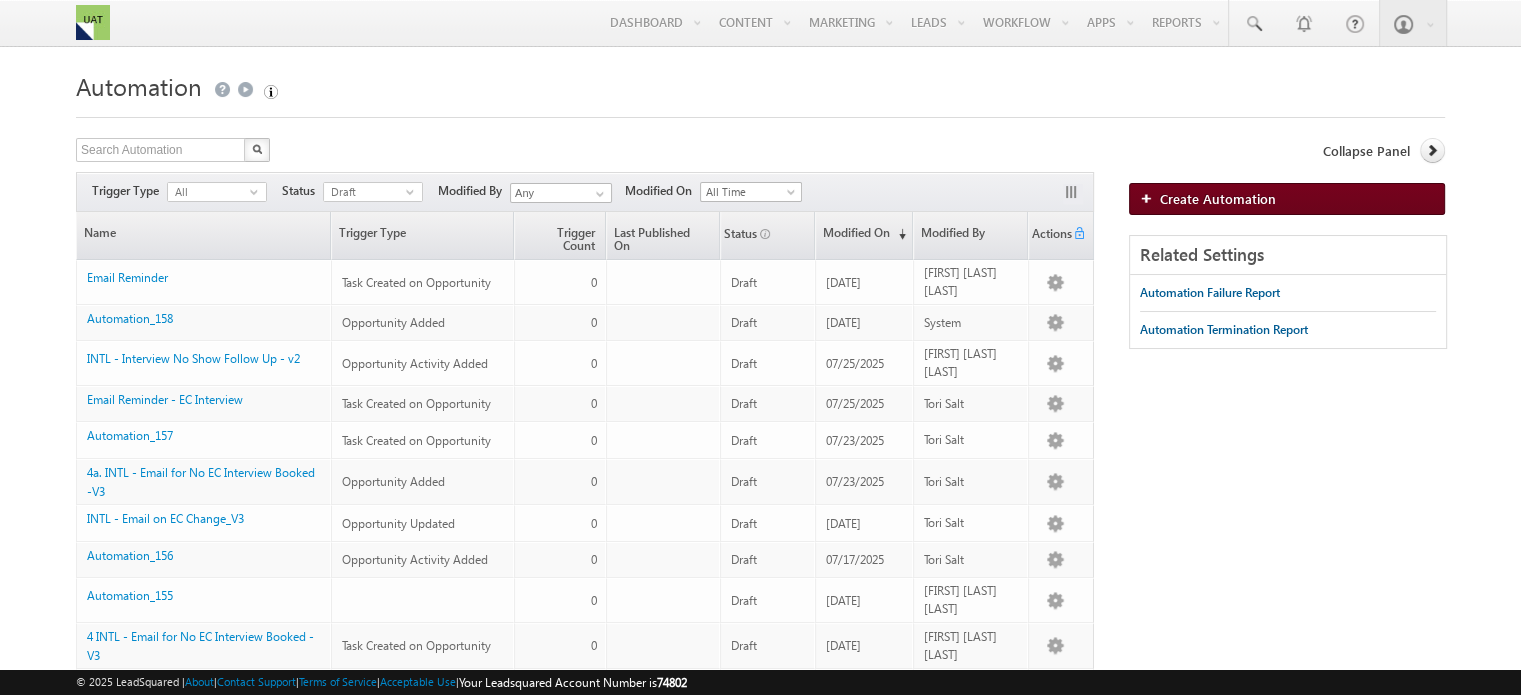 click on "Create Automation" at bounding box center [1218, 198] 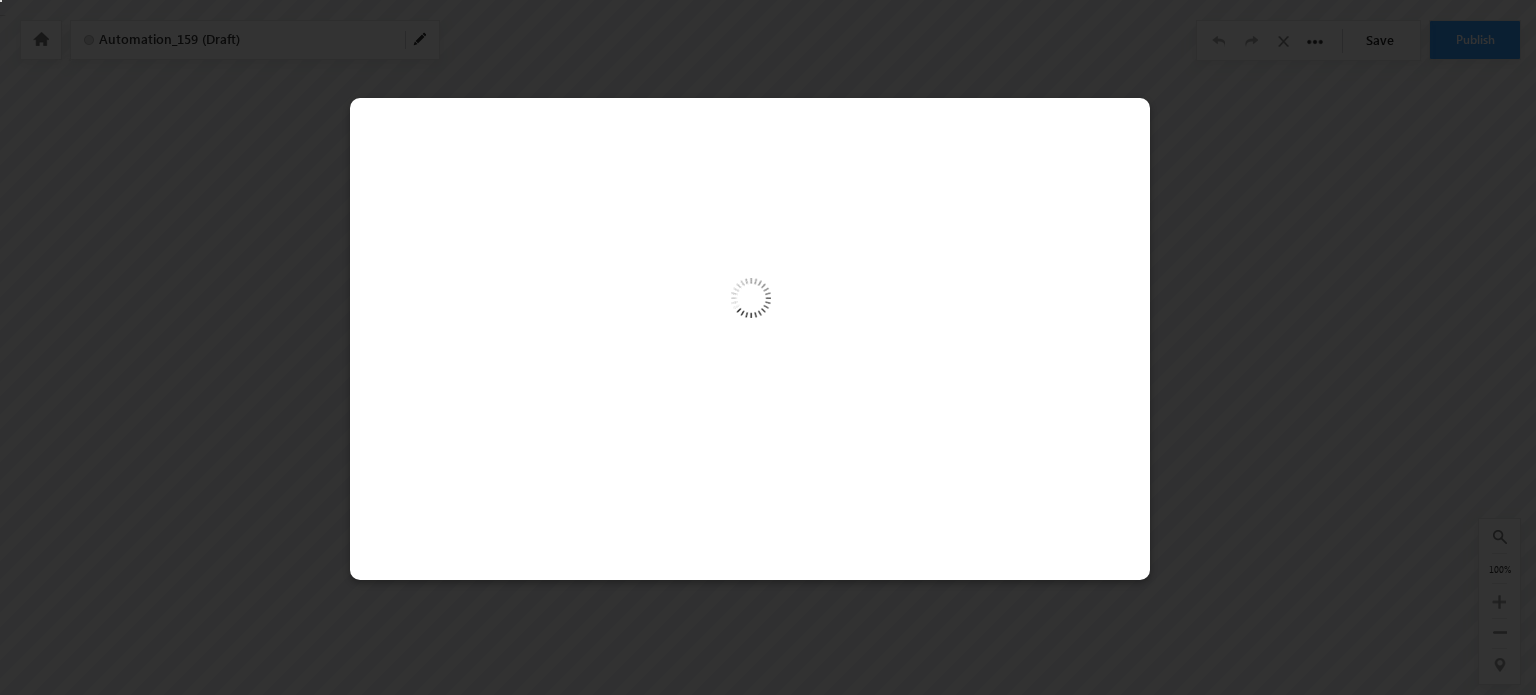scroll, scrollTop: 0, scrollLeft: 0, axis: both 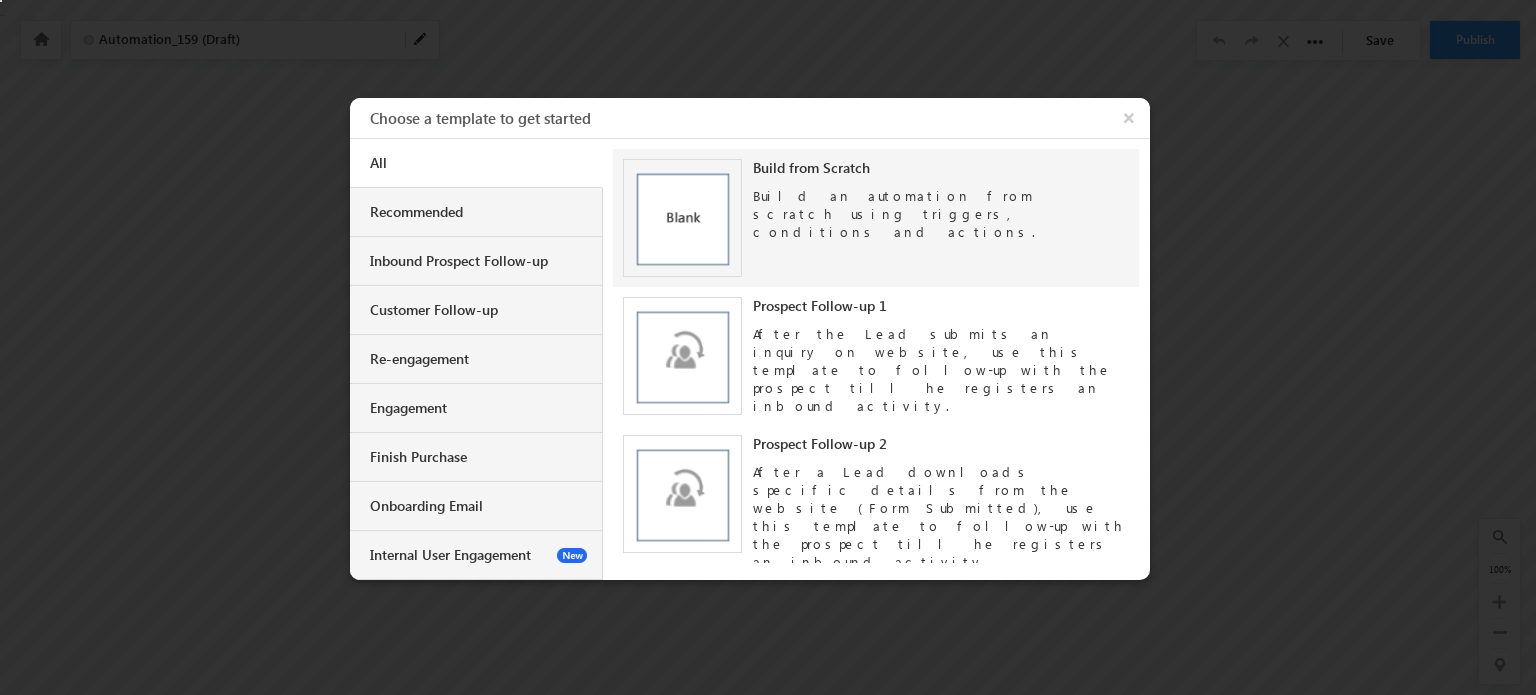 click at bounding box center (682, 218) 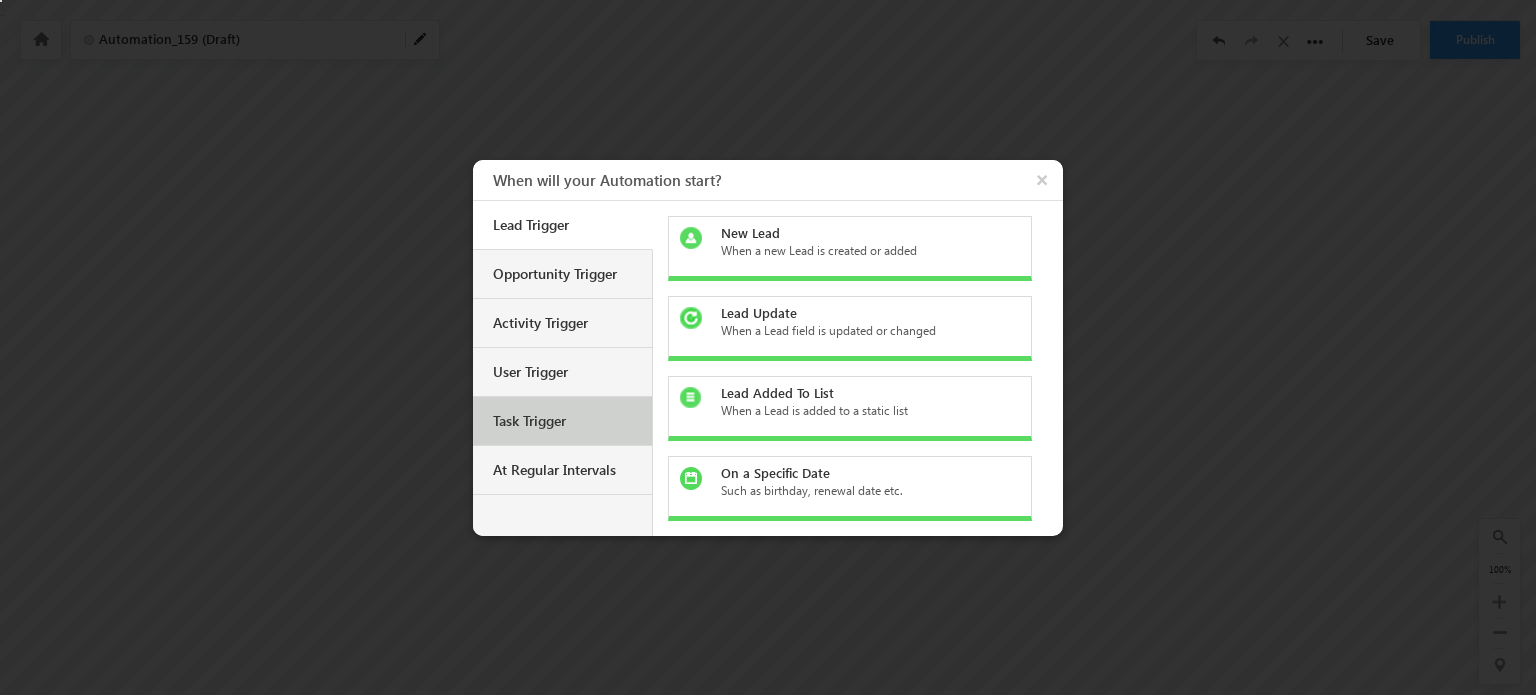 click on "Task Trigger" at bounding box center [565, 421] 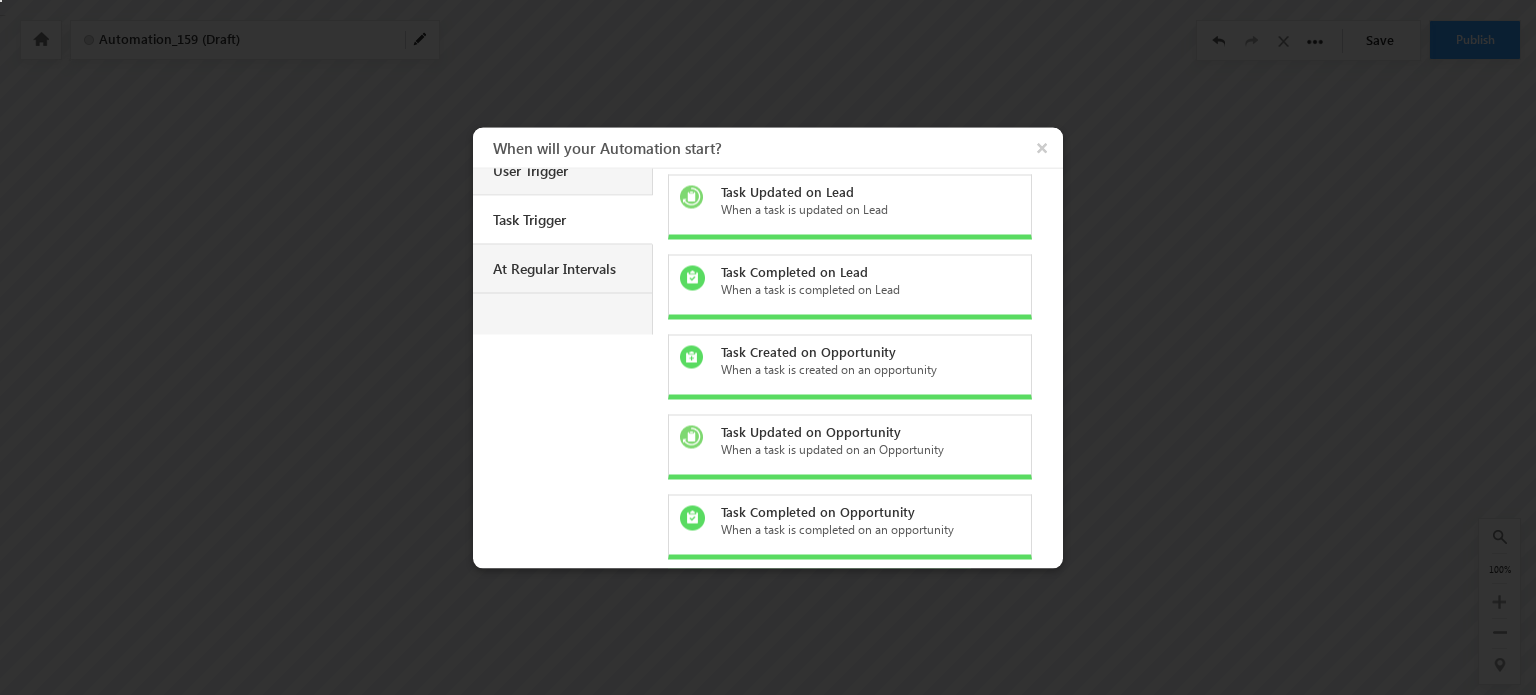 scroll, scrollTop: 236, scrollLeft: 0, axis: vertical 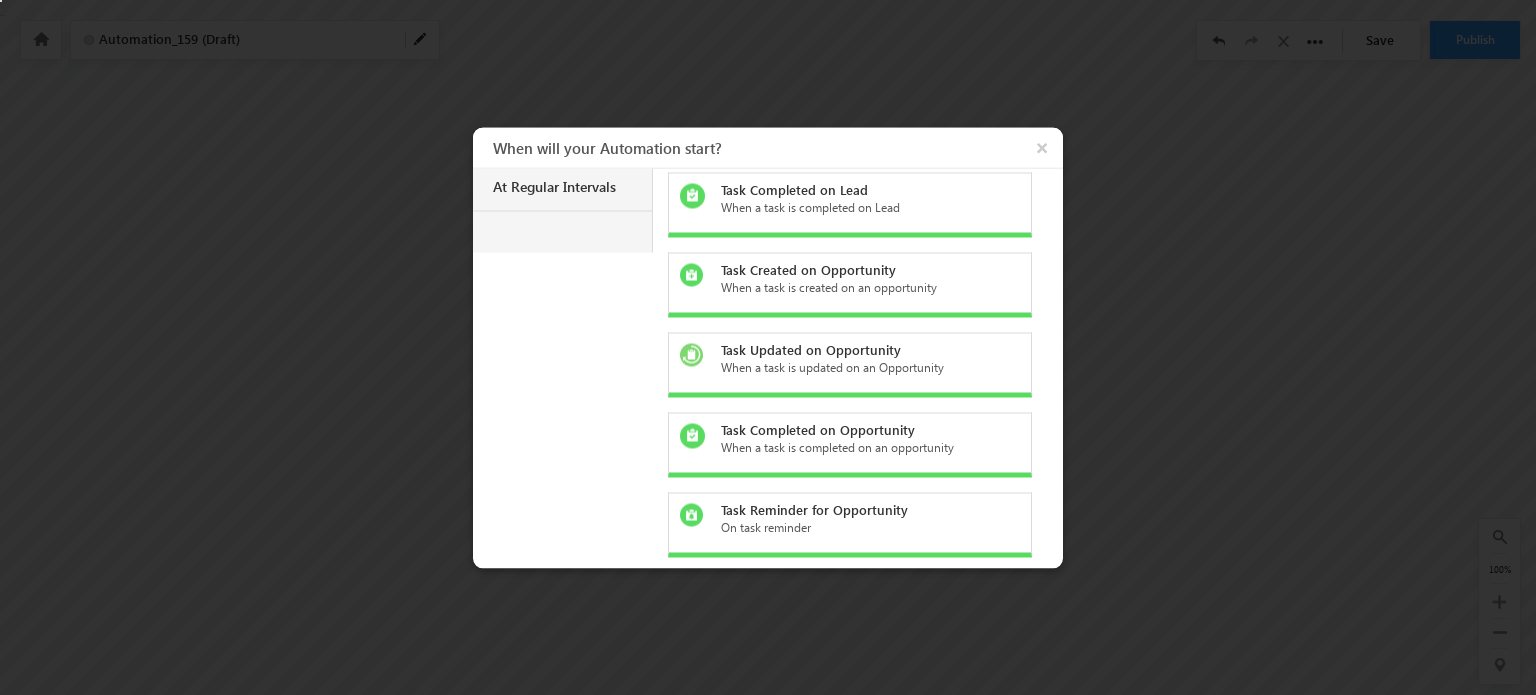 click on "On task reminder" at bounding box center [862, 527] 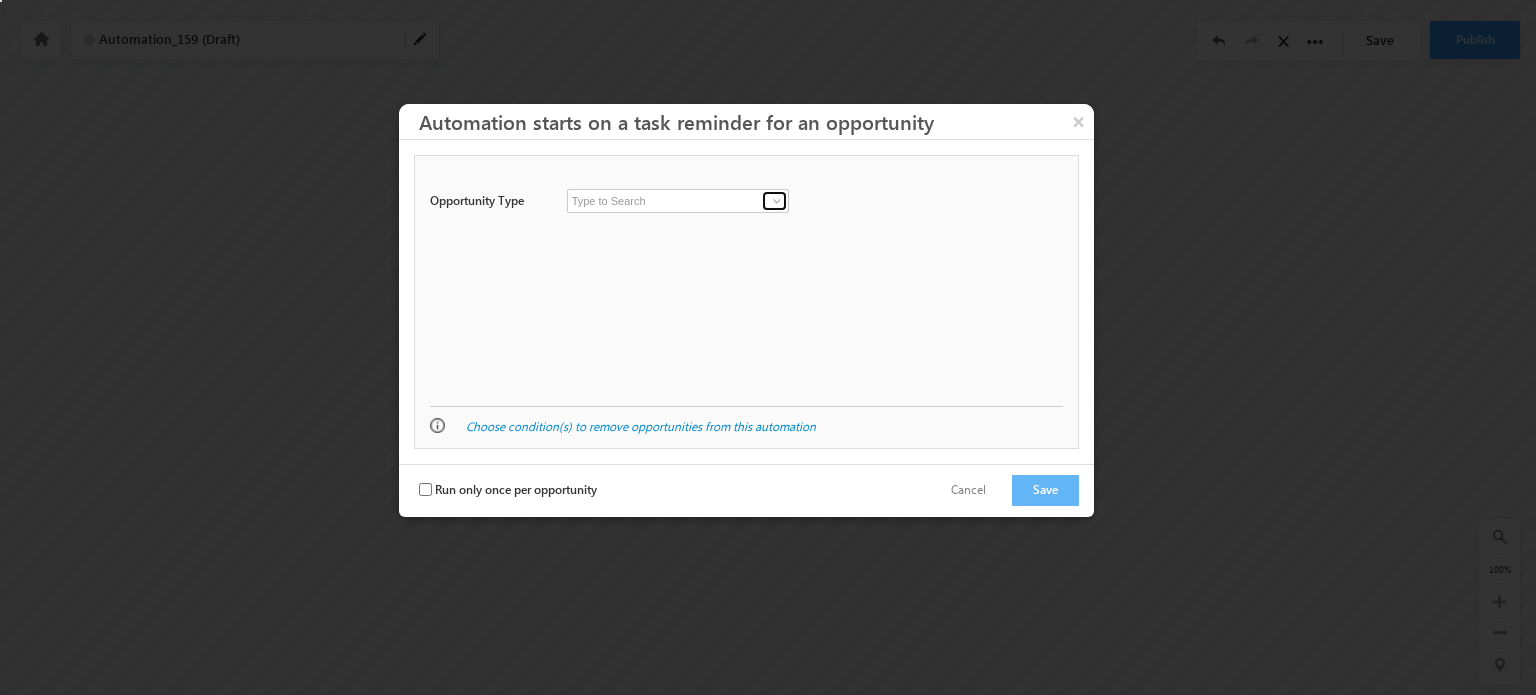 click at bounding box center (777, 201) 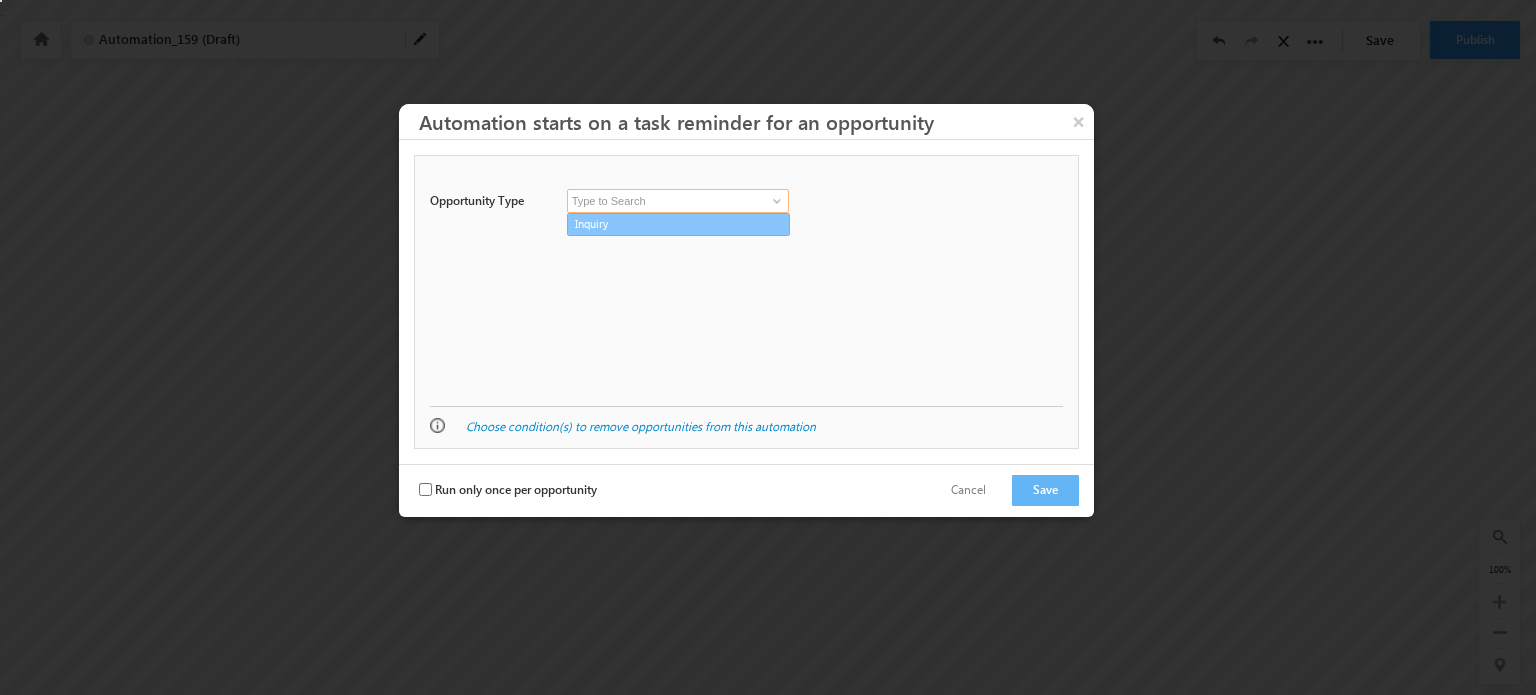 click on "Inquiry" at bounding box center (678, 224) 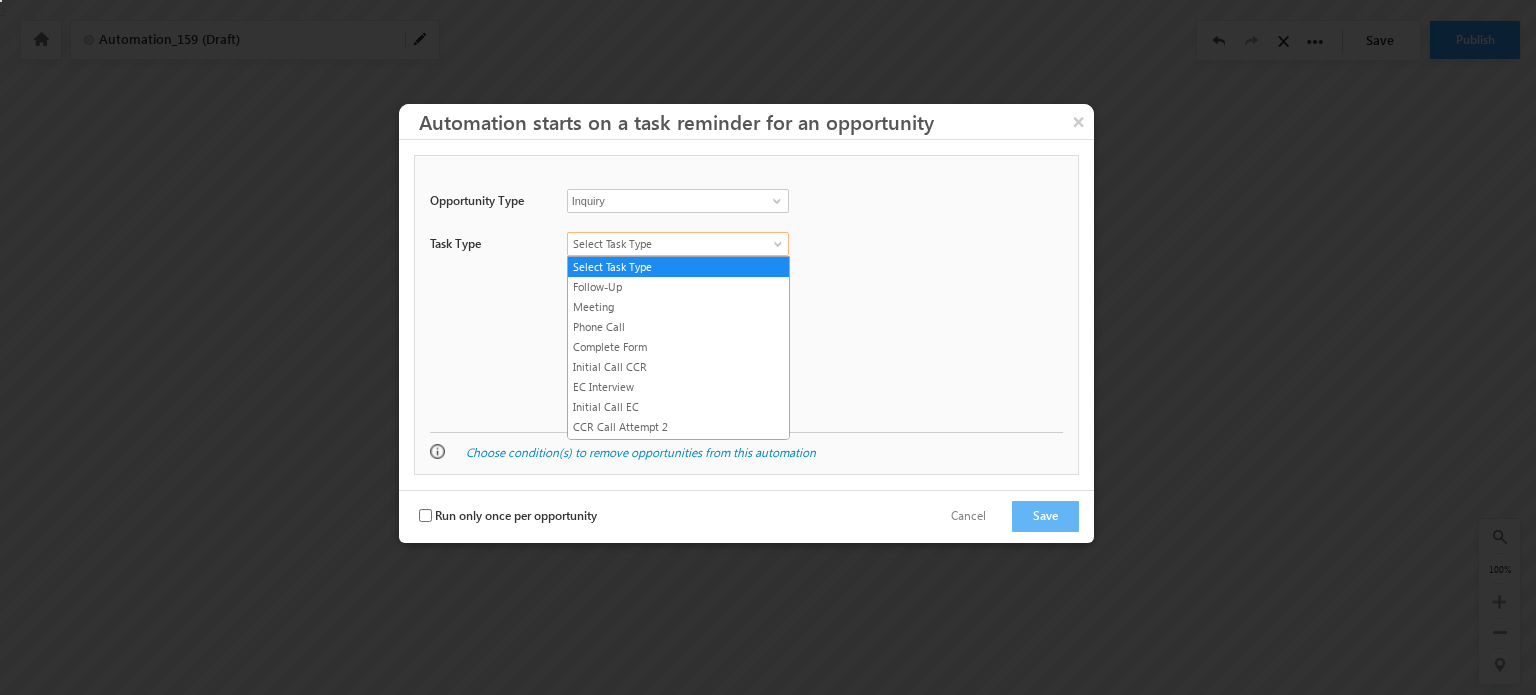 click on "Select Task Type" at bounding box center [666, 244] 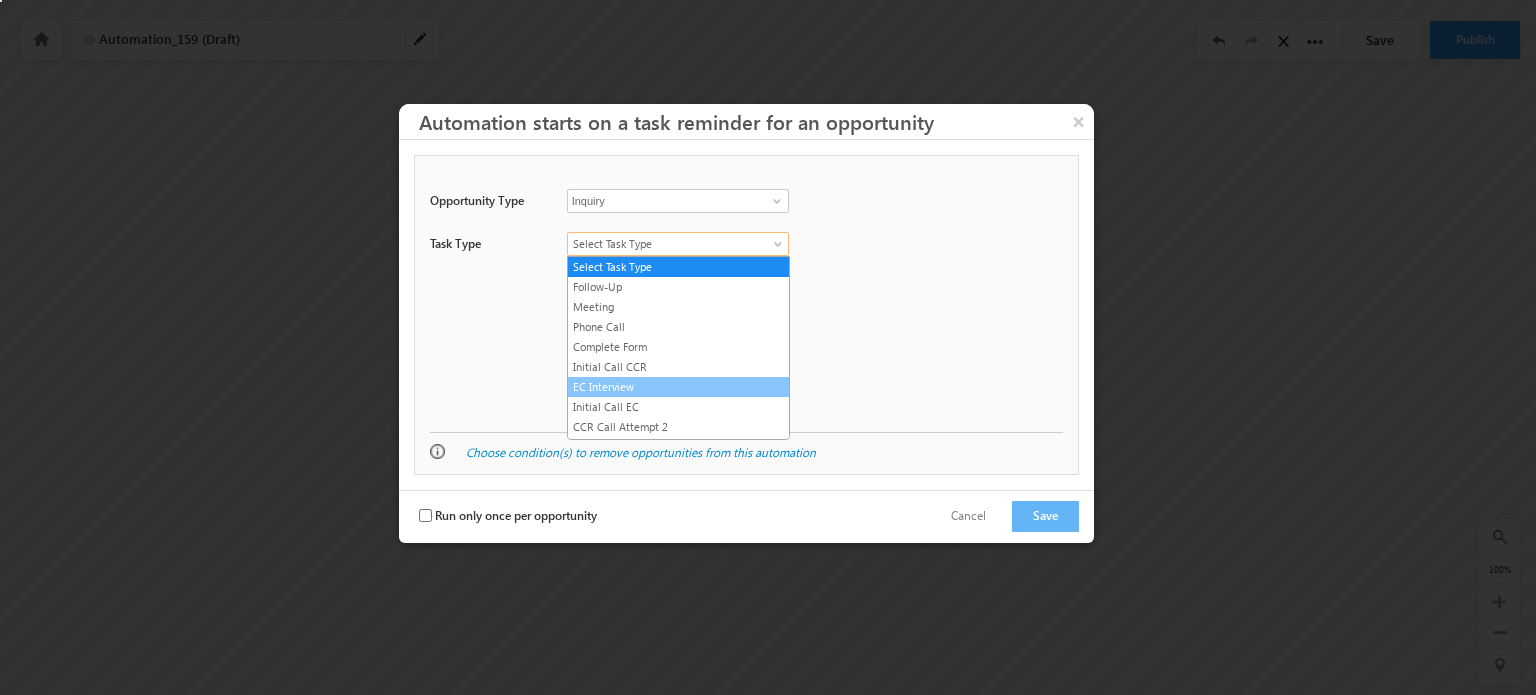 click on "EC Interview" at bounding box center (678, 387) 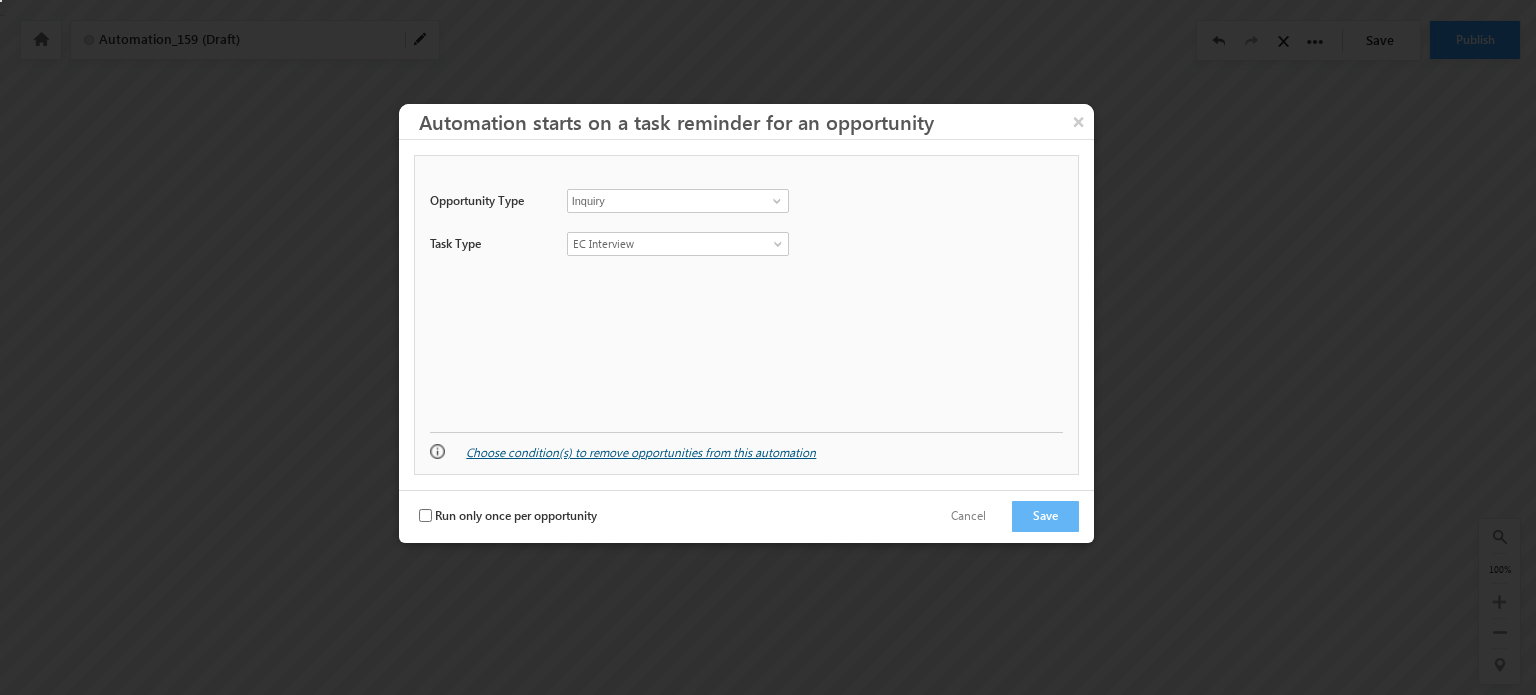 click on "Choose condition(s) to remove opportunities from this automation" at bounding box center [641, 452] 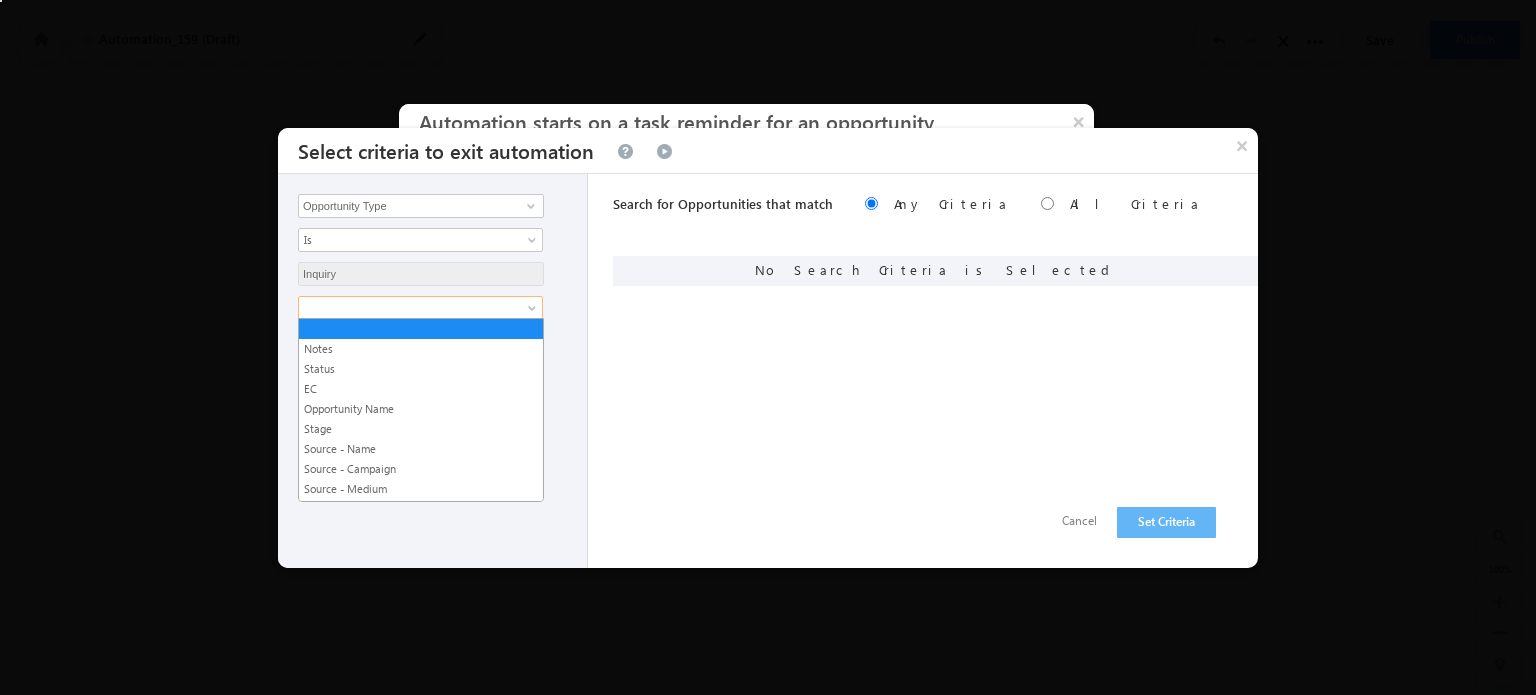 click at bounding box center [534, 312] 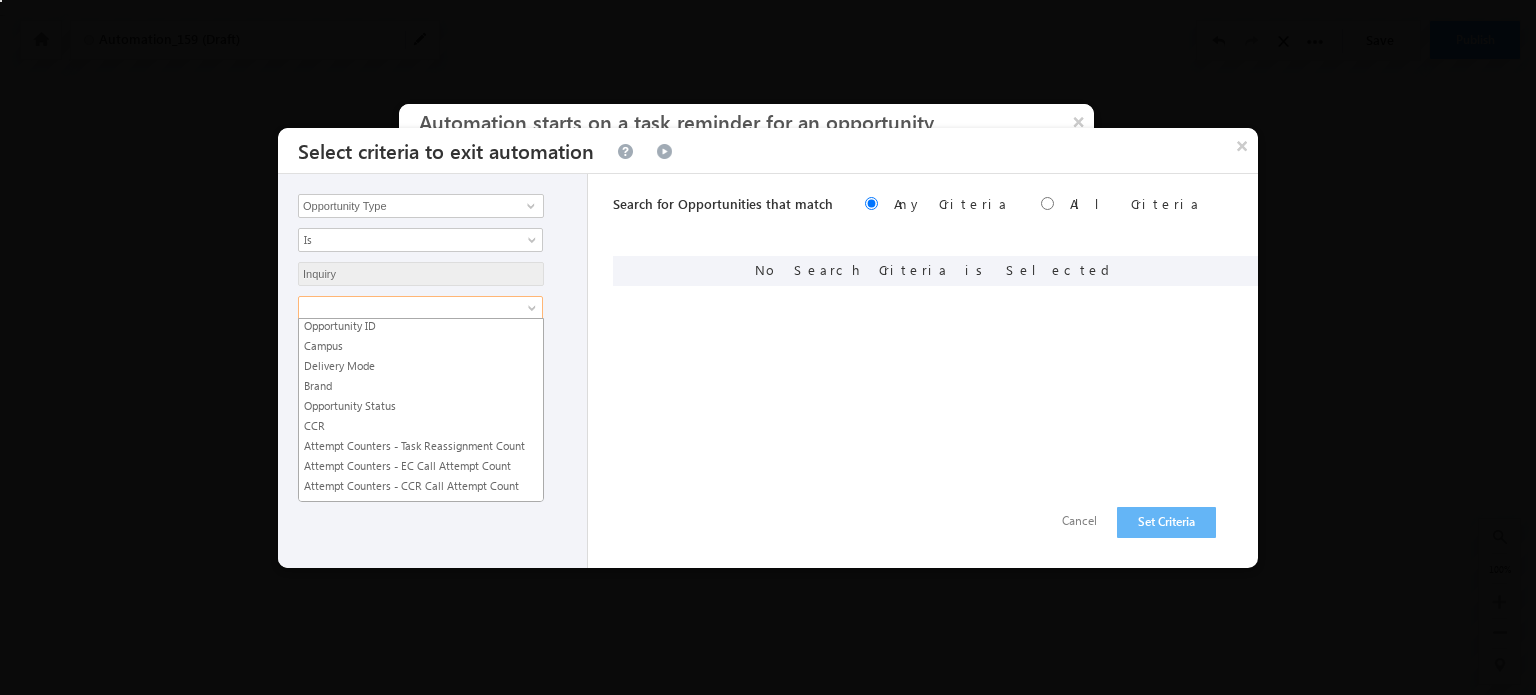 scroll, scrollTop: 0, scrollLeft: 0, axis: both 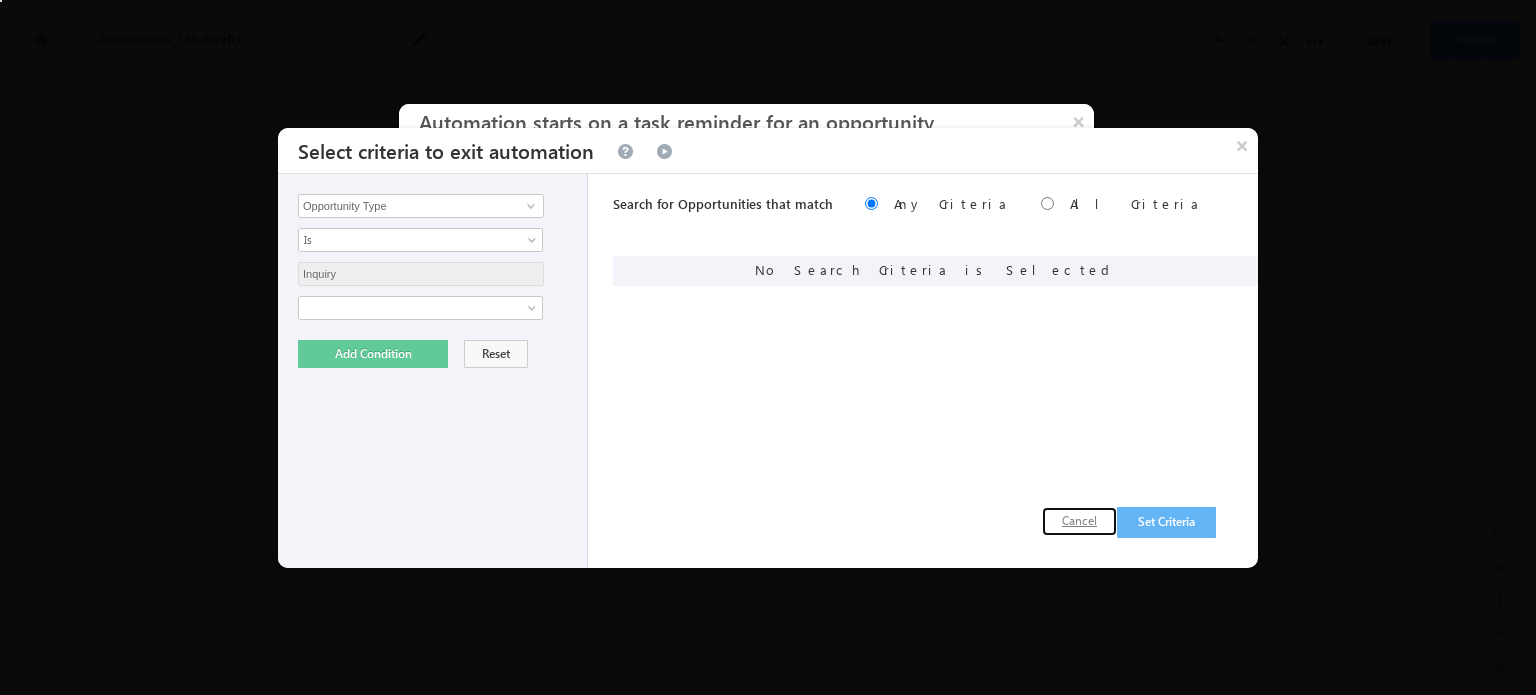 click on "Cancel" at bounding box center [1079, 521] 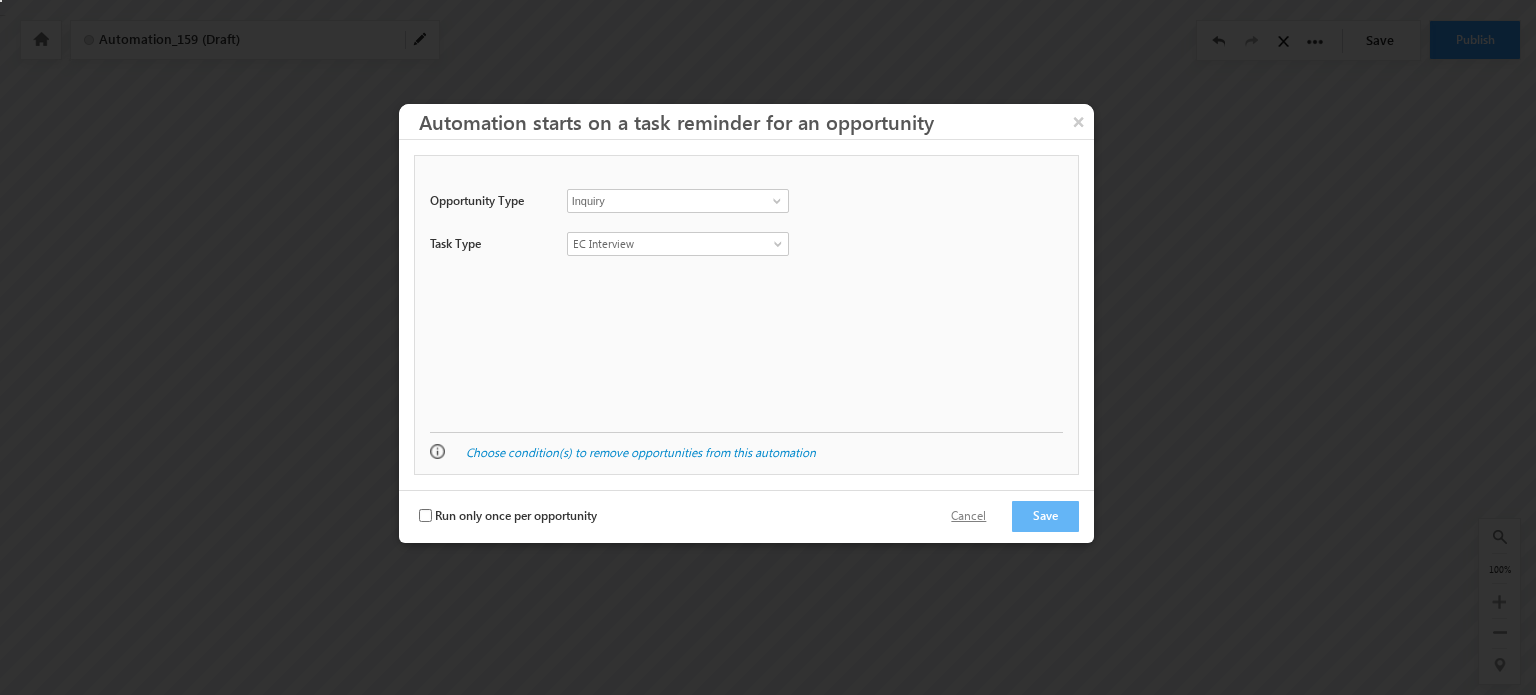click on "Cancel" at bounding box center [968, 516] 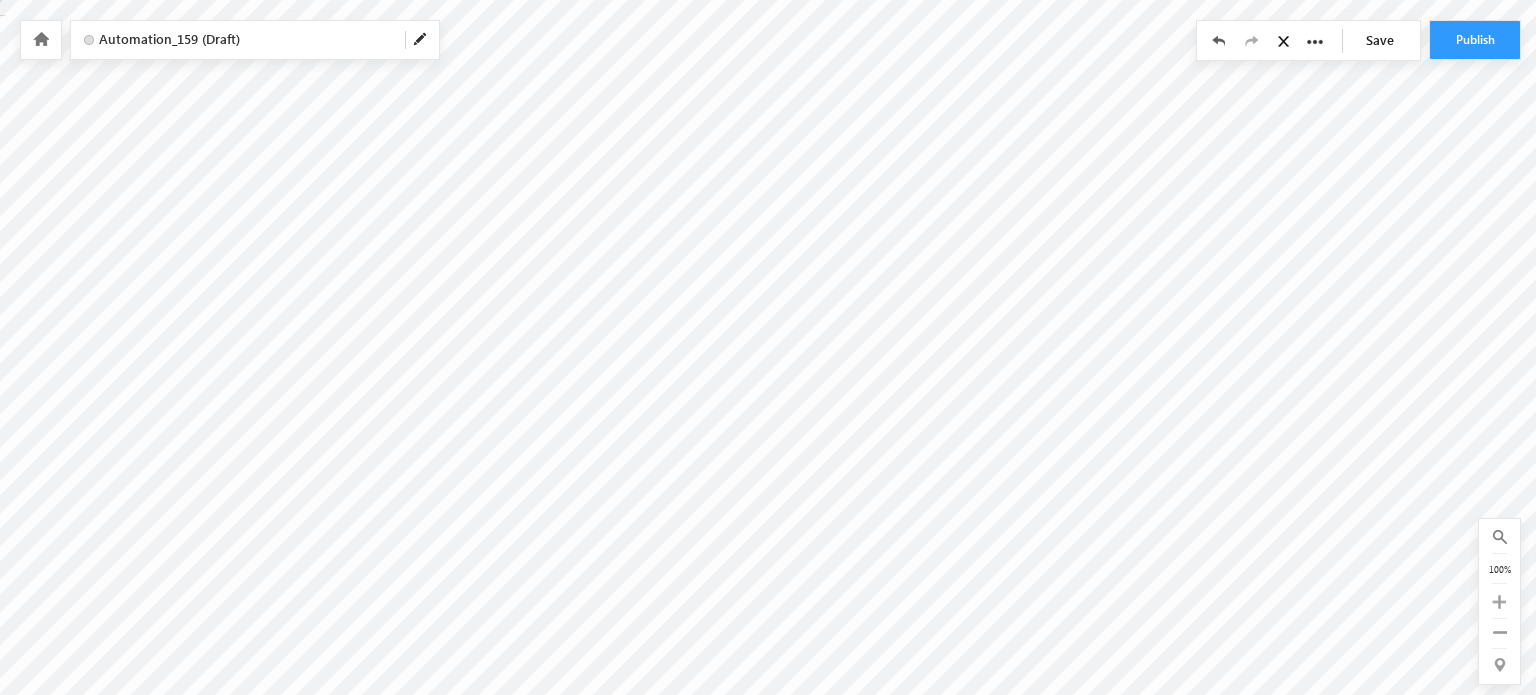 click at bounding box center [41, 39] 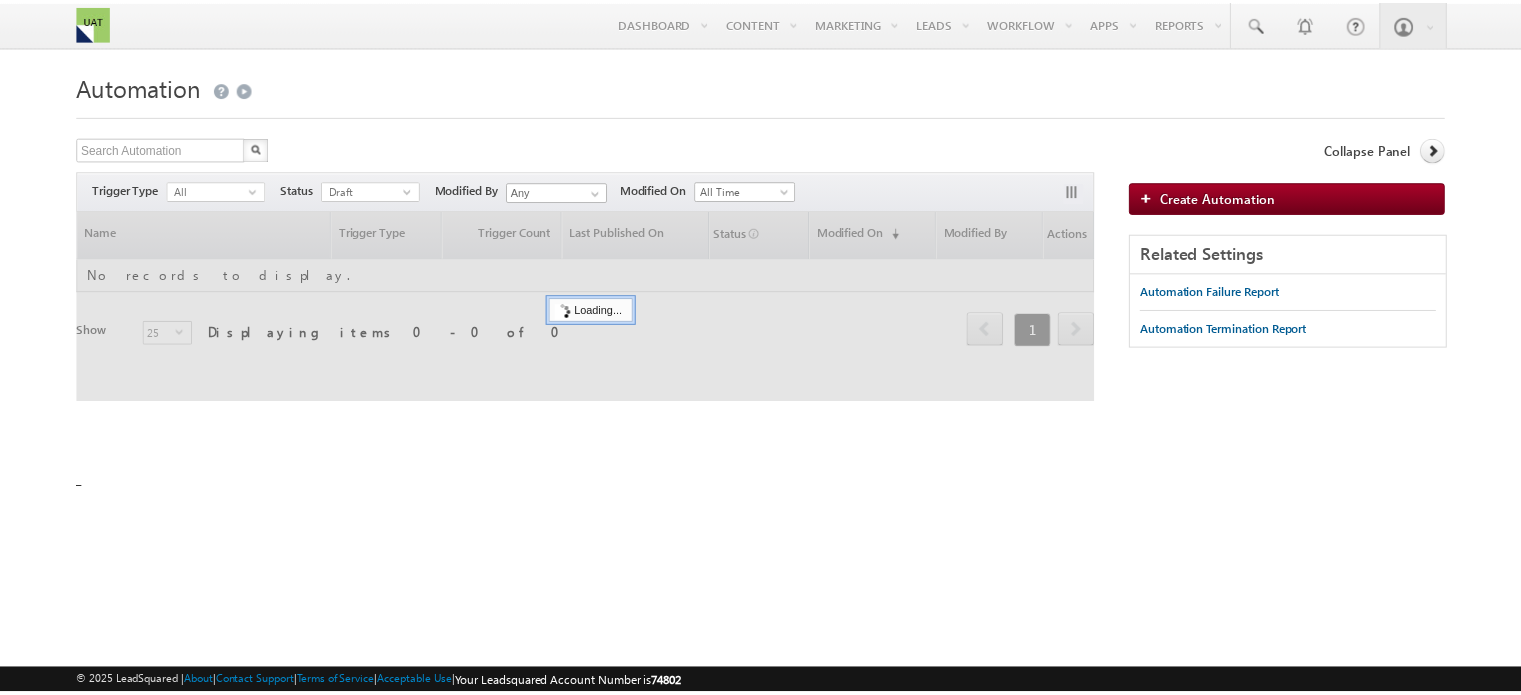 scroll, scrollTop: 0, scrollLeft: 0, axis: both 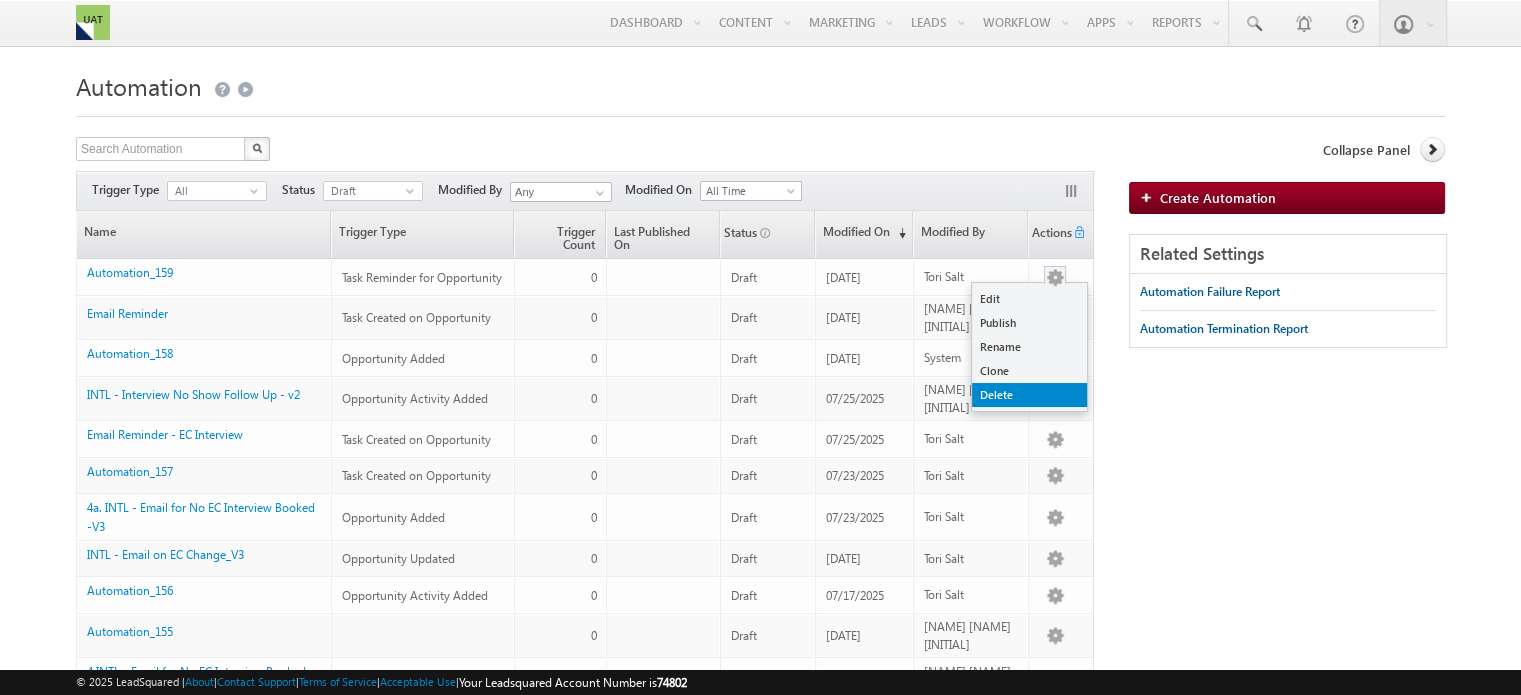click on "Delete" at bounding box center [1029, 395] 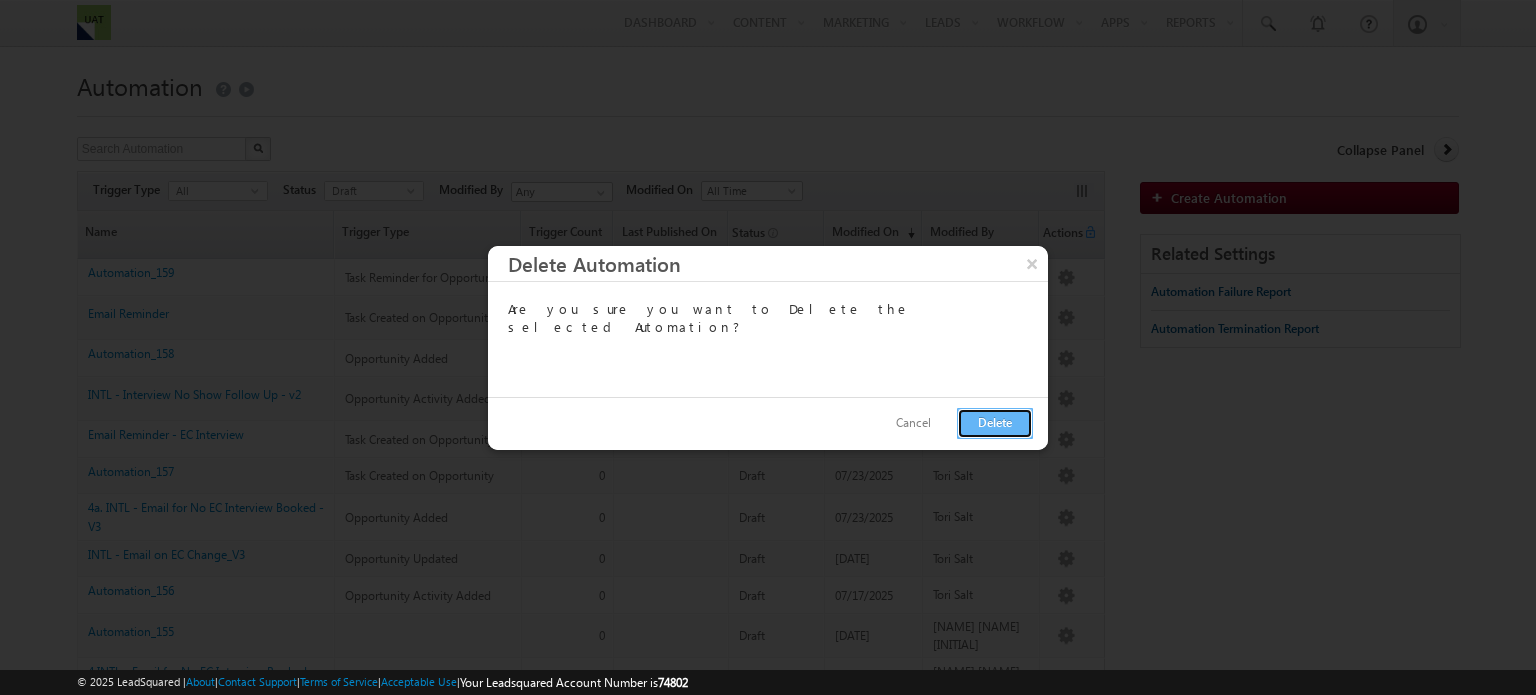 click on "Delete" at bounding box center [995, 423] 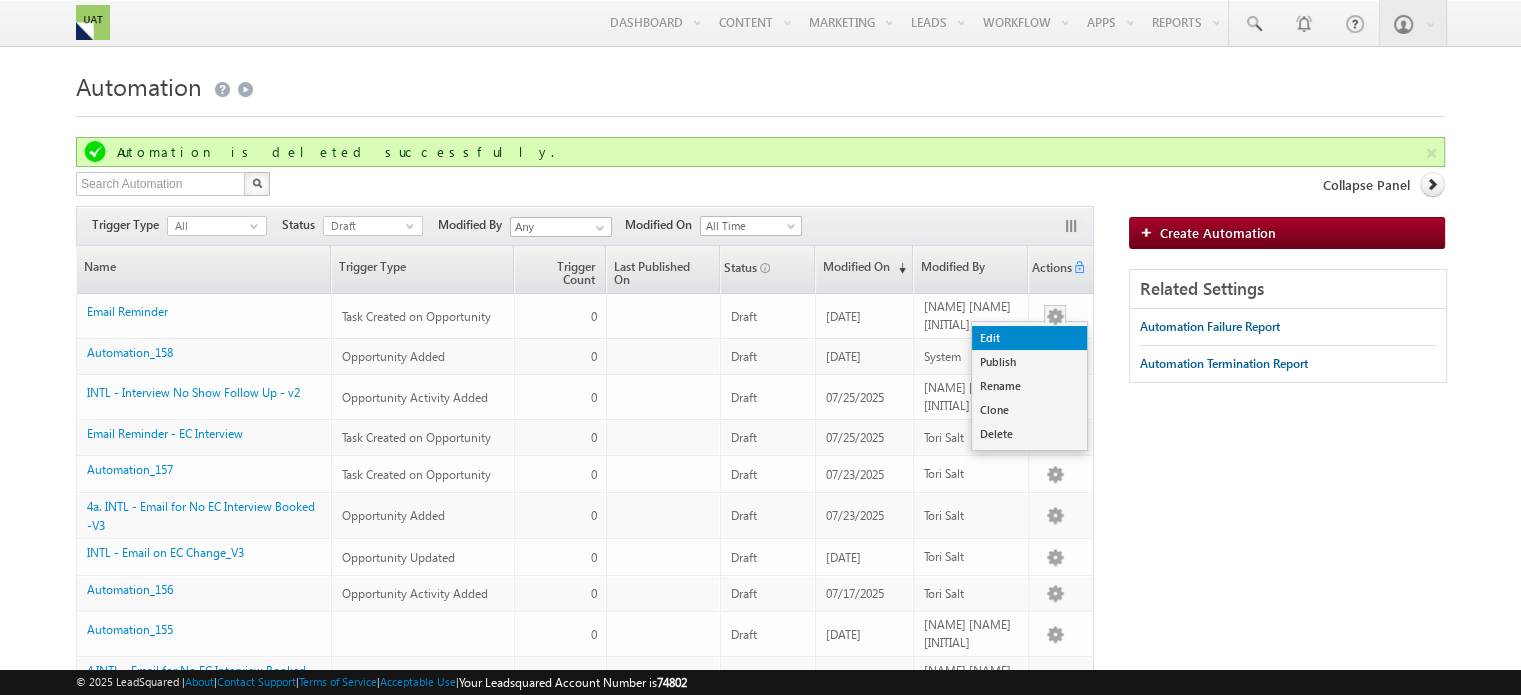 click on "Edit" at bounding box center [1029, 338] 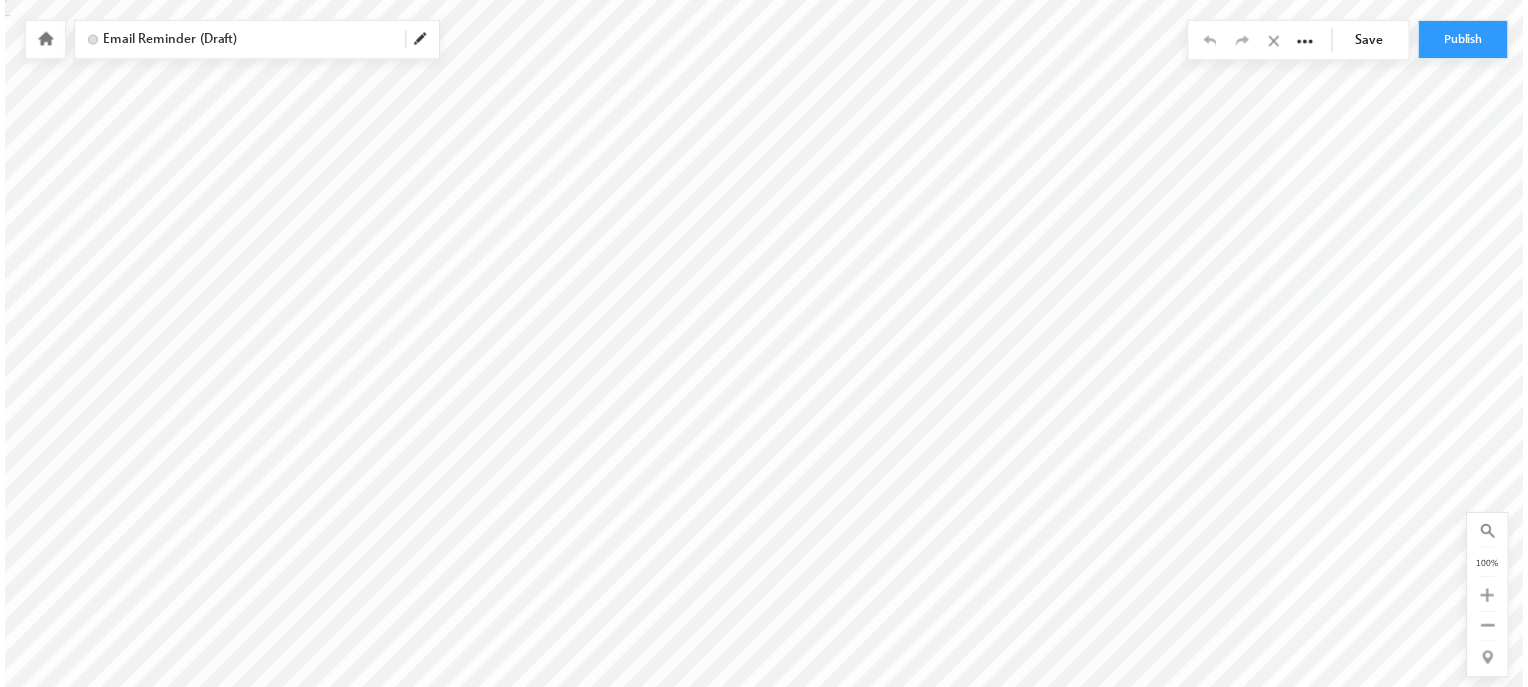 scroll, scrollTop: 0, scrollLeft: 0, axis: both 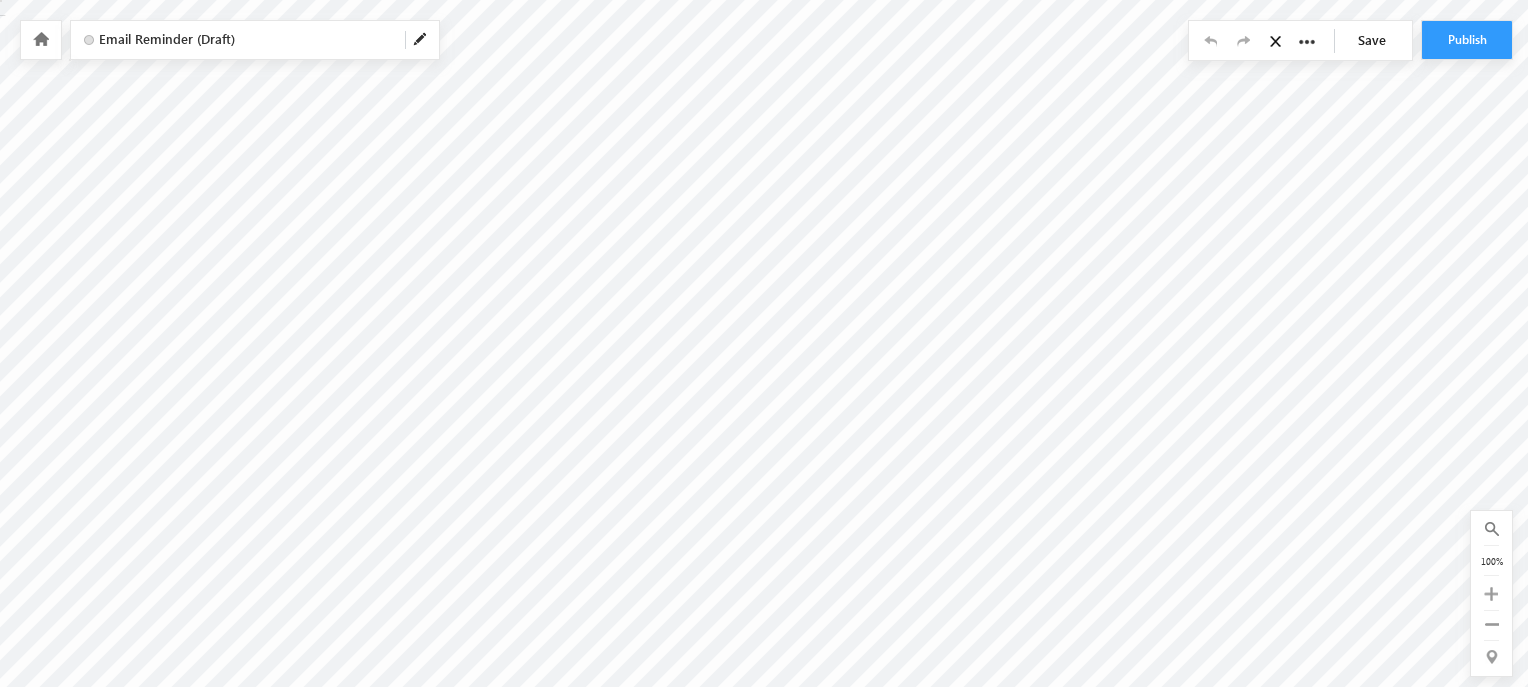click on "Email Reminder (Draft)" at bounding box center [244, 39] 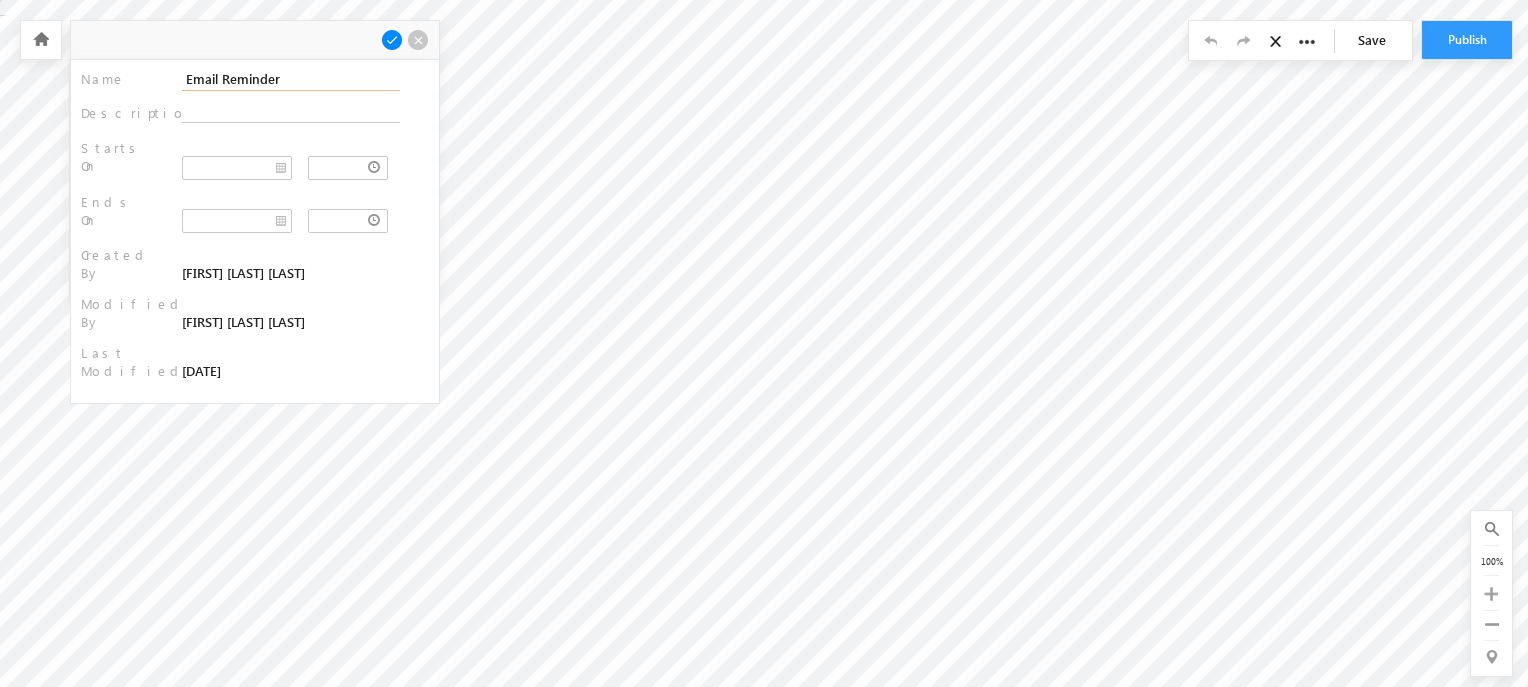 click on "Email Reminder" at bounding box center [291, 79] 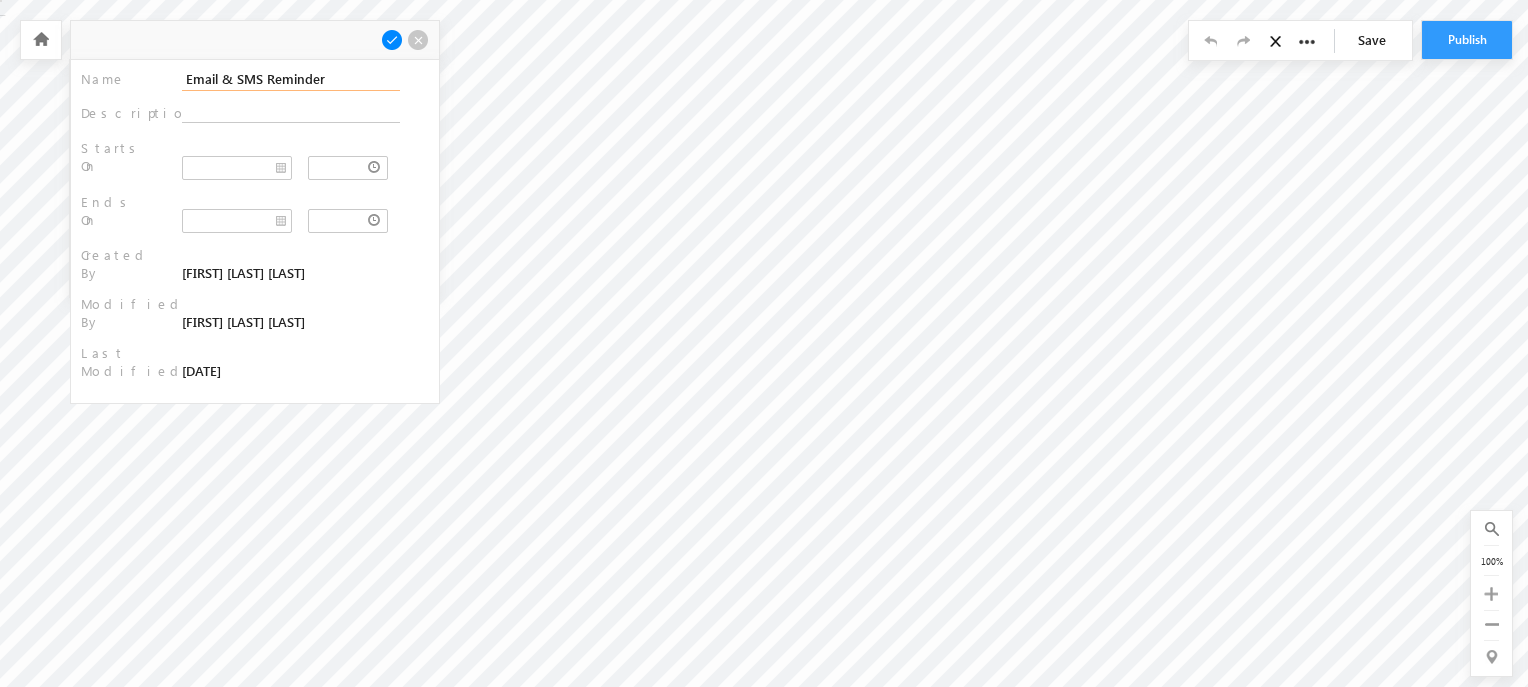 type on "Email & SMS Reminder" 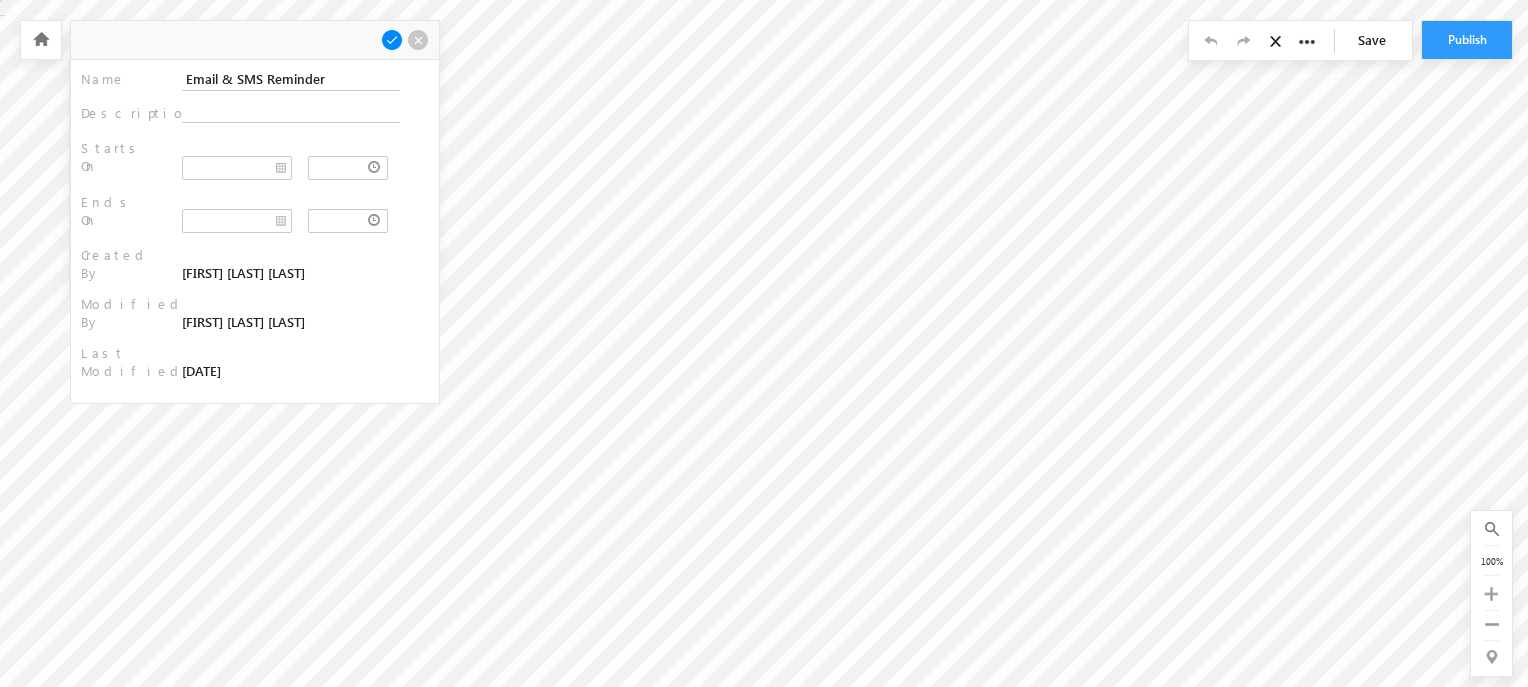 click at bounding box center (392, 40) 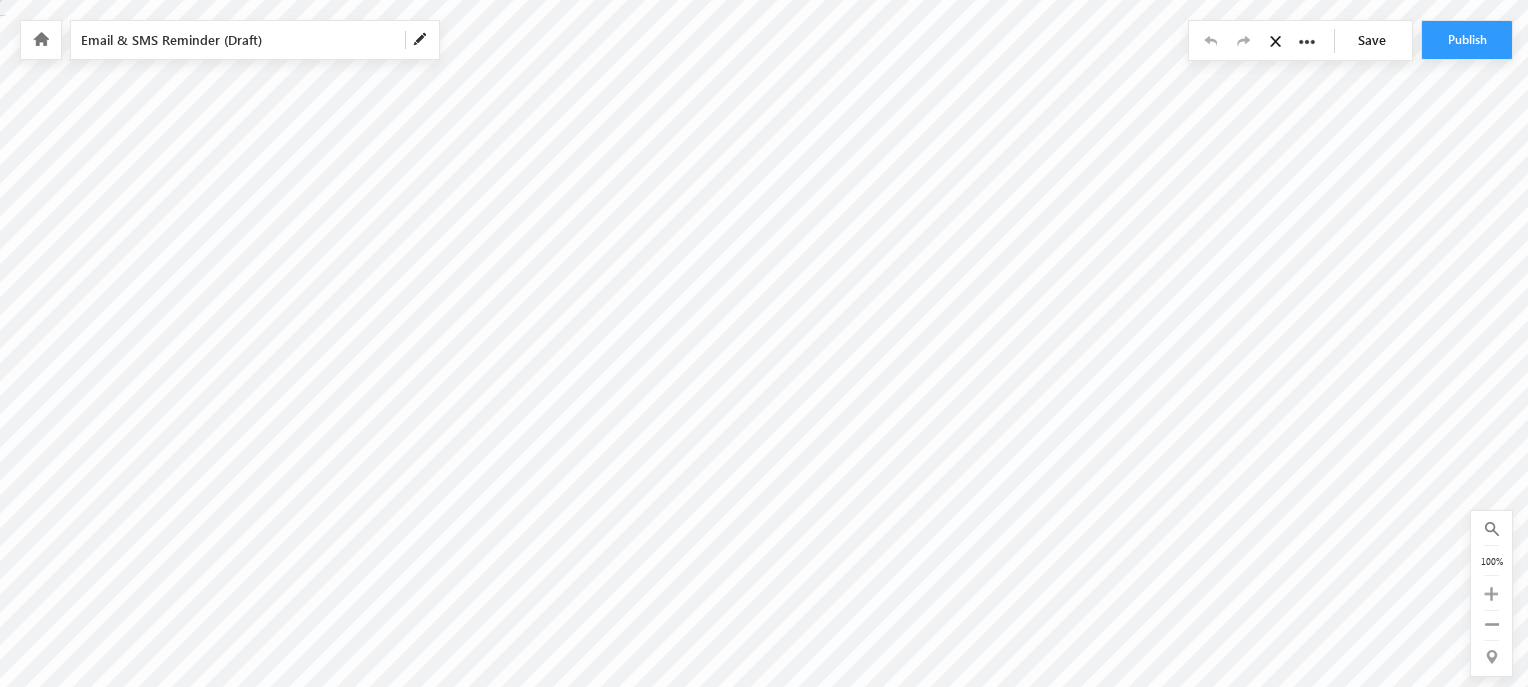 checkbox on "false" 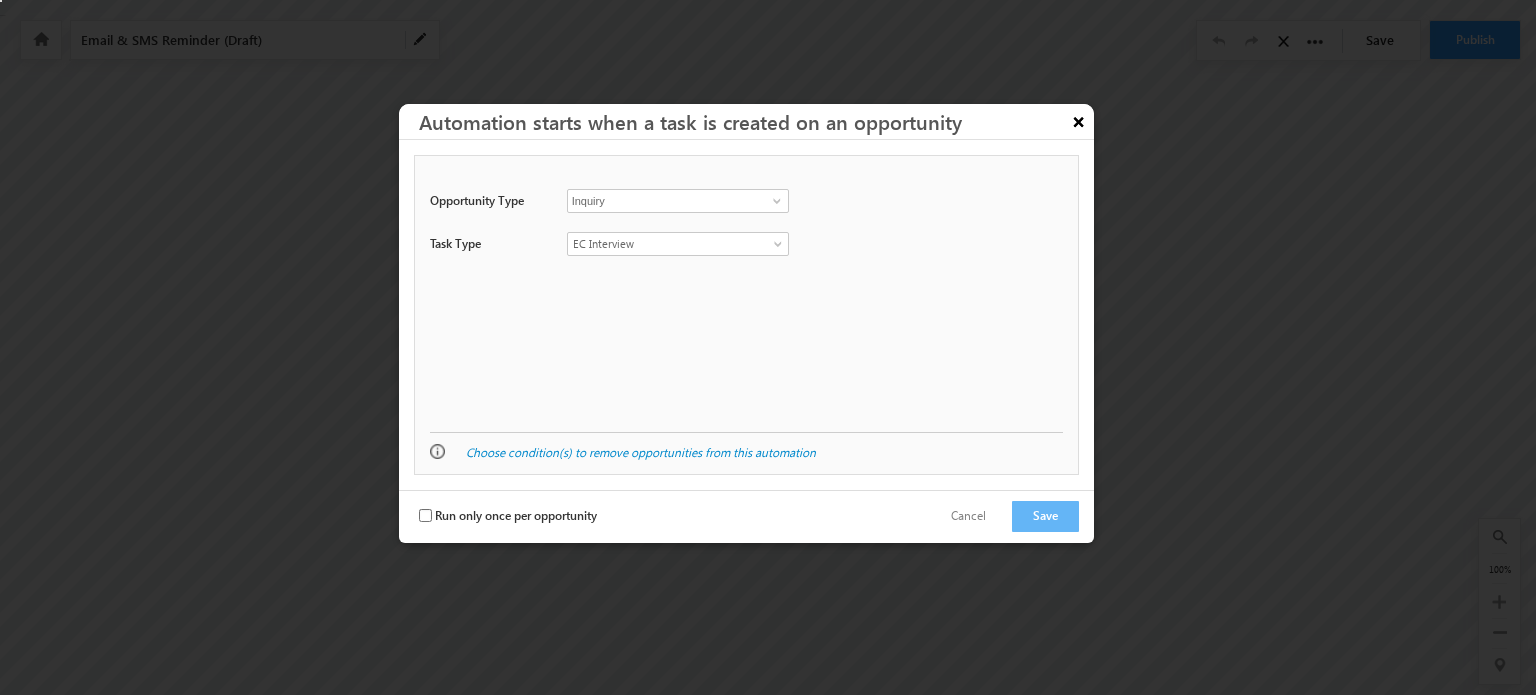 click on "×" at bounding box center (1079, 121) 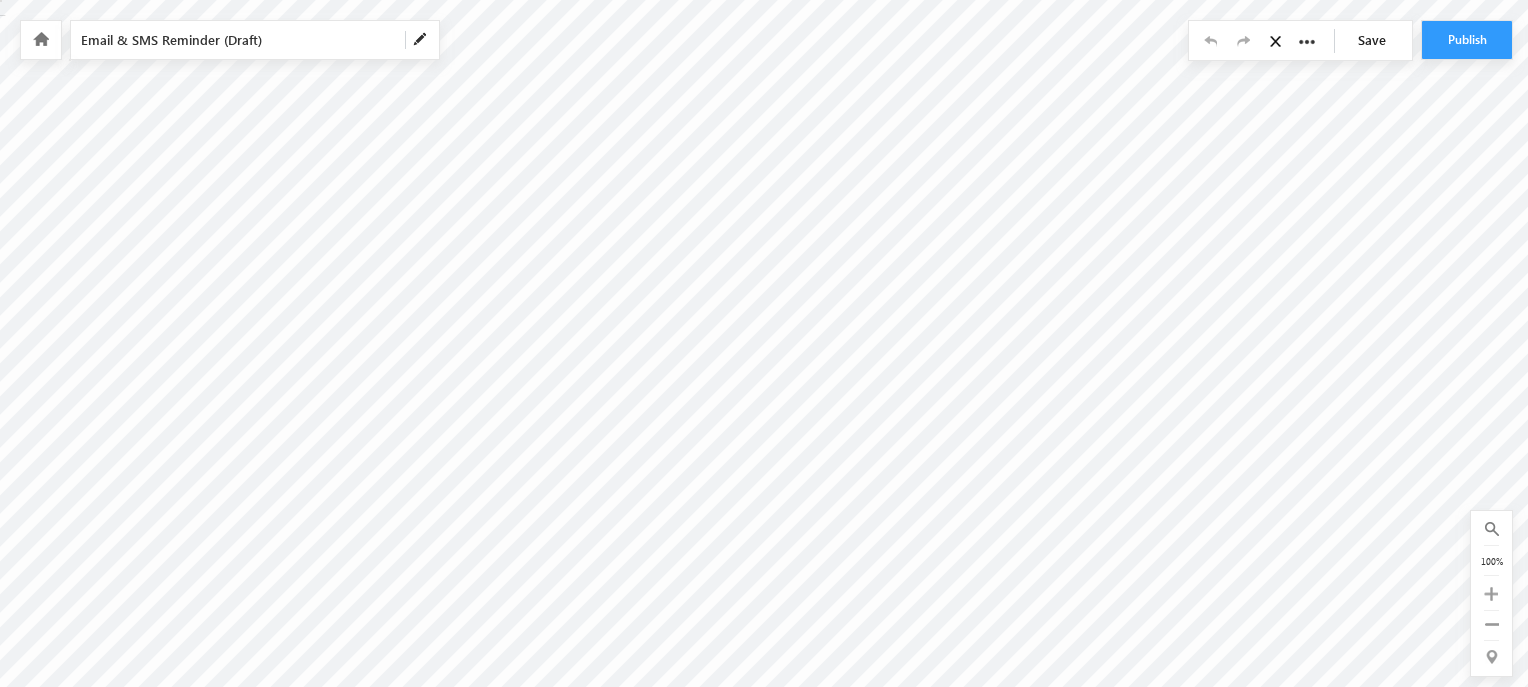 radio on "false" 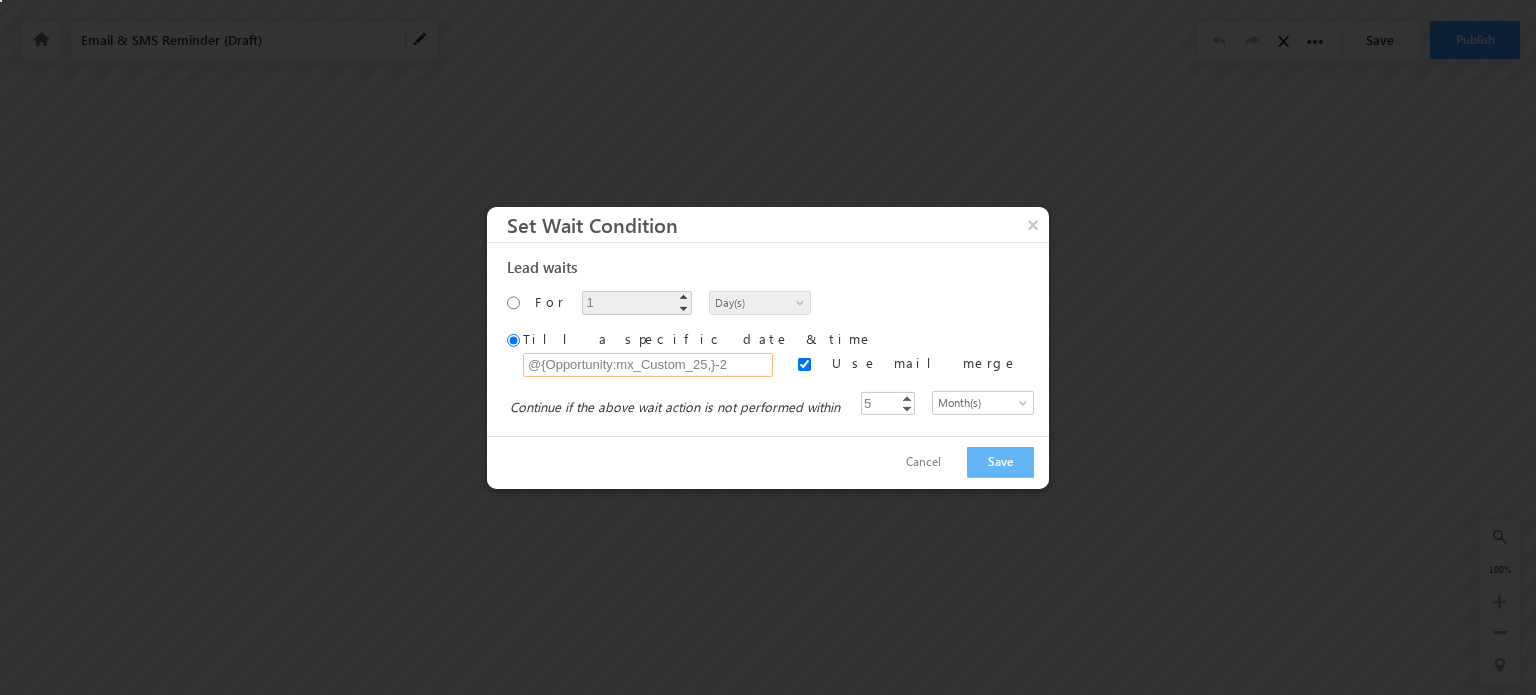 click on "@{Opportunity:mx_Custom_25,}-2" at bounding box center (648, 364) 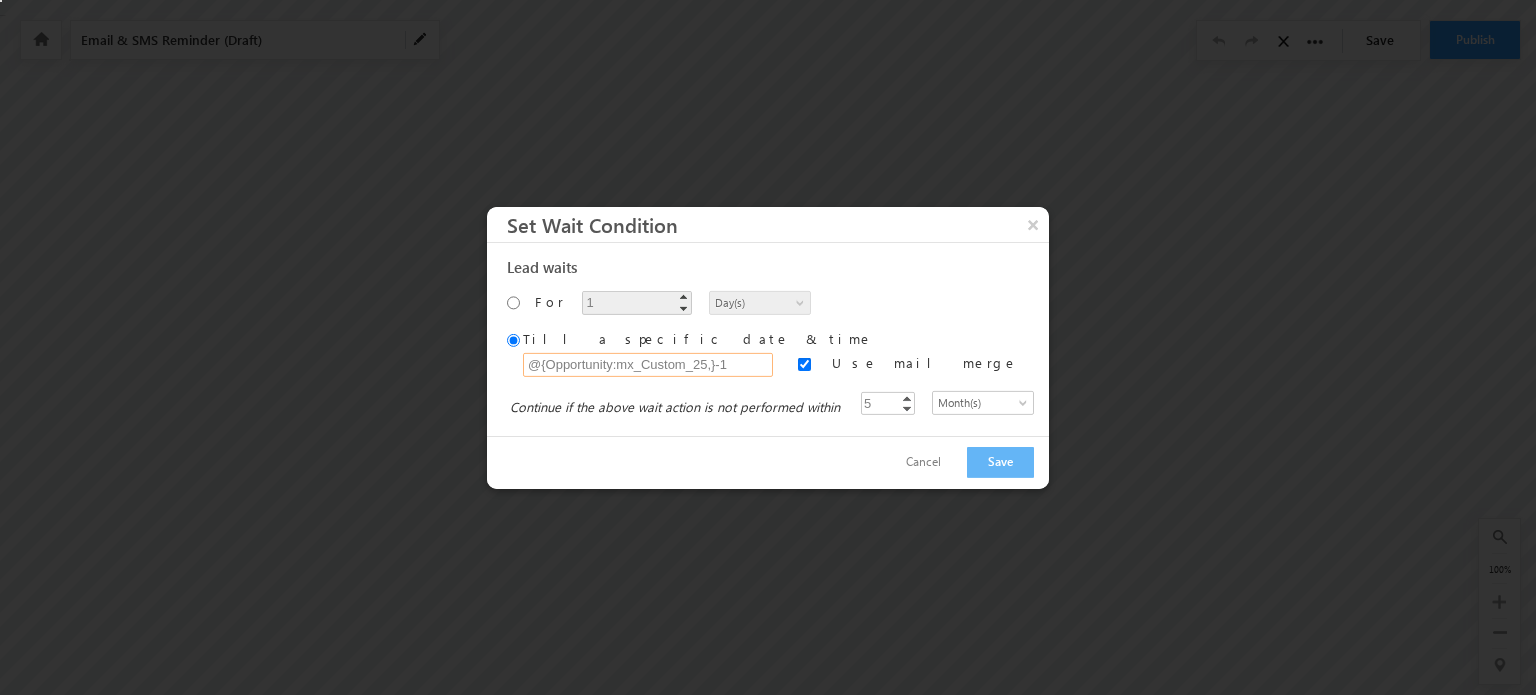 type on "@{Opportunity:mx_Custom_25,}-1" 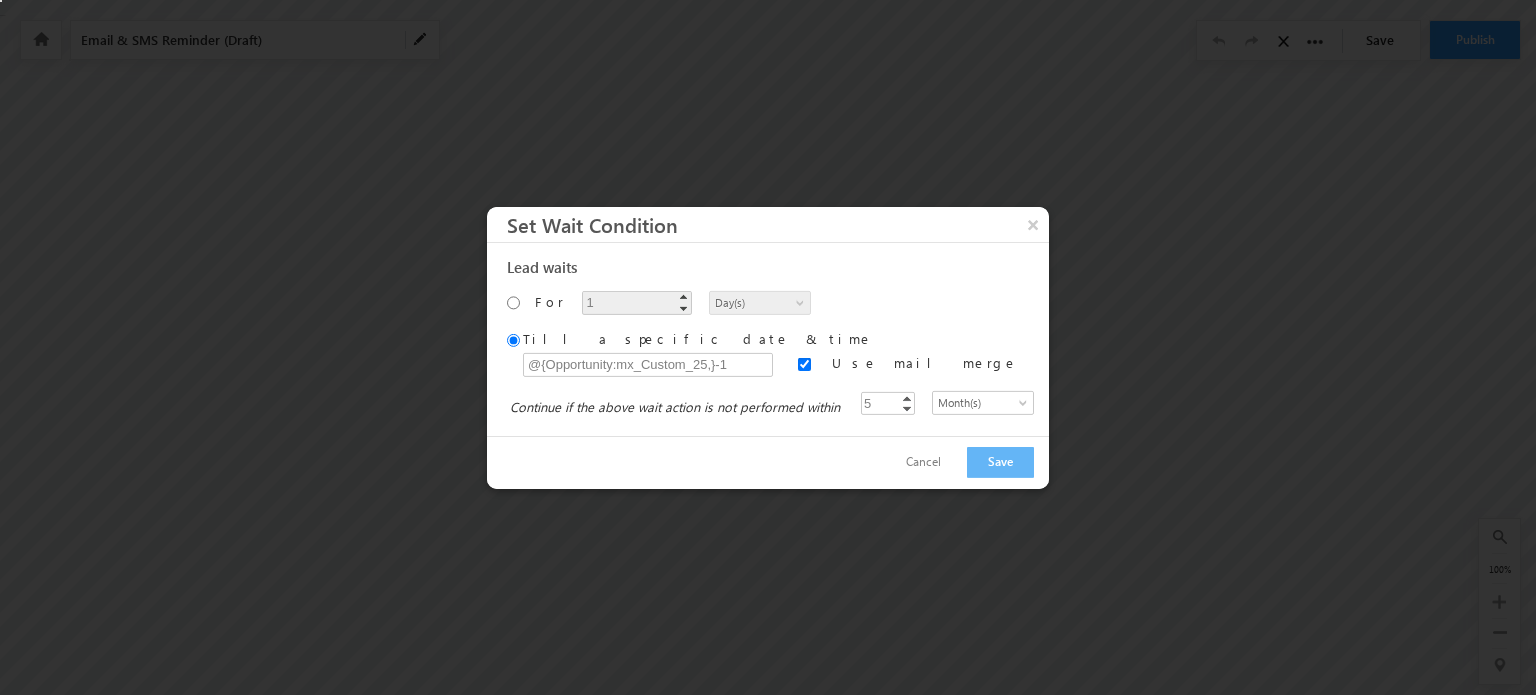 click on "Lead waits
For
1 ▲ ▼
Minutes
Hours
Days
Weeks
Months
Years
Day(s)
Use mail merge
Specify exact time and day(s)
Set days
S
M
T
W
T
F
S" at bounding box center [768, 338] 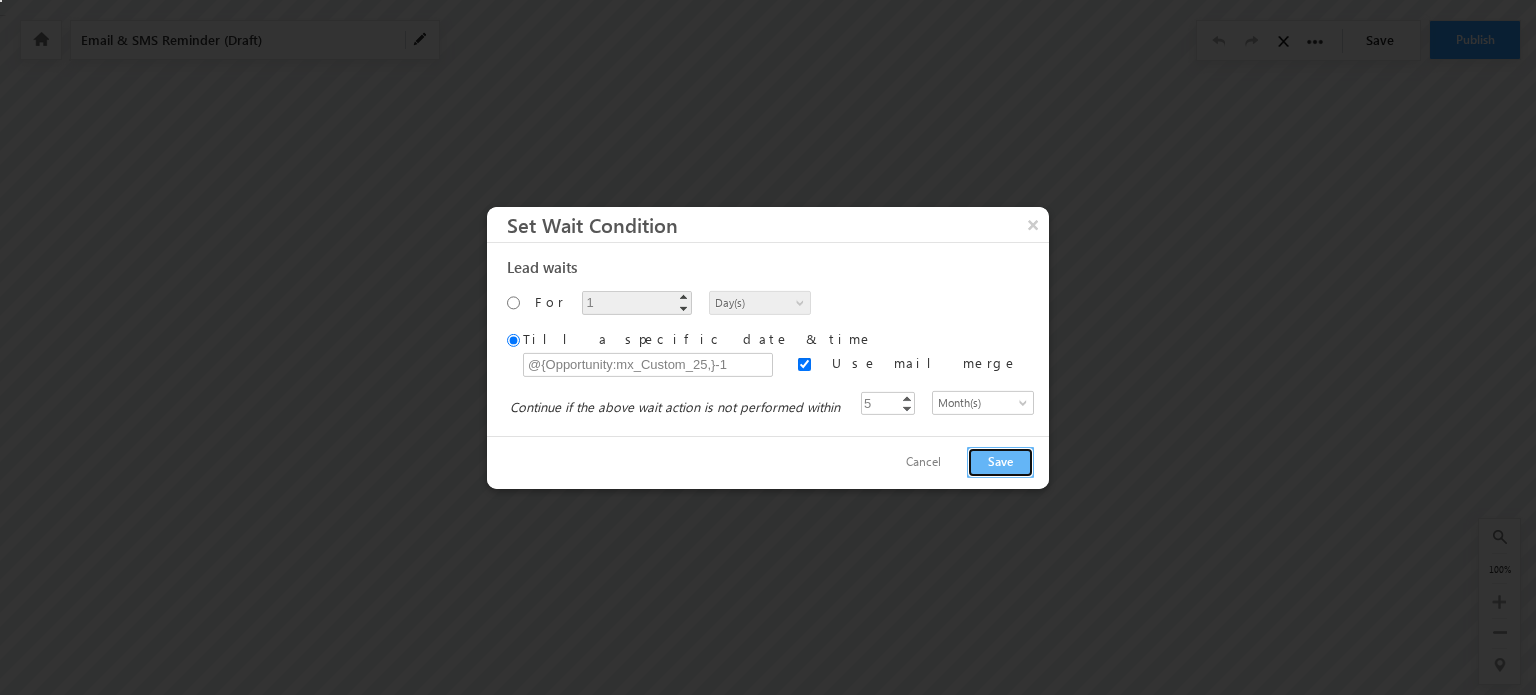 click on "Save" at bounding box center (1000, 462) 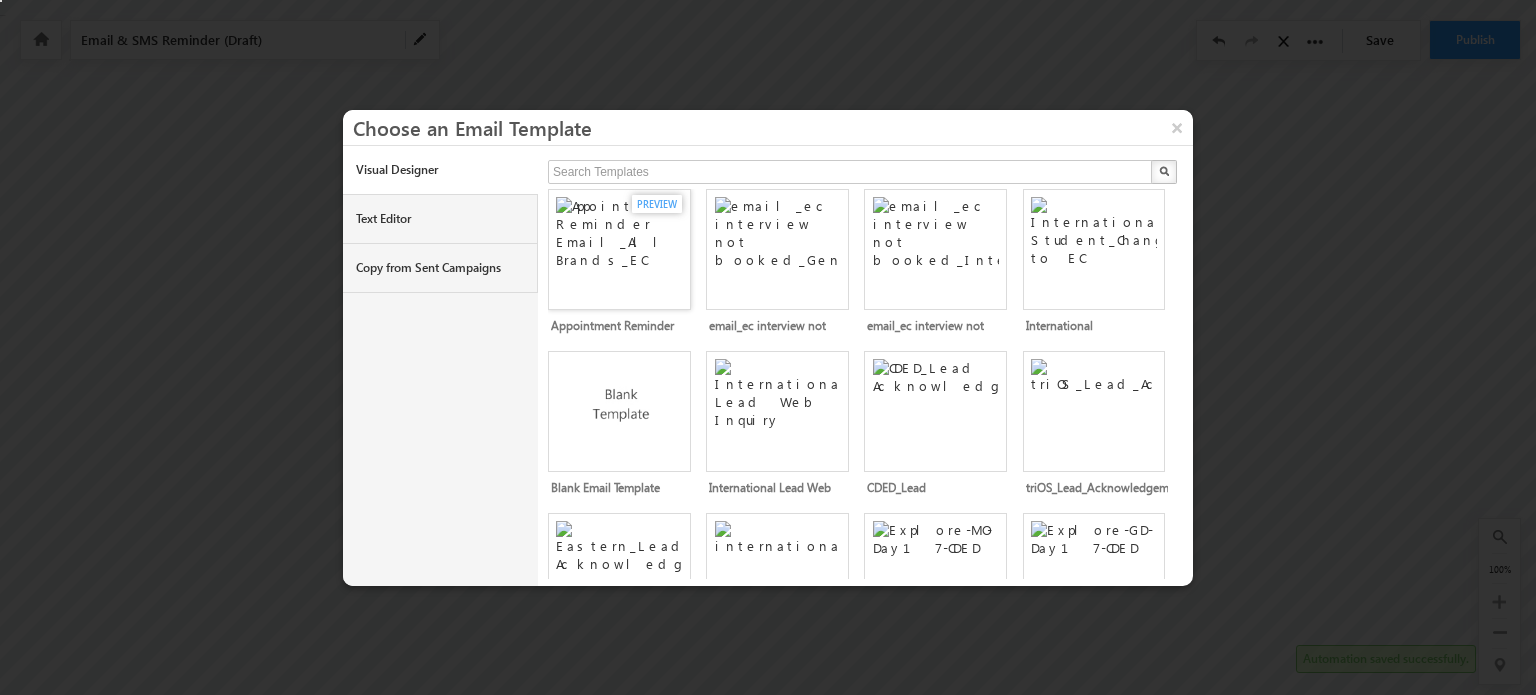 click at bounding box center [622, 243] 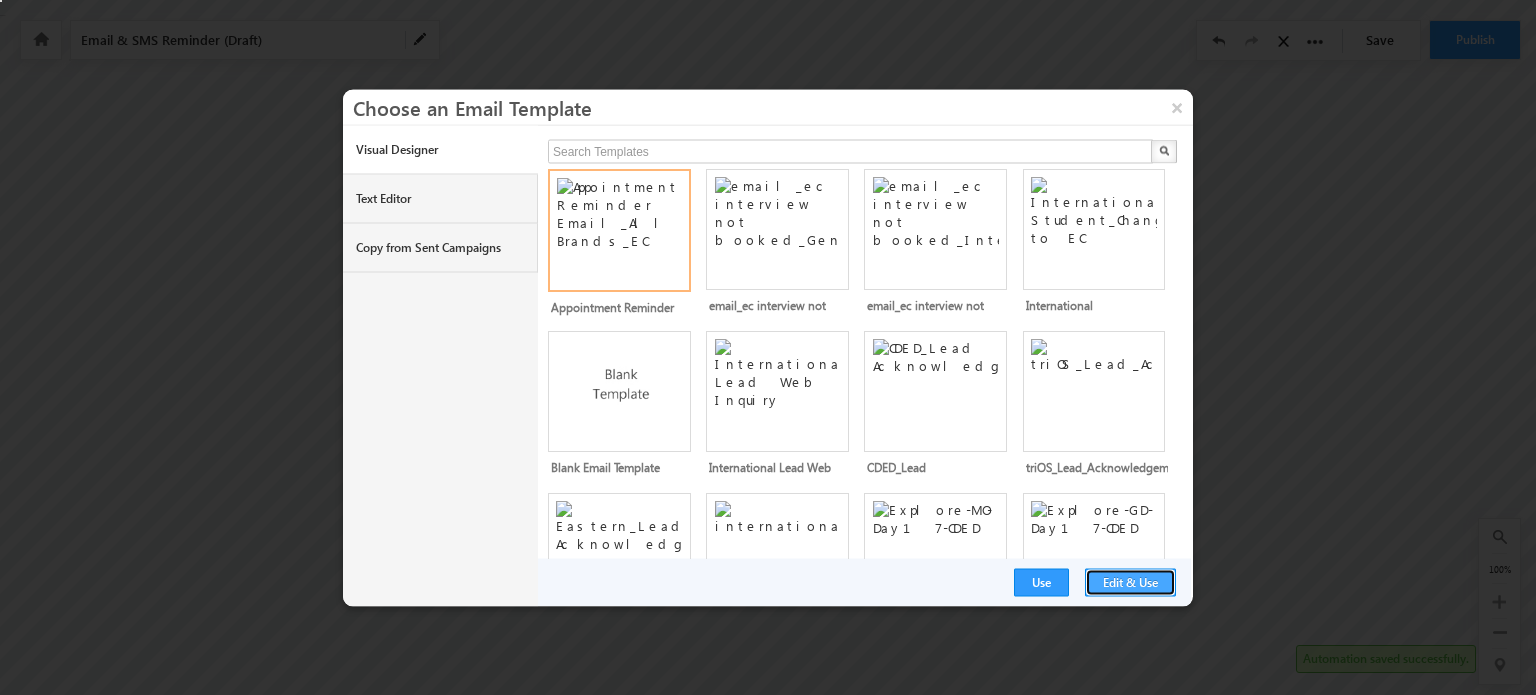 click on "Edit & Use" at bounding box center [1130, 582] 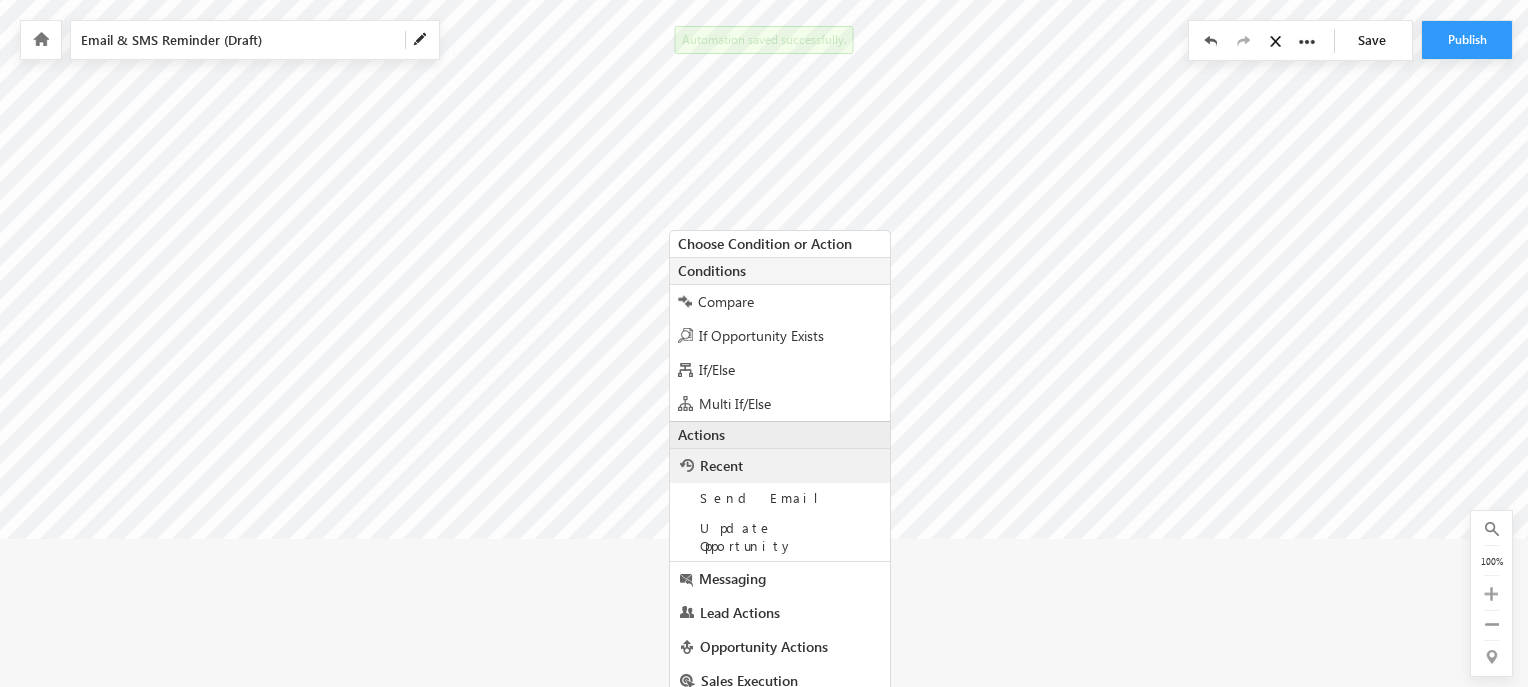 scroll, scrollTop: 196, scrollLeft: 0, axis: vertical 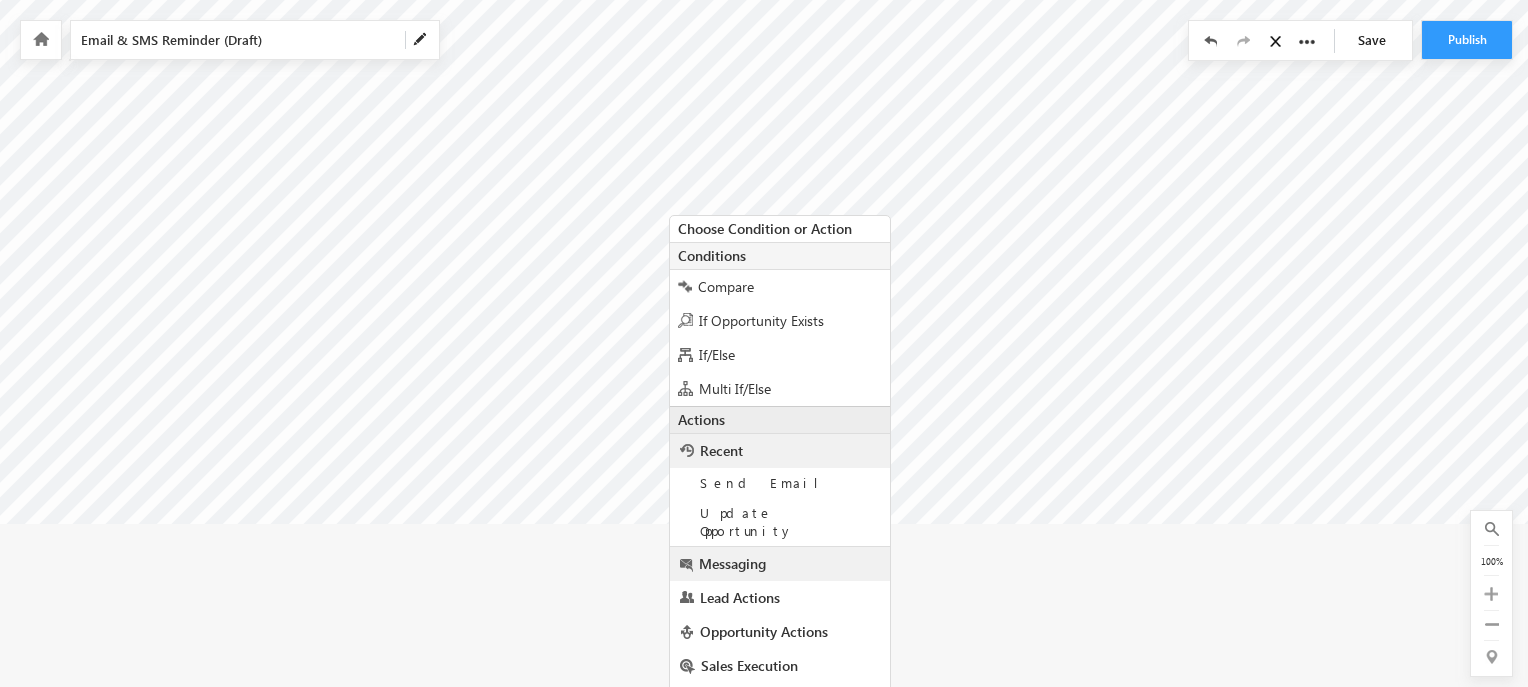 click on "Messaging" at bounding box center (780, 564) 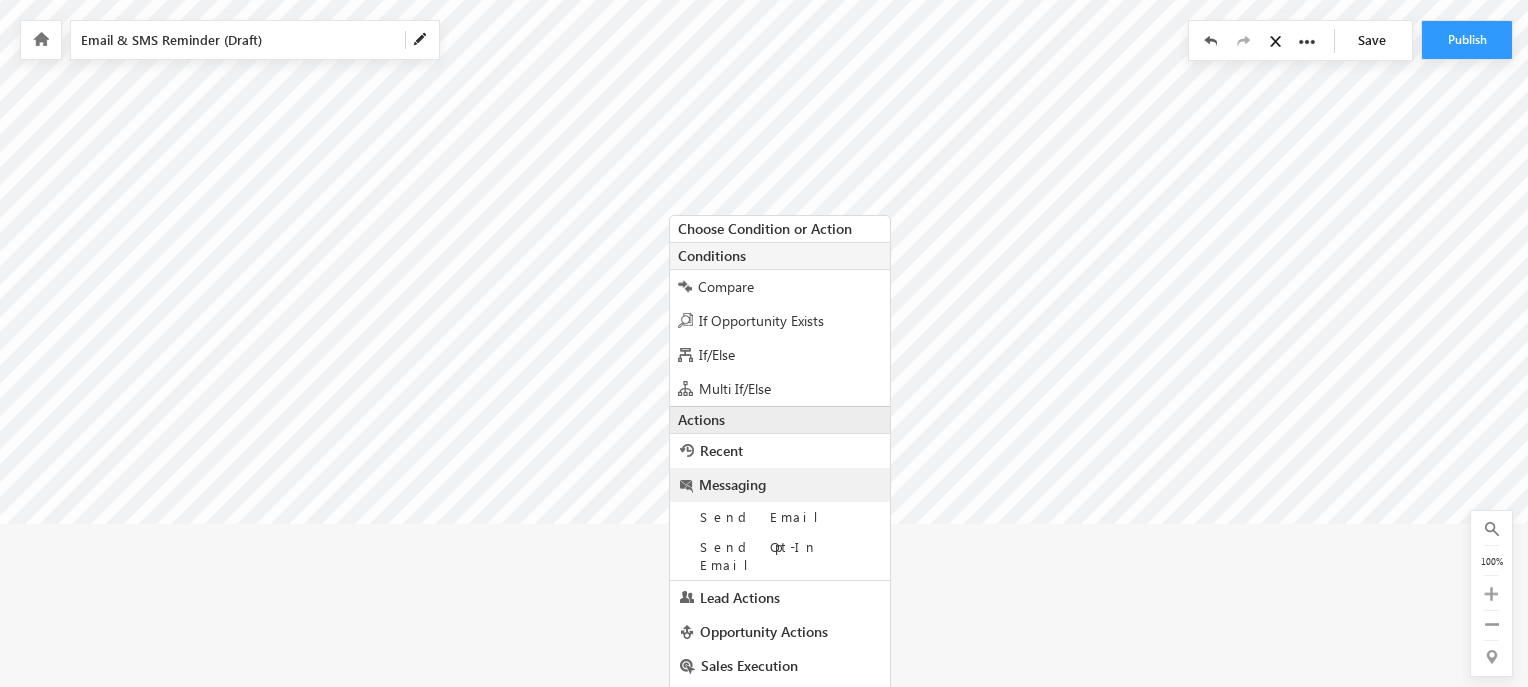 scroll, scrollTop: 209, scrollLeft: 0, axis: vertical 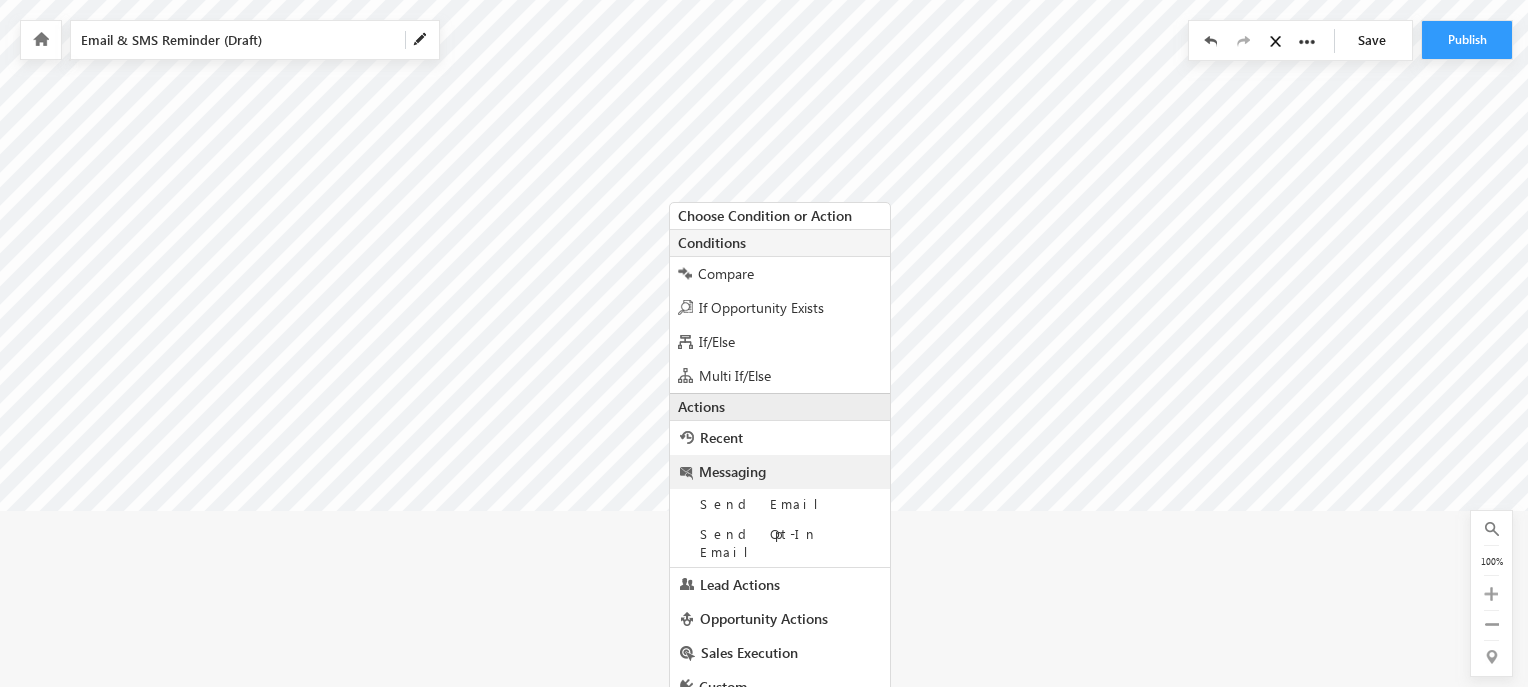 click on "Messaging" at bounding box center [780, 472] 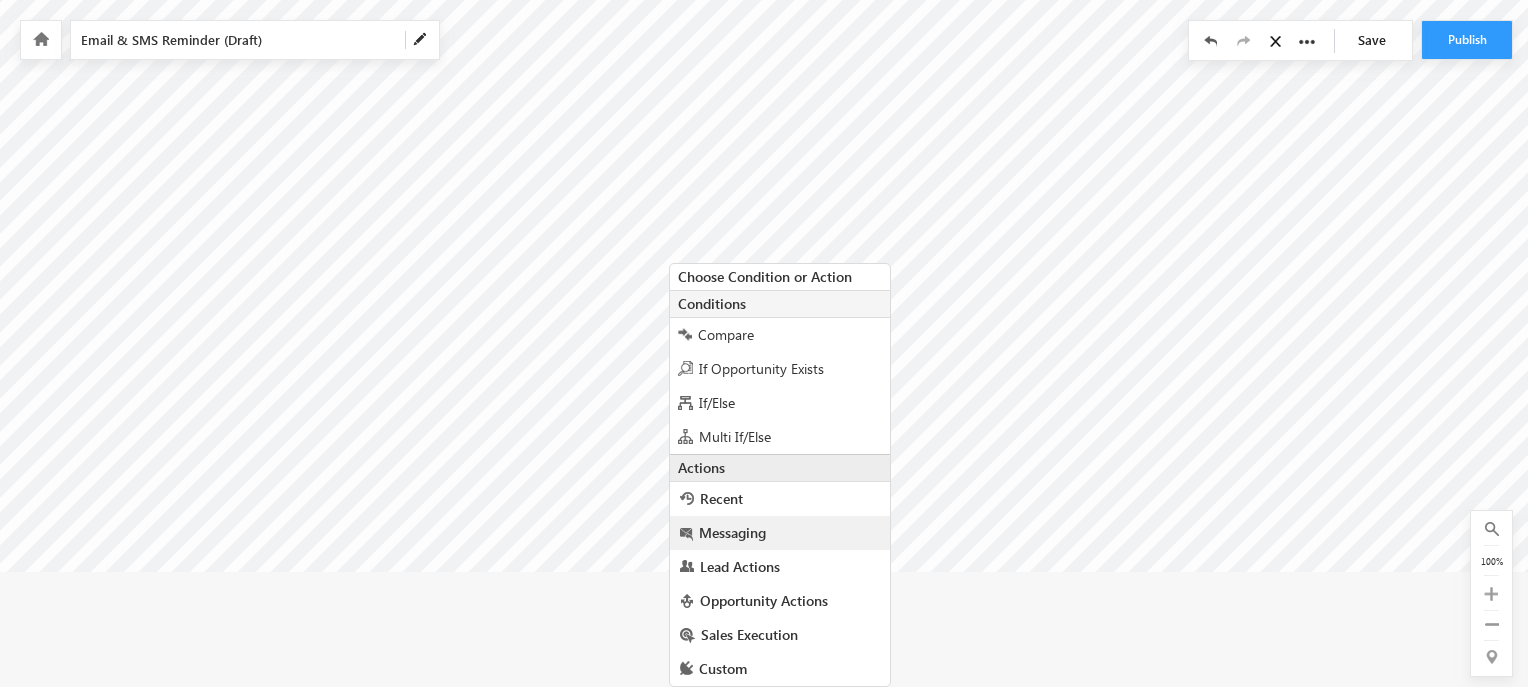 scroll, scrollTop: 148, scrollLeft: 0, axis: vertical 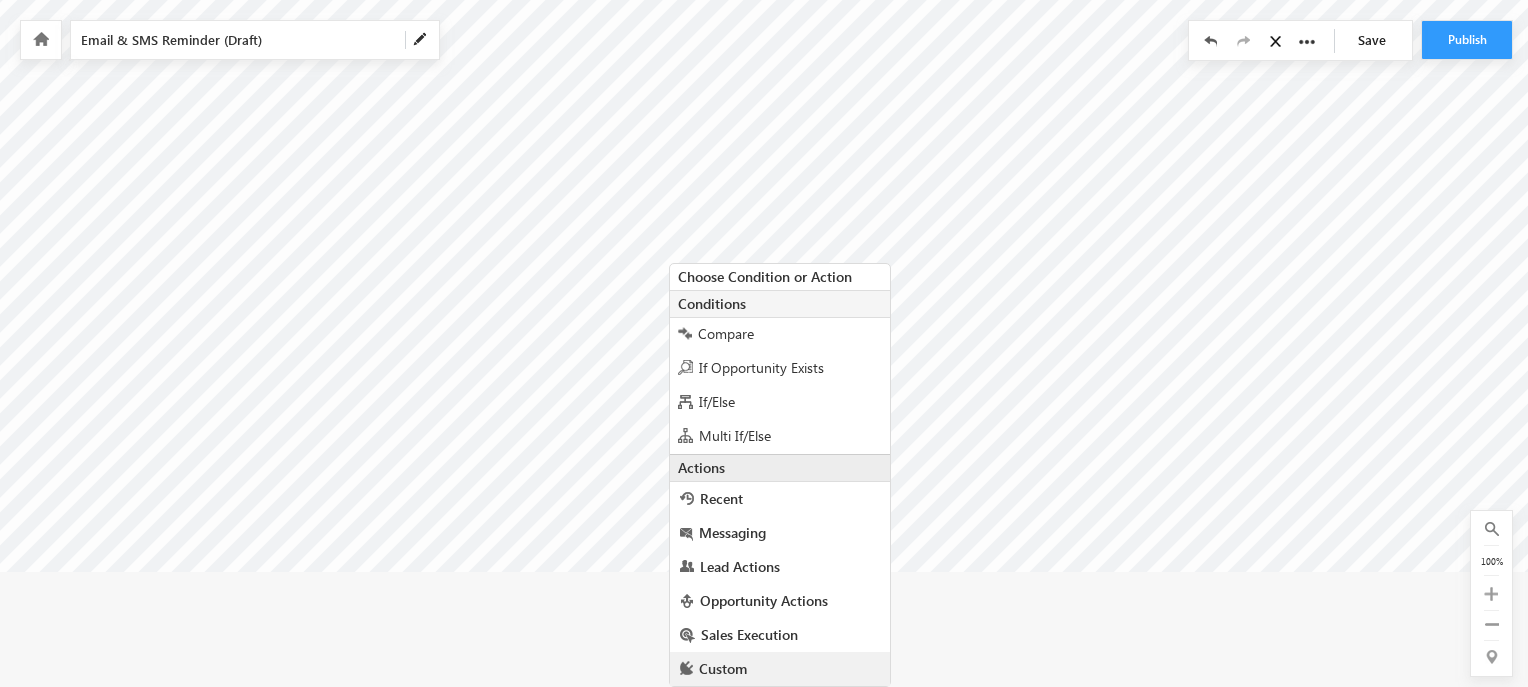 click on "Custom" at bounding box center [780, 669] 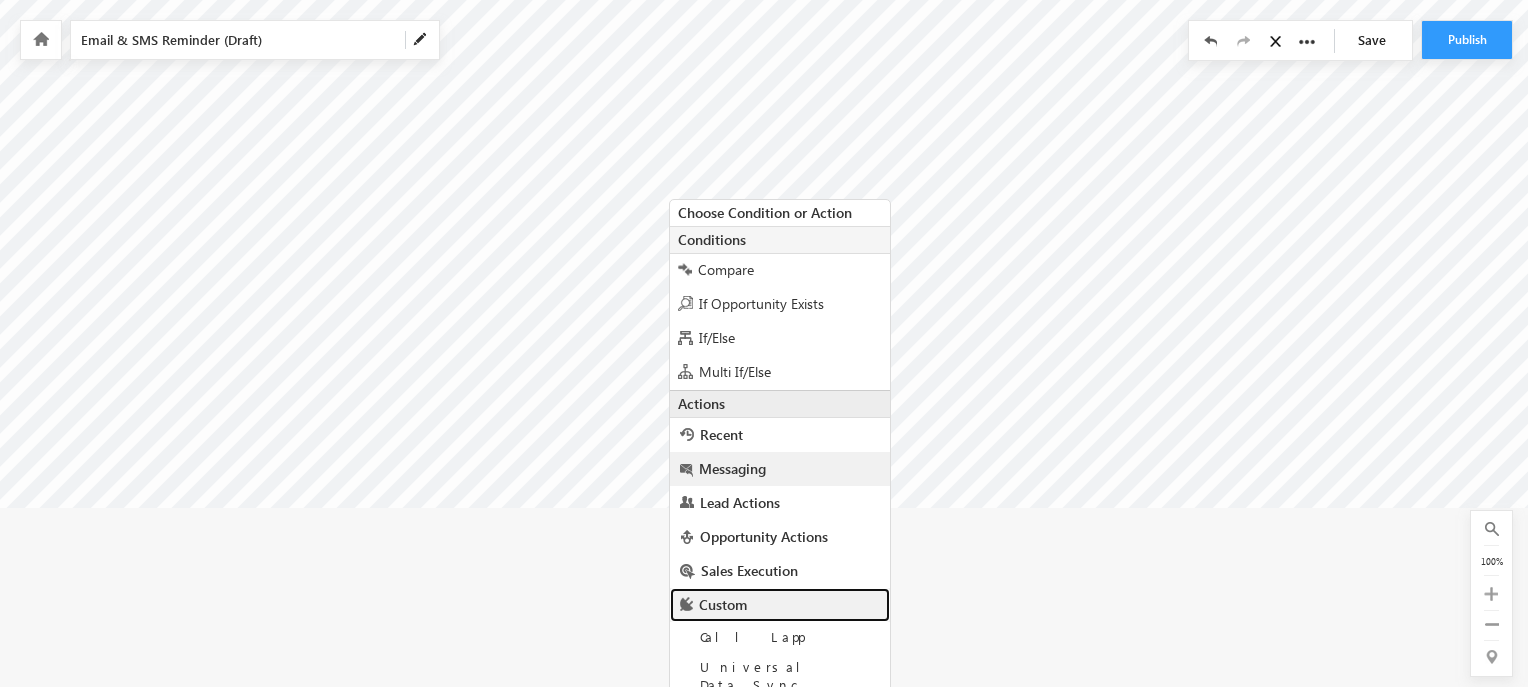 scroll, scrollTop: 238, scrollLeft: 0, axis: vertical 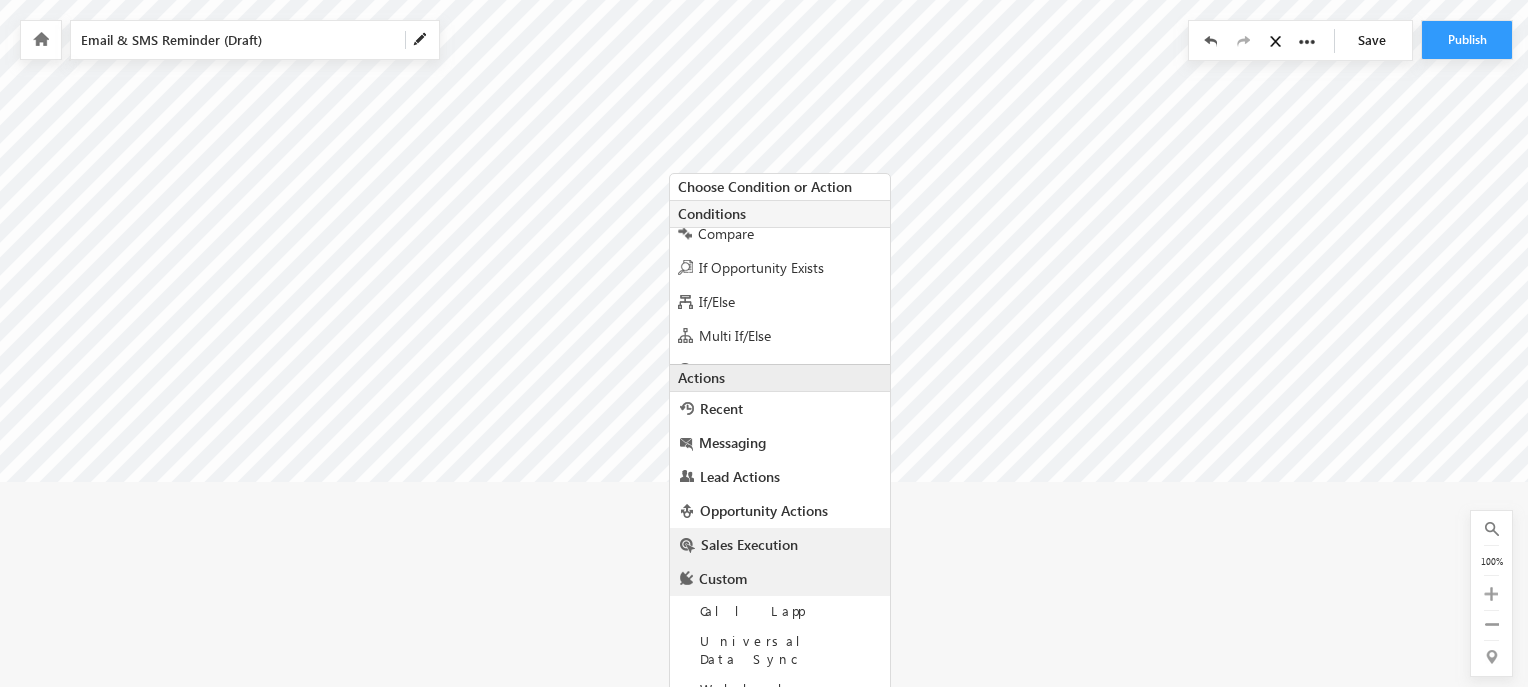 click on "Sales Execution" at bounding box center (749, 544) 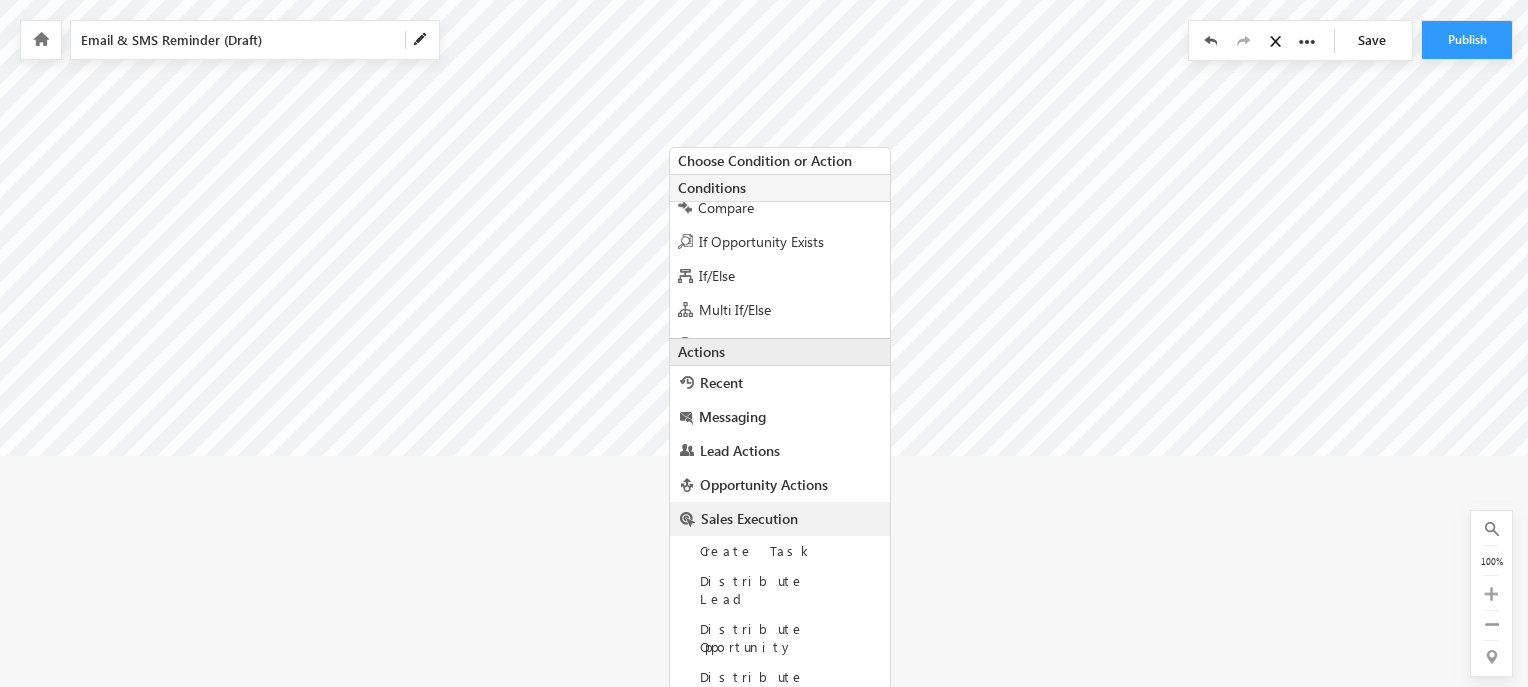 scroll, scrollTop: 329, scrollLeft: 0, axis: vertical 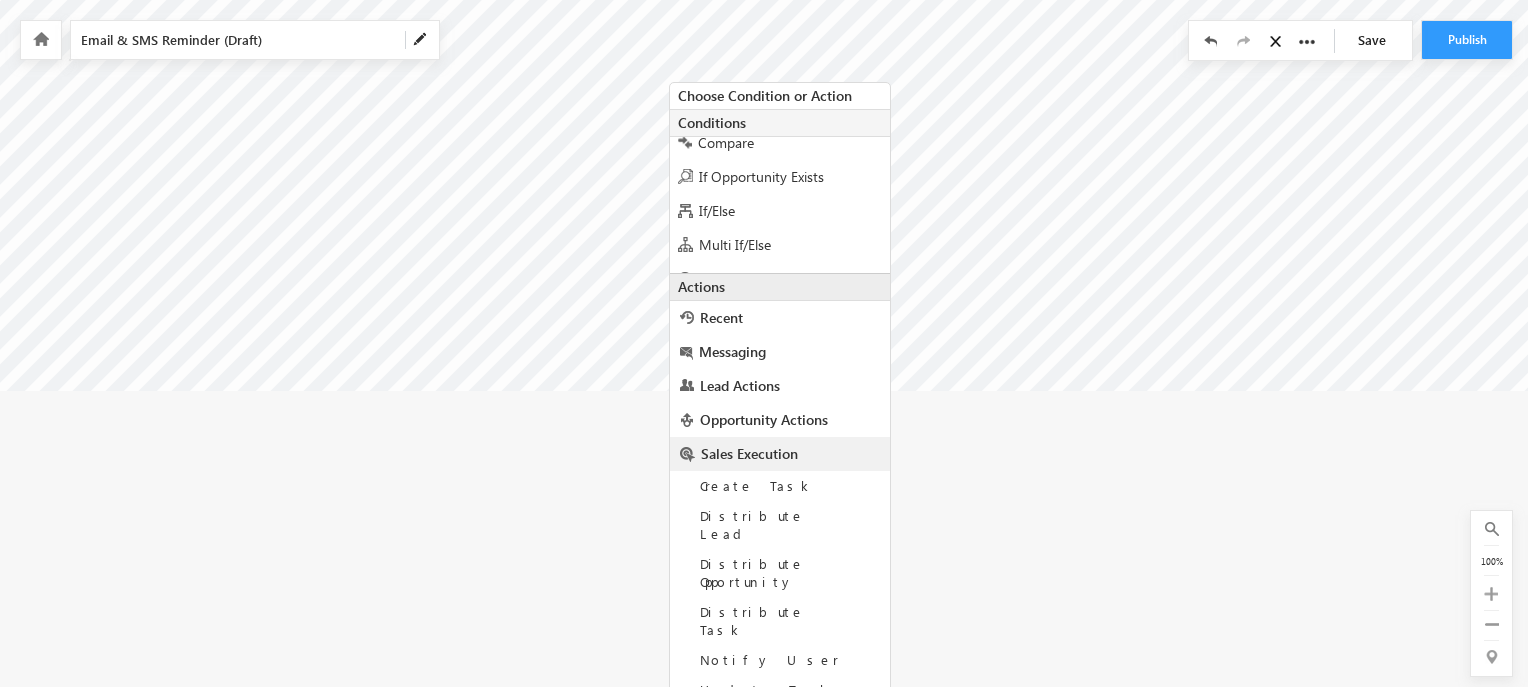 click on "Sales Execution" at bounding box center (780, 454) 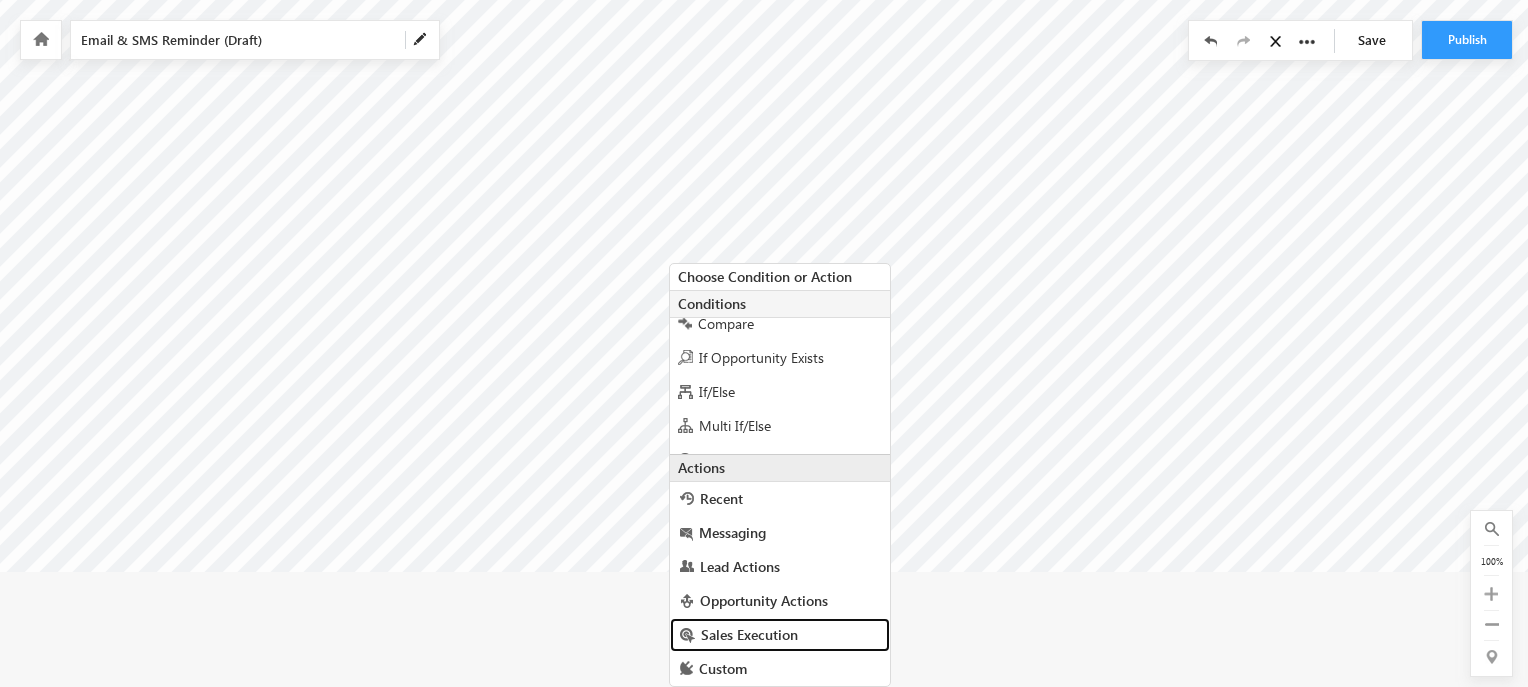 scroll, scrollTop: 148, scrollLeft: 0, axis: vertical 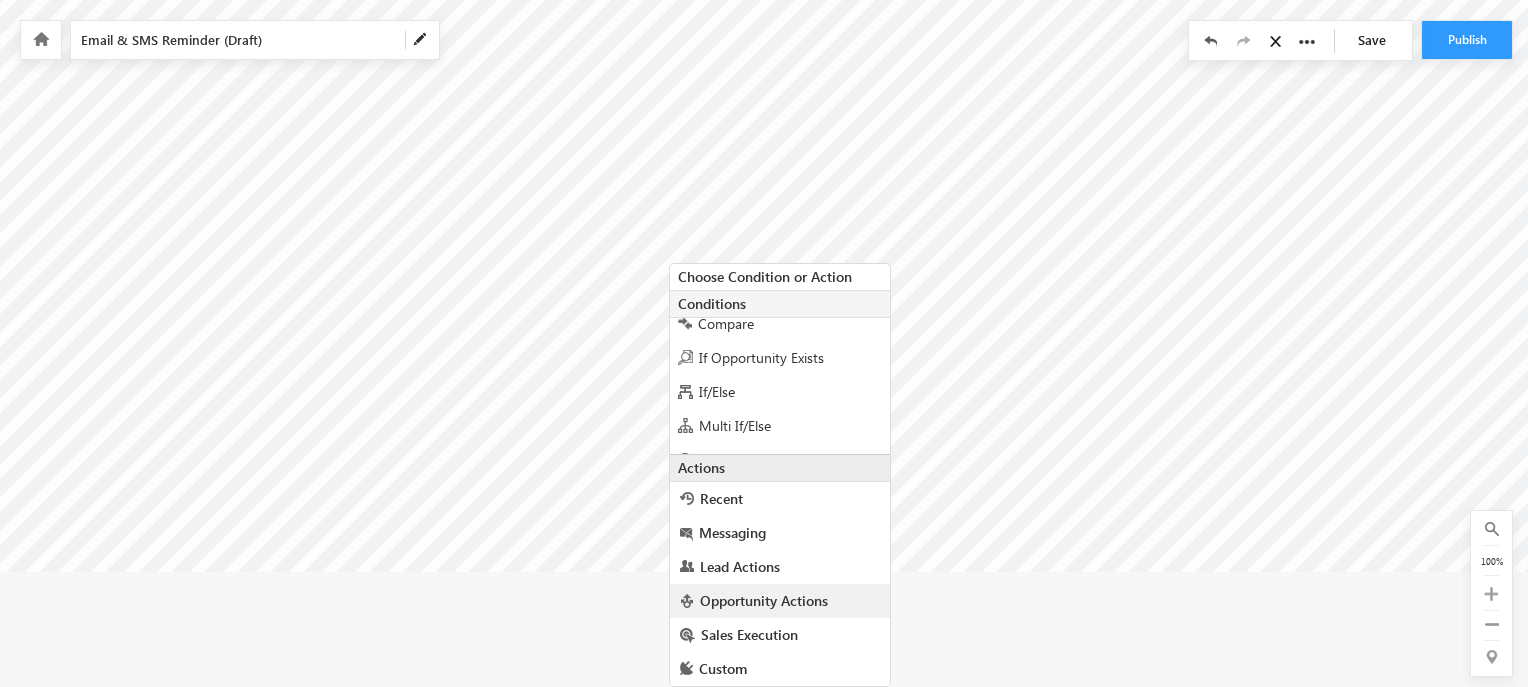 click on "Opportunity Actions" at bounding box center (764, 600) 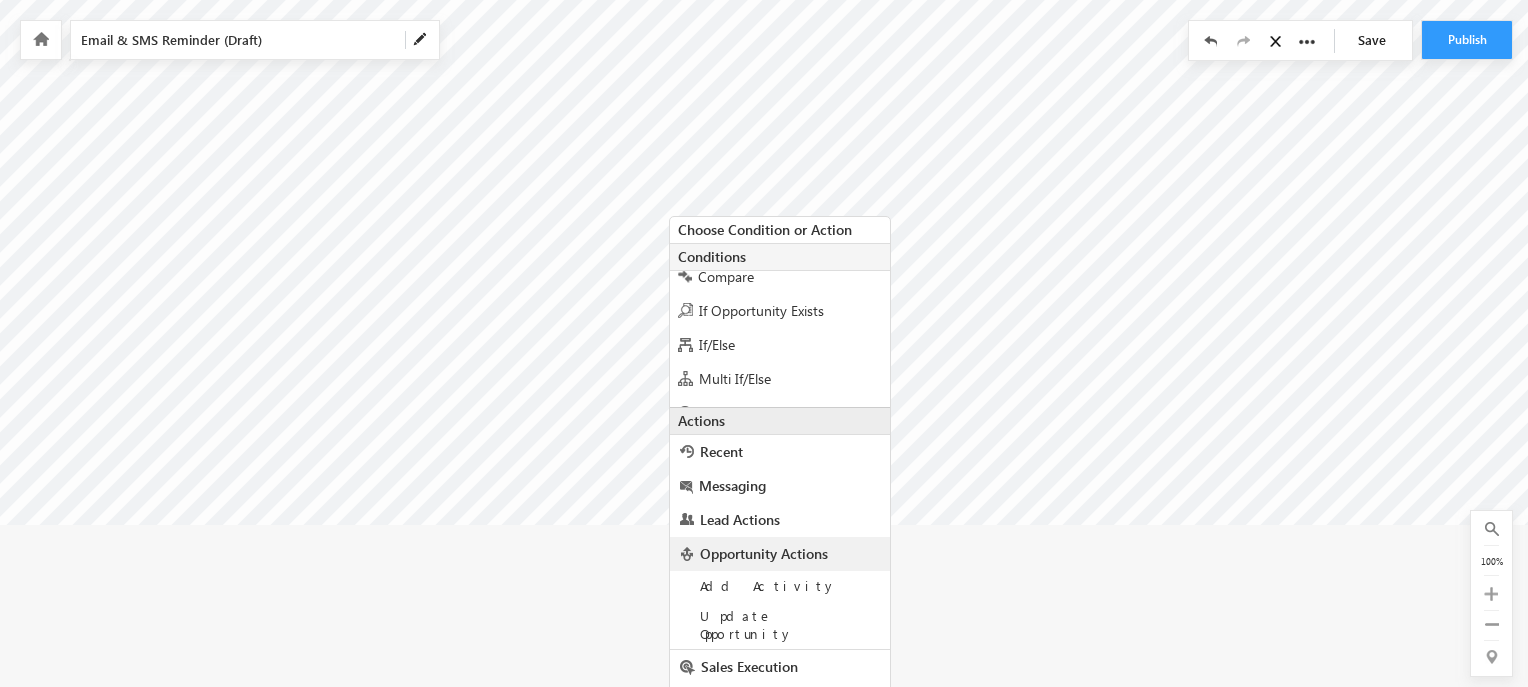 scroll, scrollTop: 209, scrollLeft: 0, axis: vertical 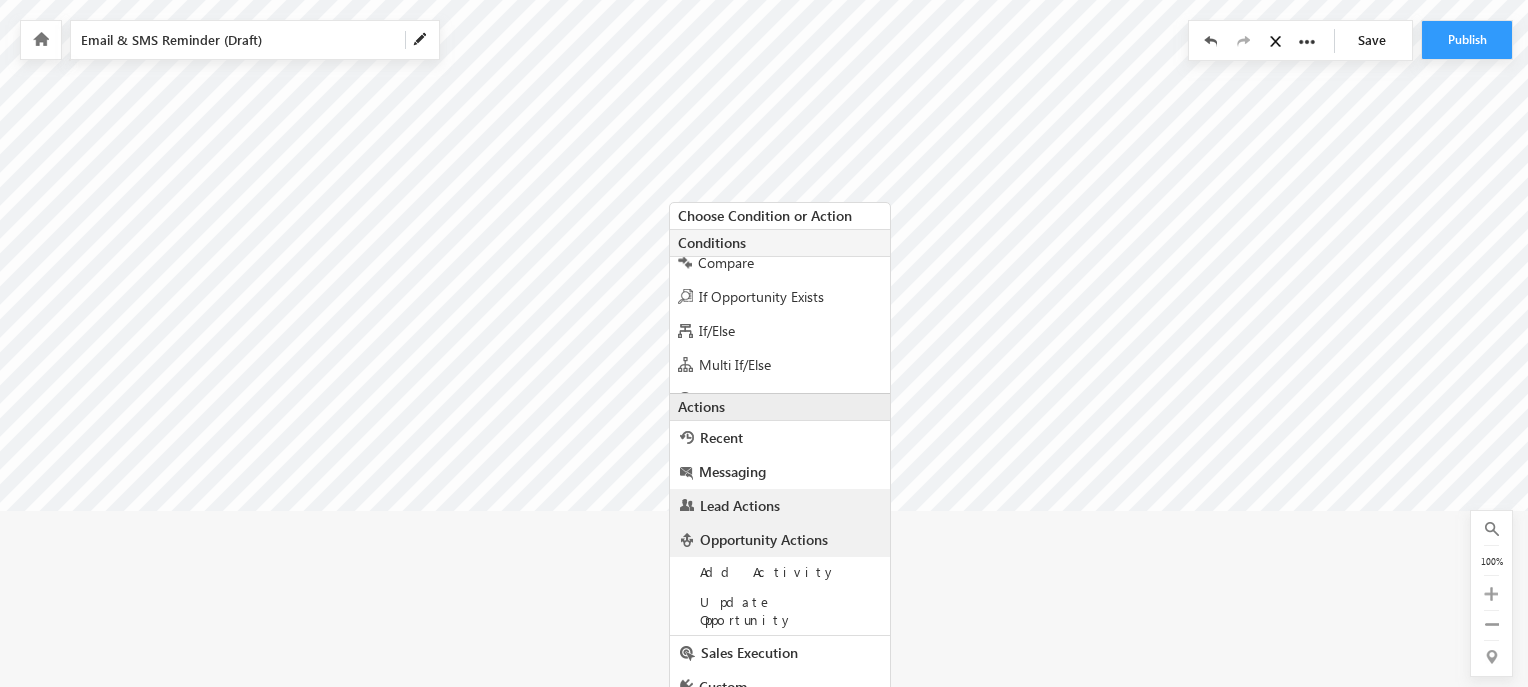 click on "Lead Actions" at bounding box center [780, 506] 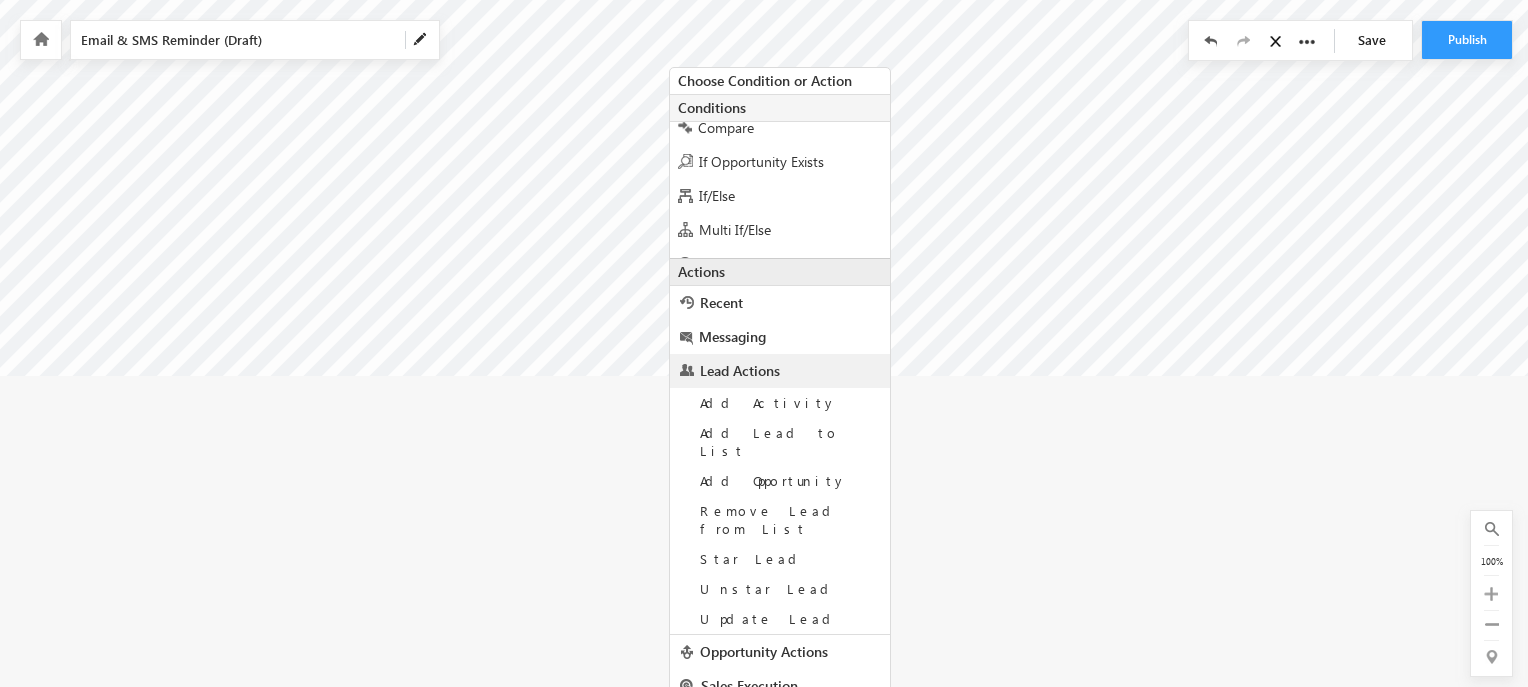 scroll, scrollTop: 359, scrollLeft: 0, axis: vertical 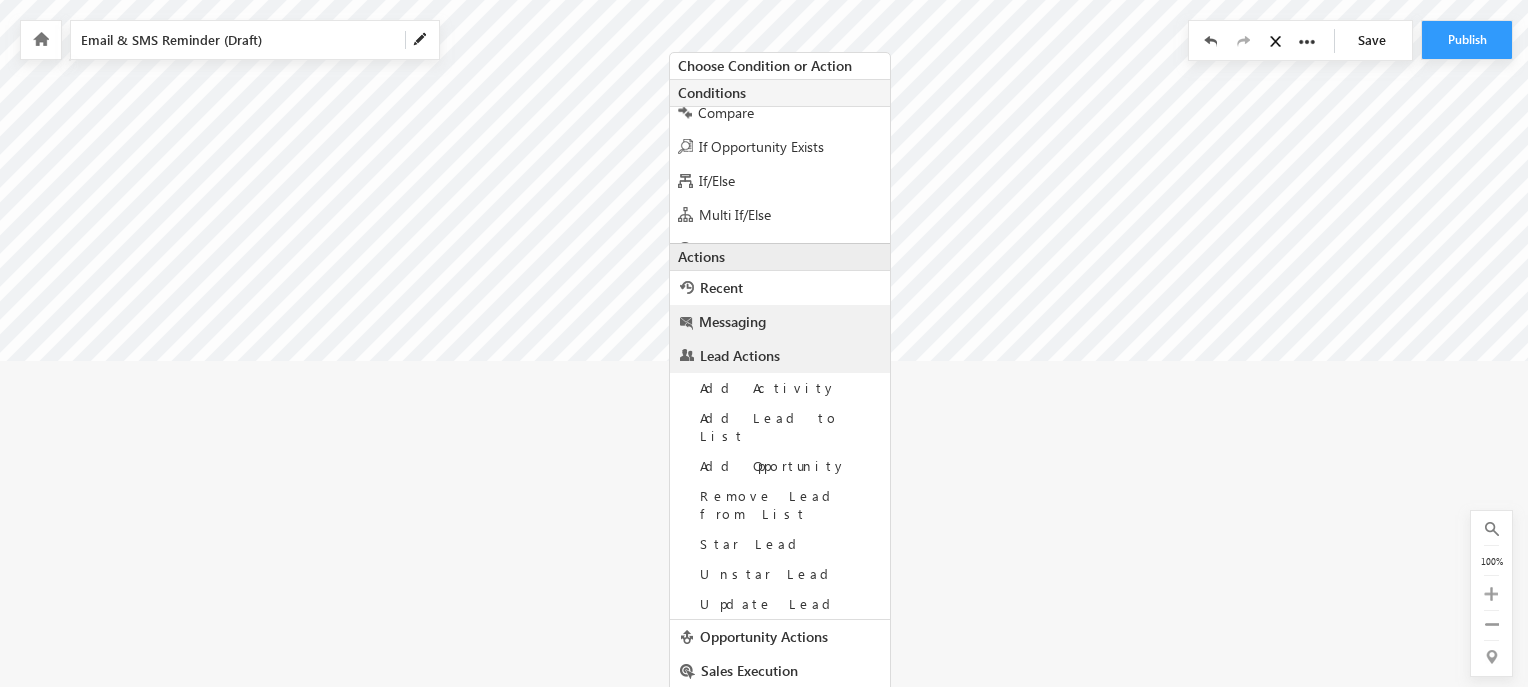 click on "Messaging" at bounding box center [780, 322] 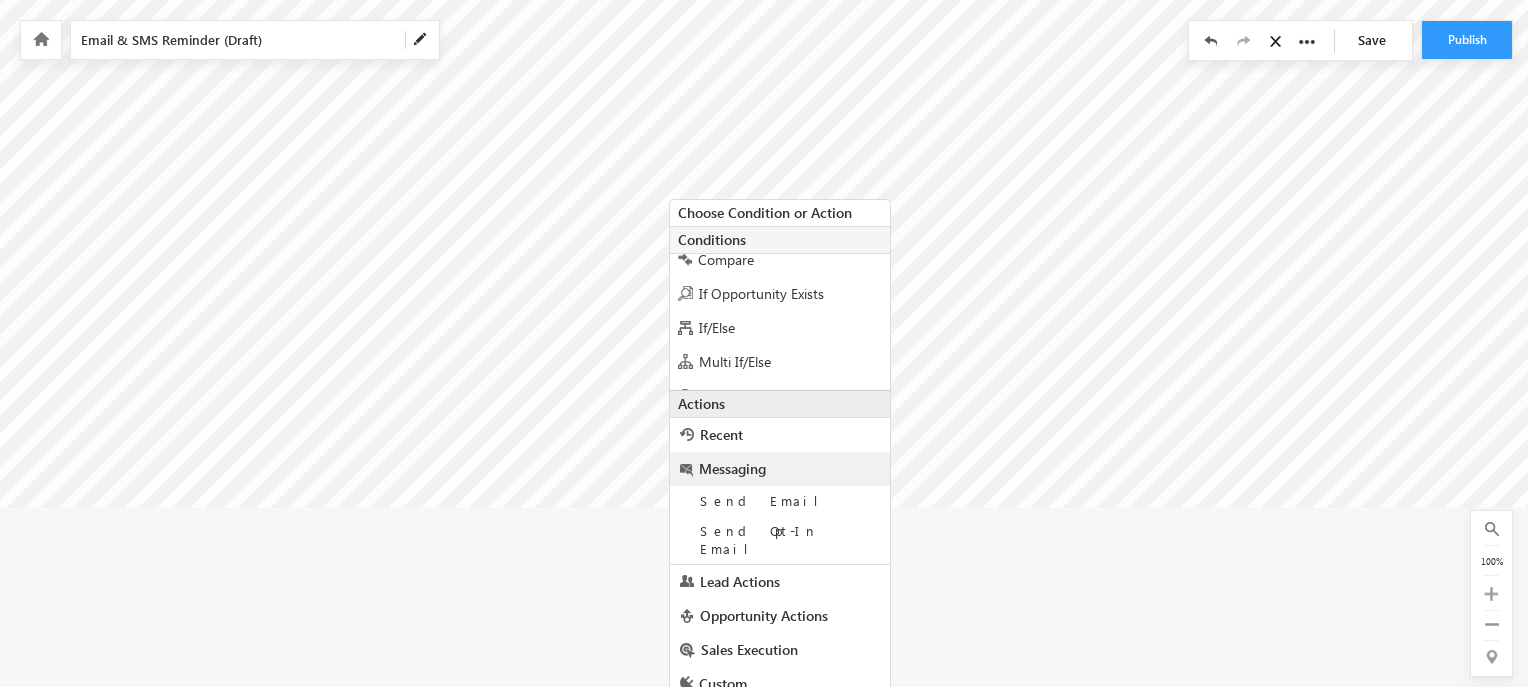 scroll, scrollTop: 209, scrollLeft: 0, axis: vertical 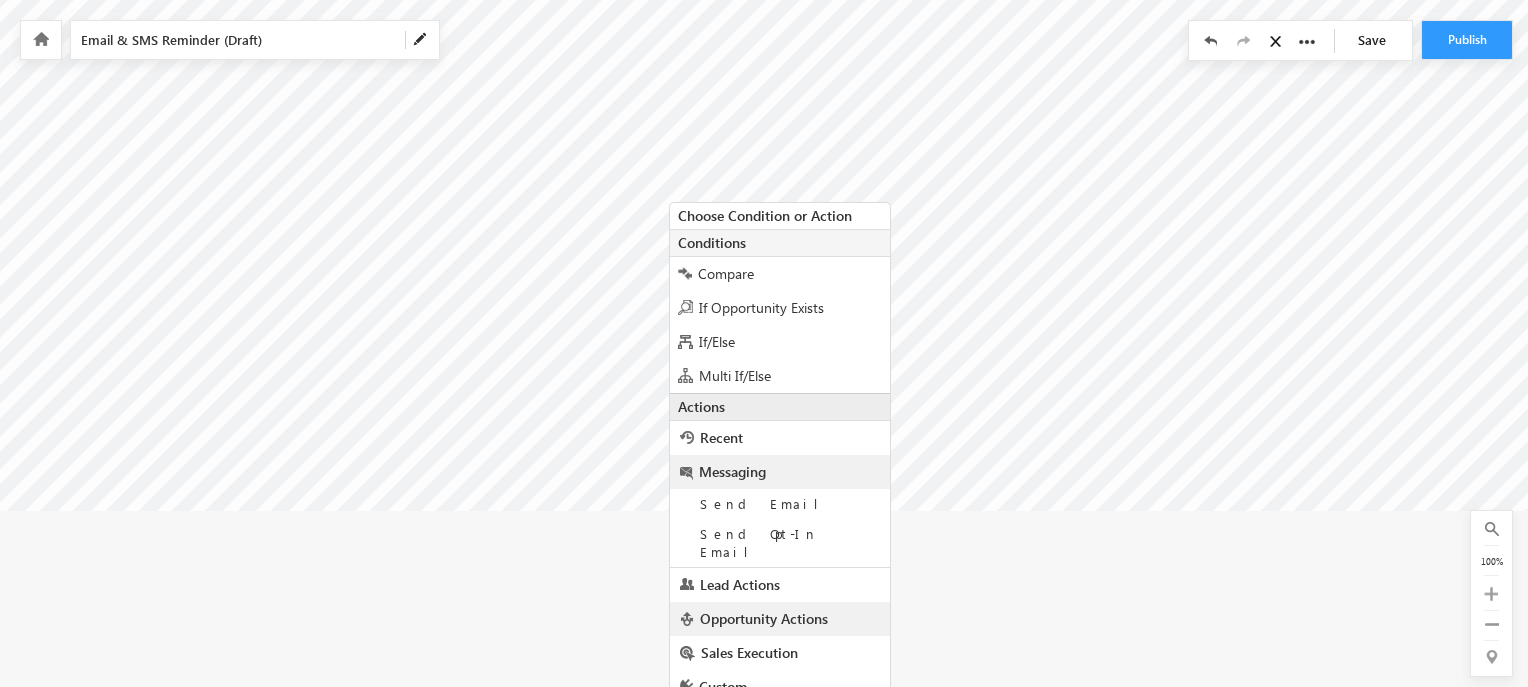 click on "Opportunity Actions" at bounding box center (764, 618) 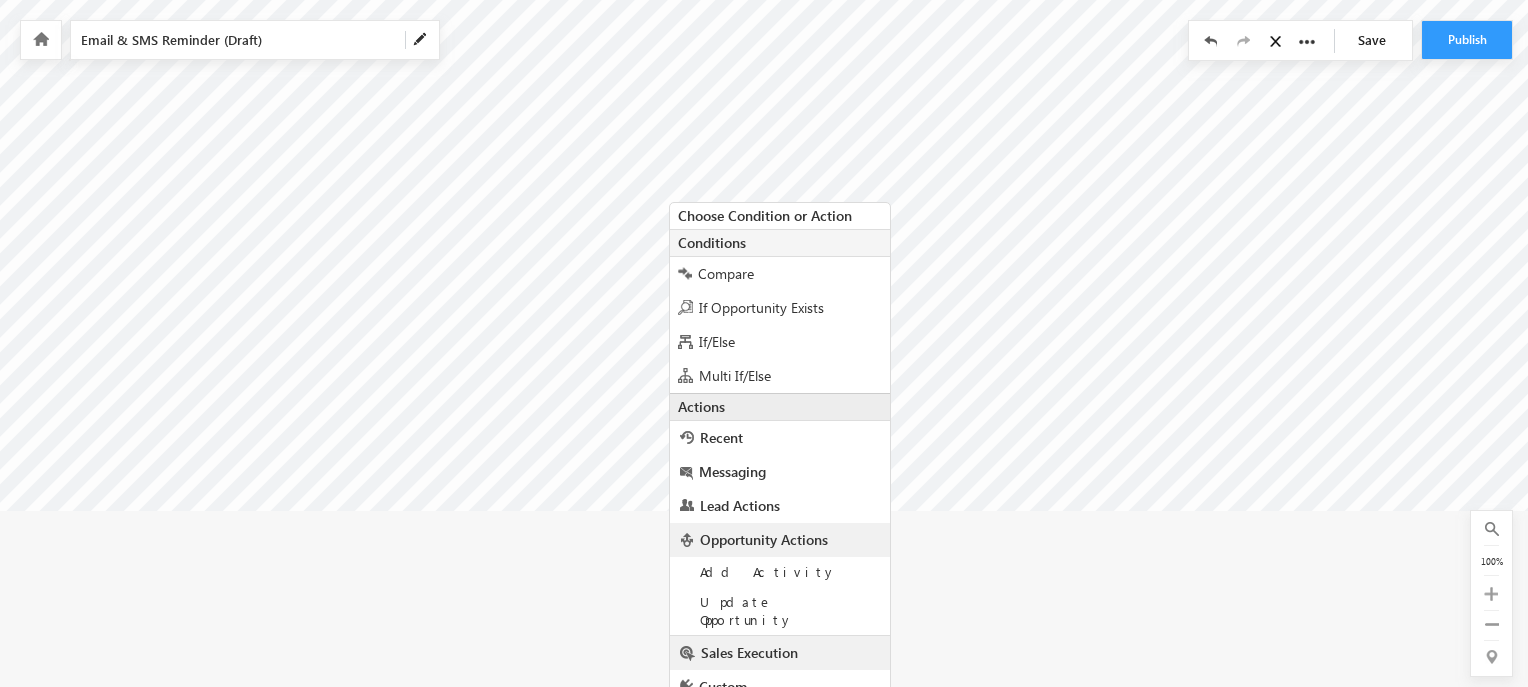 click on "Sales Execution" at bounding box center (780, 653) 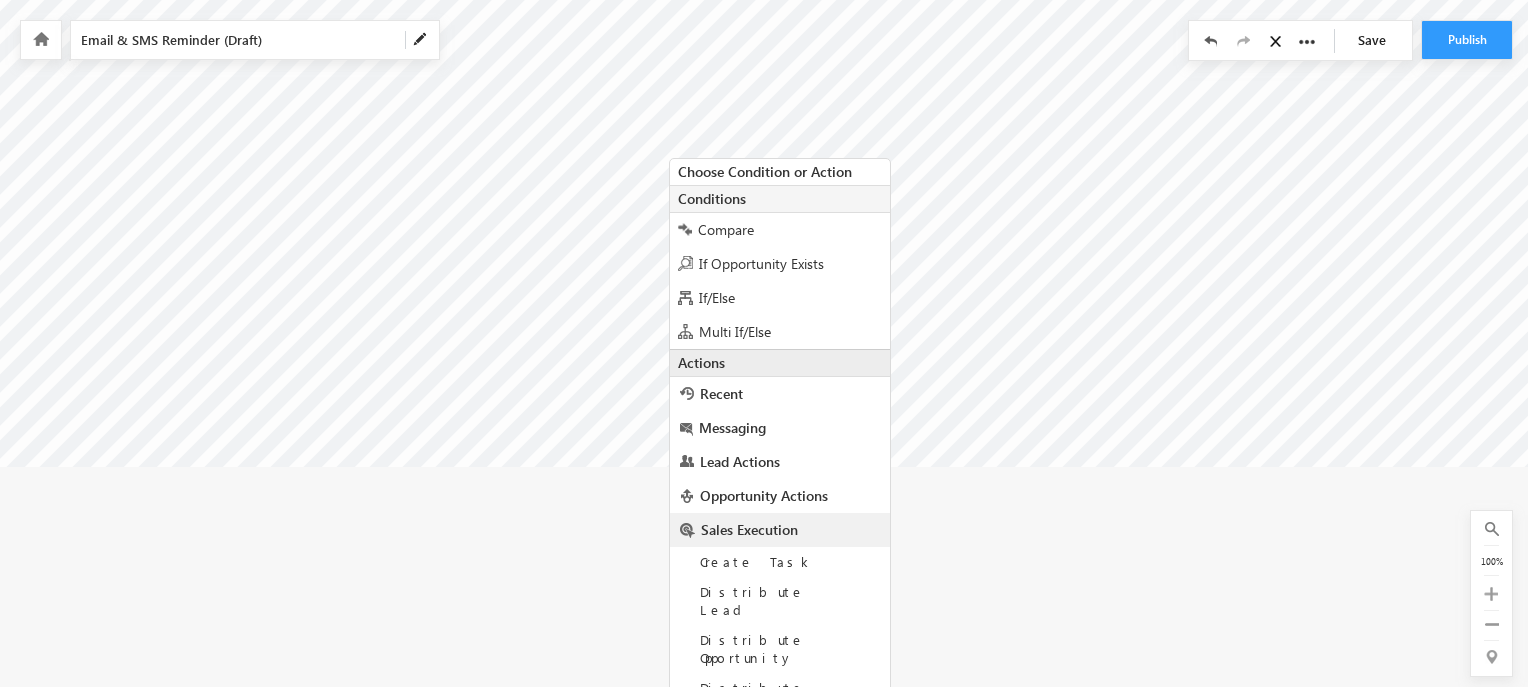 scroll, scrollTop: 329, scrollLeft: 0, axis: vertical 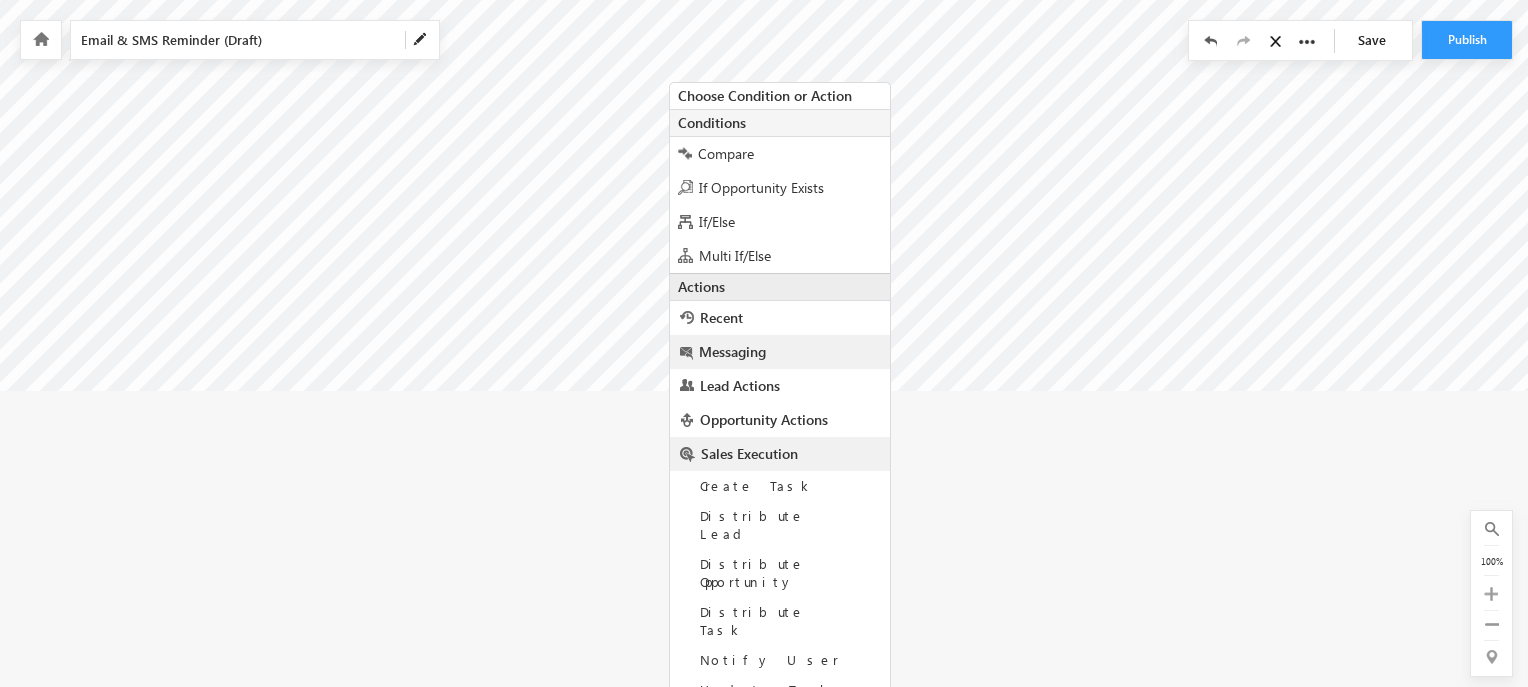 click on "Messaging" at bounding box center (780, 352) 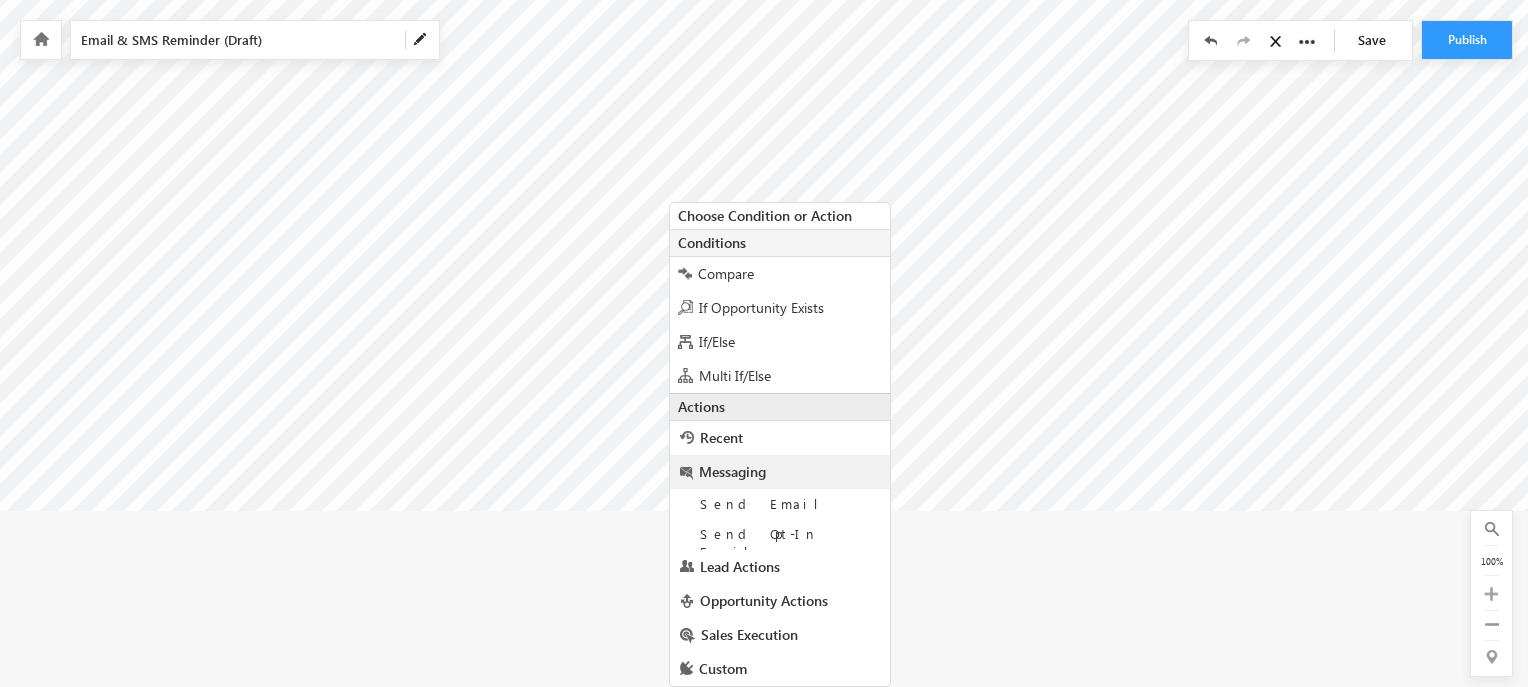 scroll, scrollTop: 209, scrollLeft: 0, axis: vertical 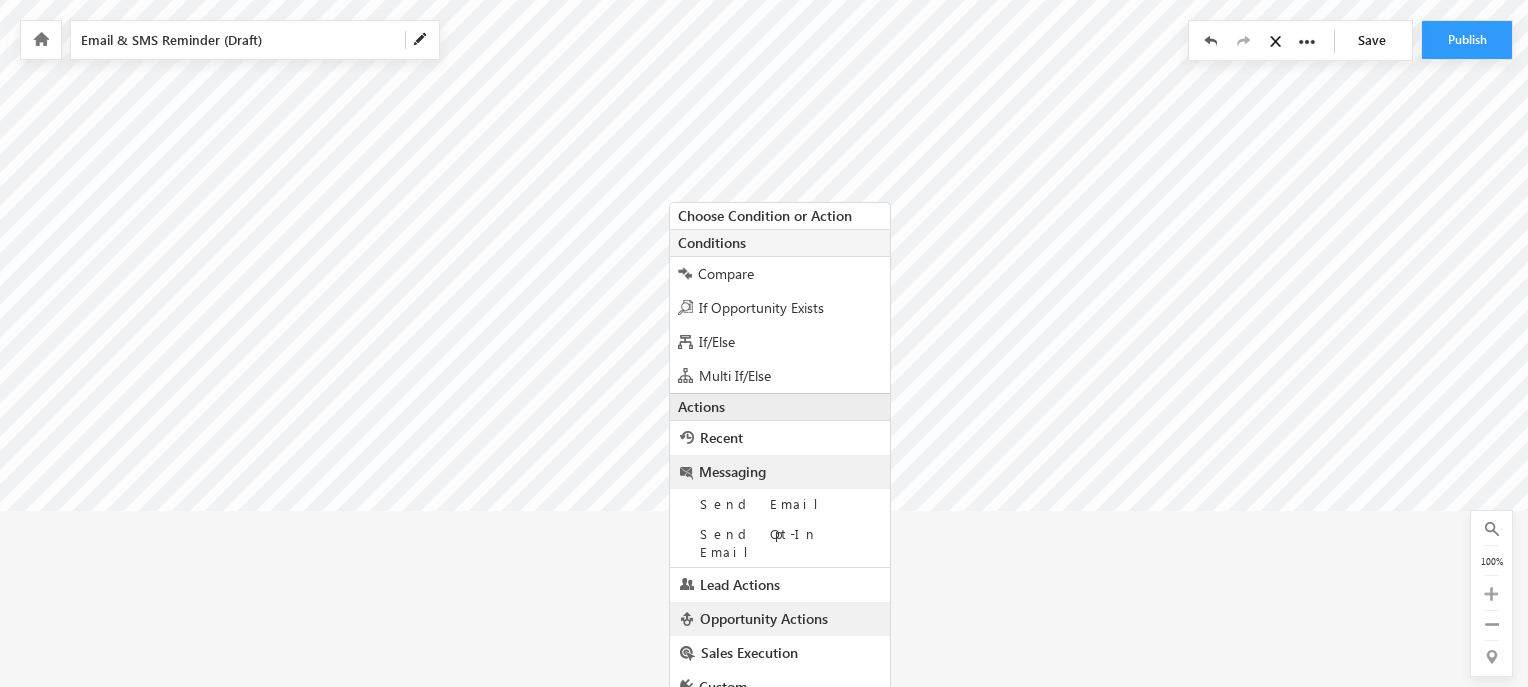 click on "Opportunity Actions" at bounding box center [780, 619] 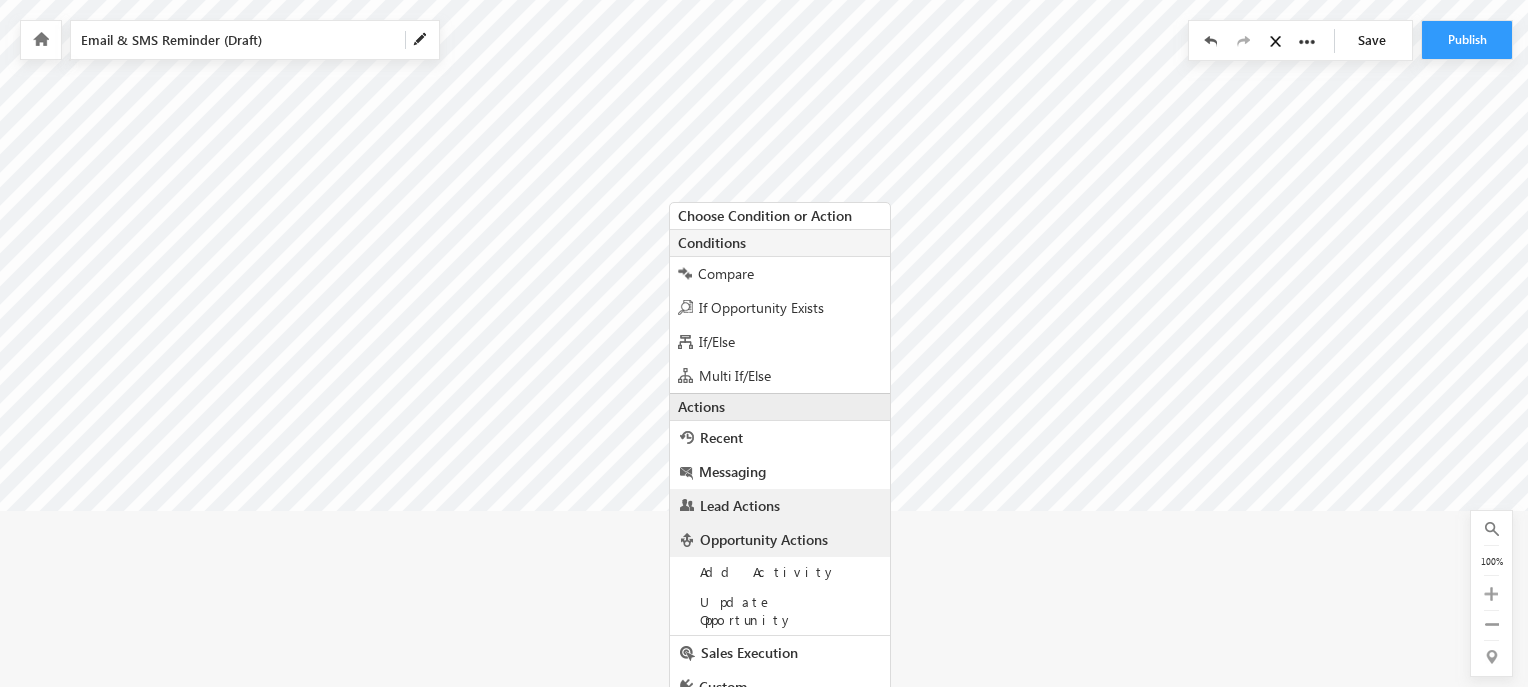 click on "Lead Actions" at bounding box center [780, 506] 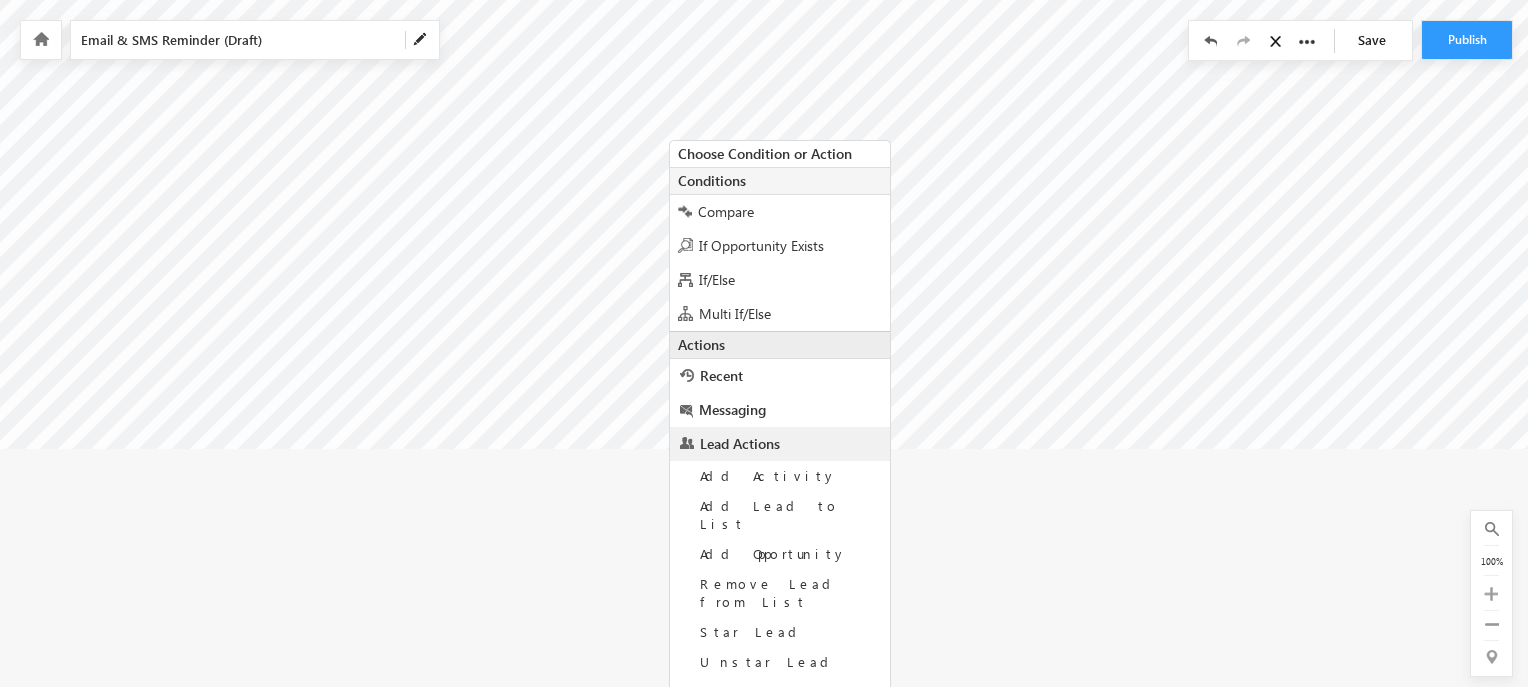 scroll, scrollTop: 359, scrollLeft: 0, axis: vertical 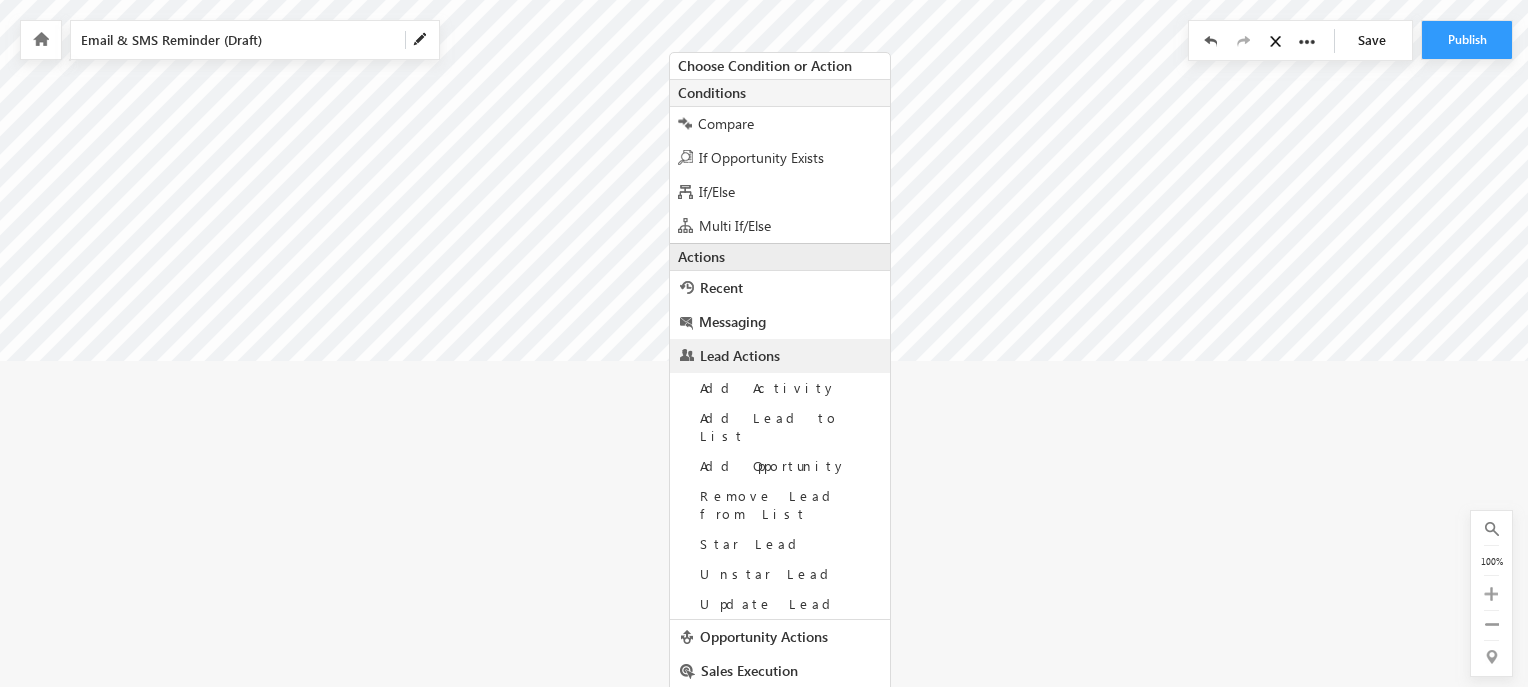 click on "Custom" at bounding box center [780, 705] 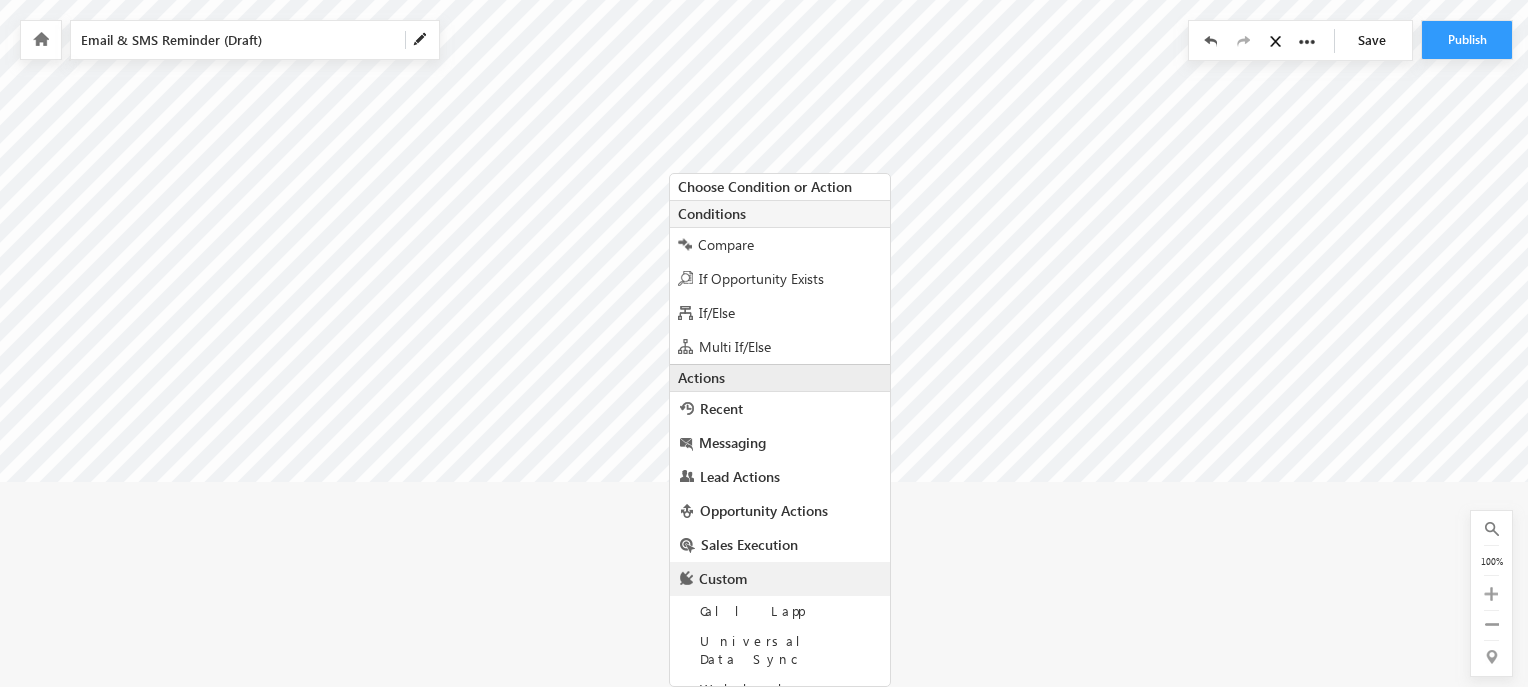 scroll, scrollTop: 238, scrollLeft: 0, axis: vertical 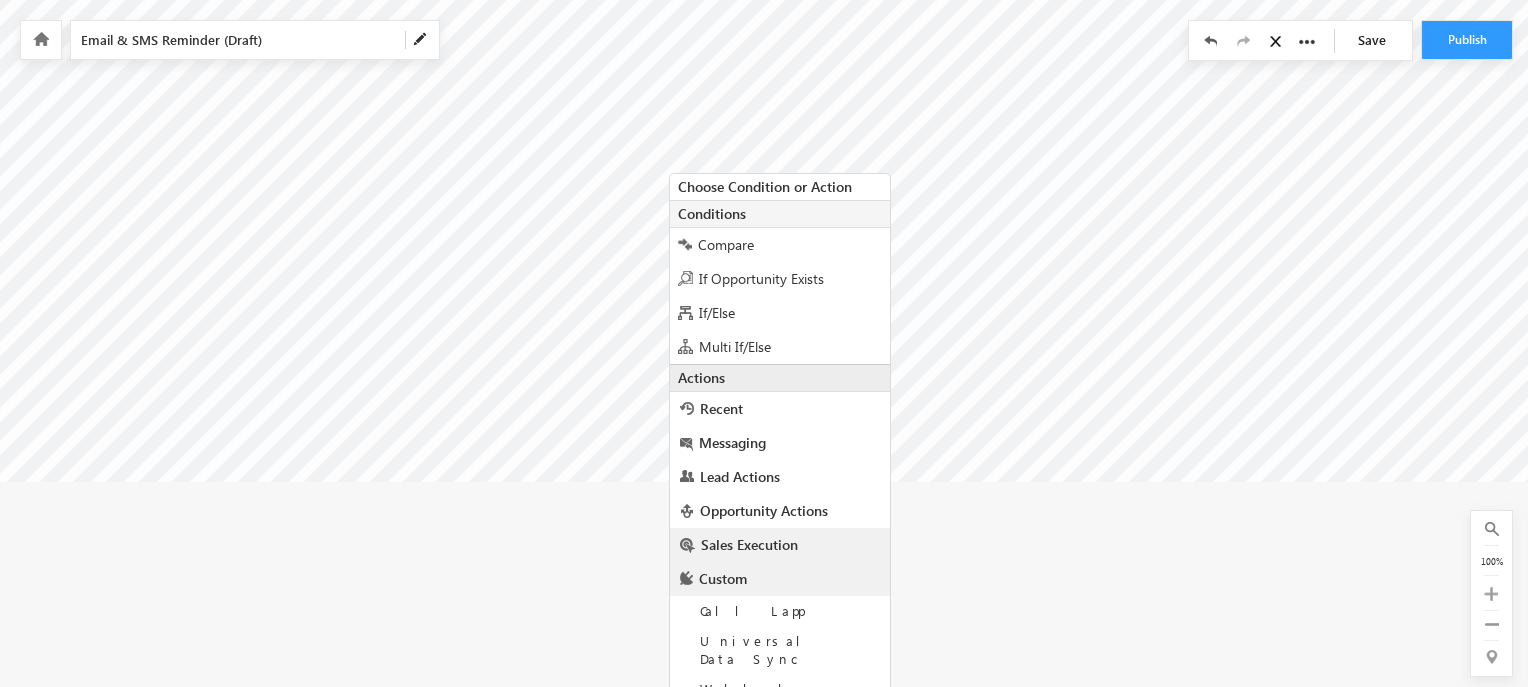 click on "Sales Execution" at bounding box center [780, 545] 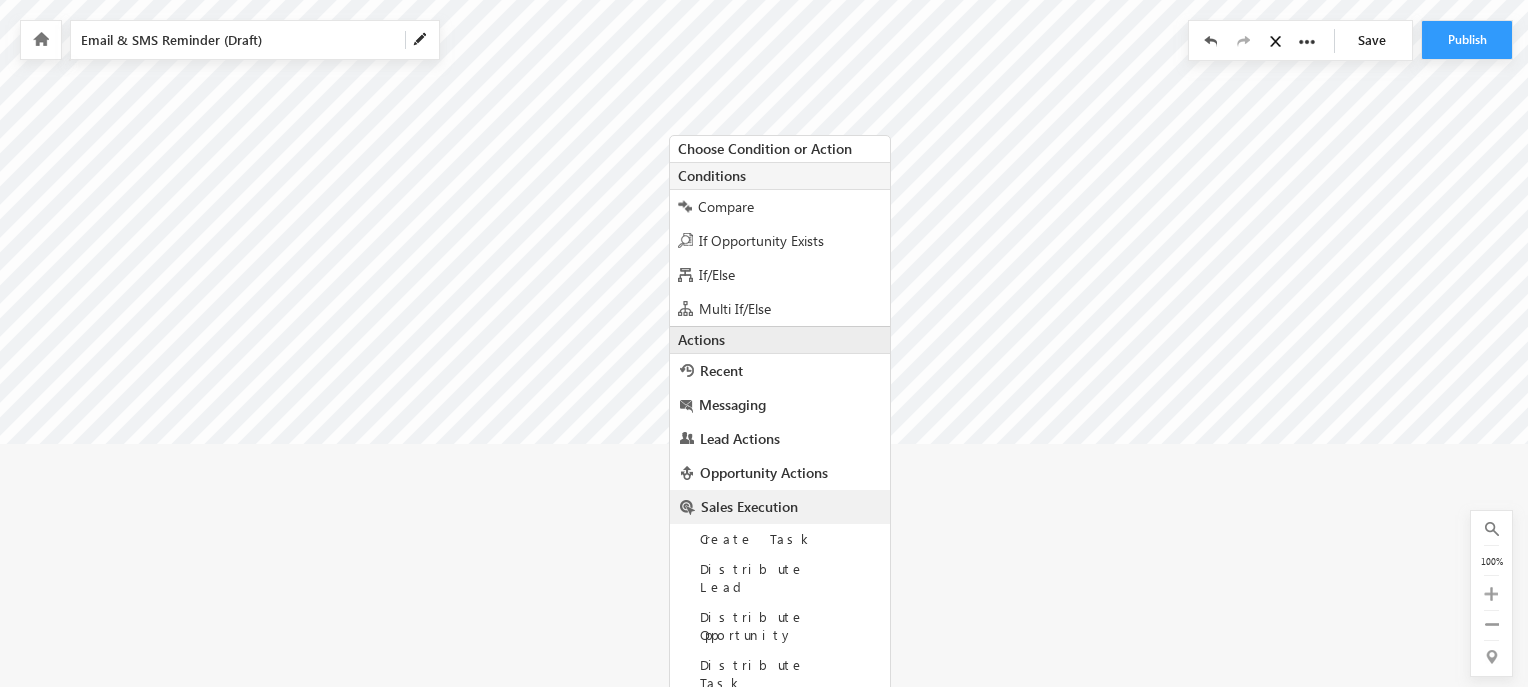 scroll, scrollTop: 329, scrollLeft: 0, axis: vertical 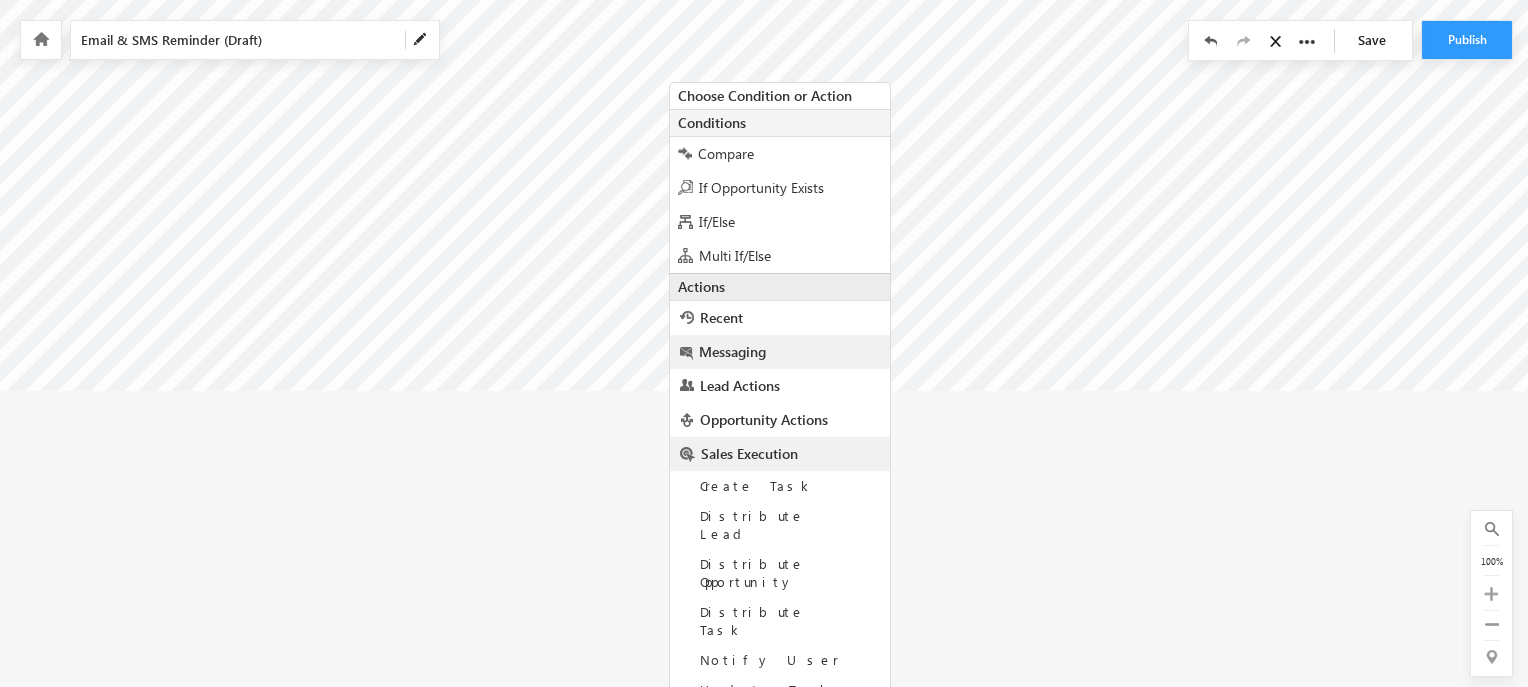 click on "Messaging" at bounding box center (780, 352) 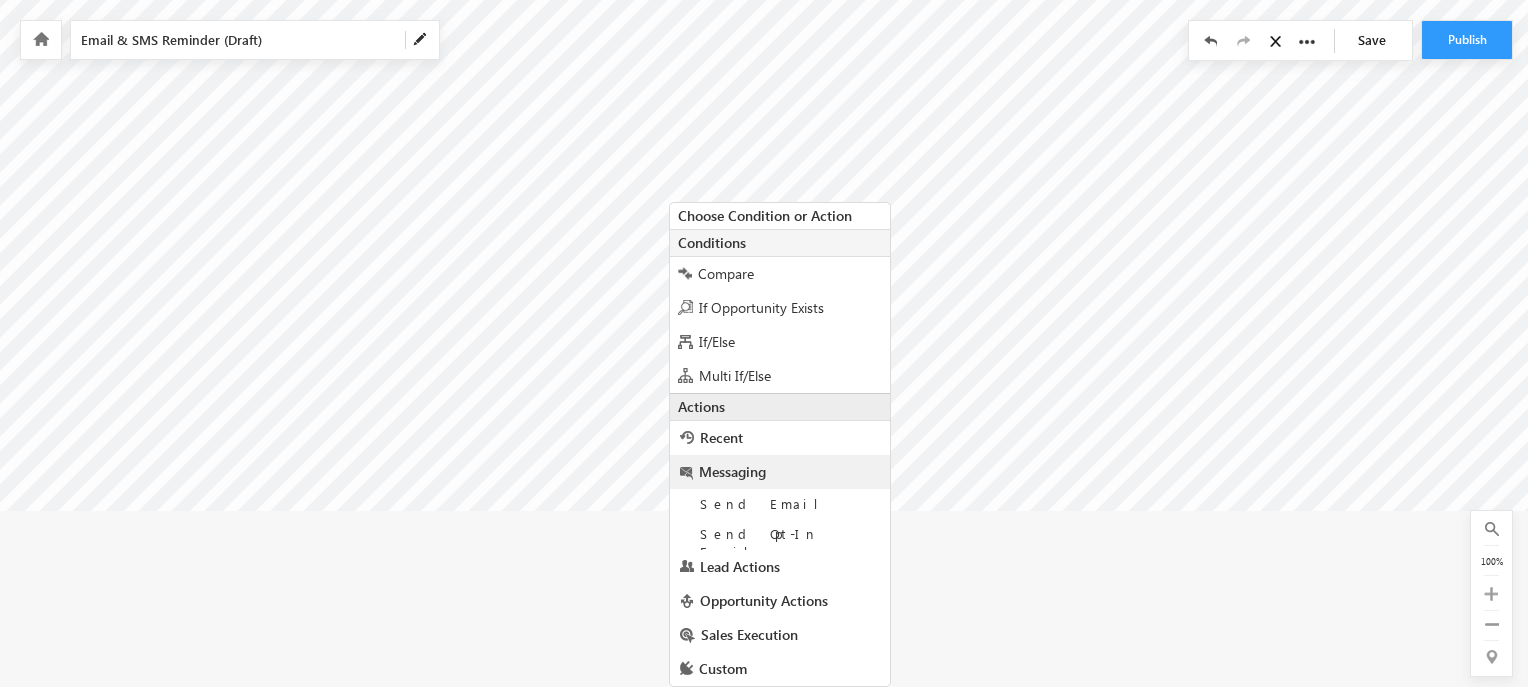 scroll, scrollTop: 209, scrollLeft: 0, axis: vertical 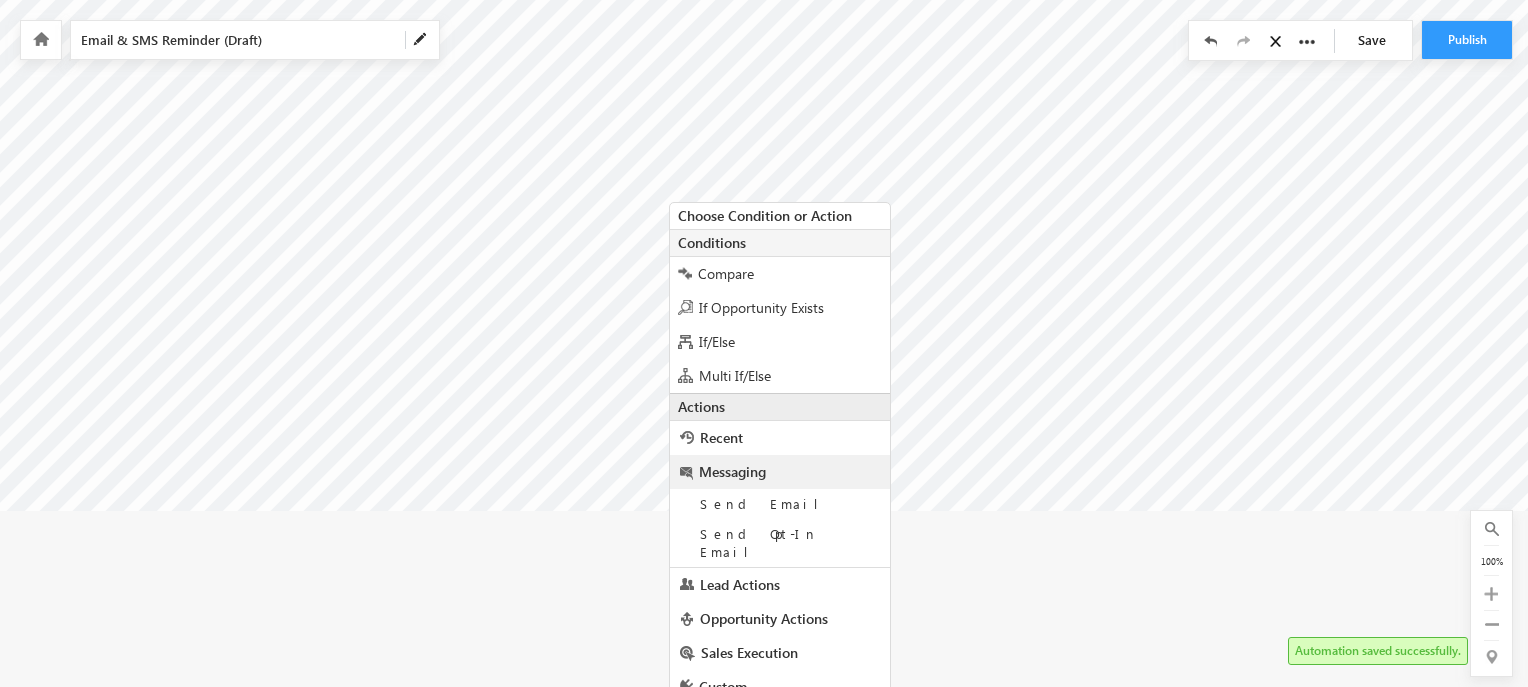 click on "Messaging" at bounding box center (780, 472) 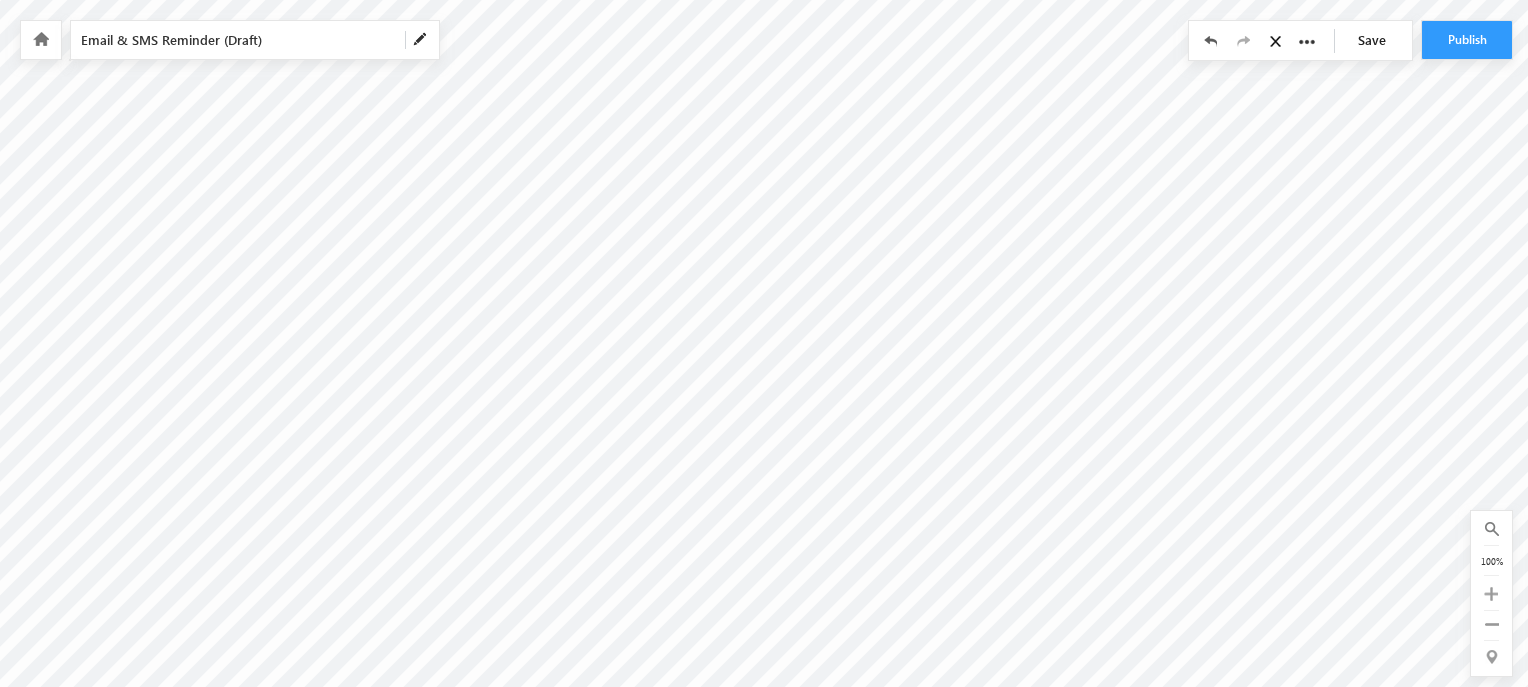 scroll, scrollTop: 0, scrollLeft: 0, axis: both 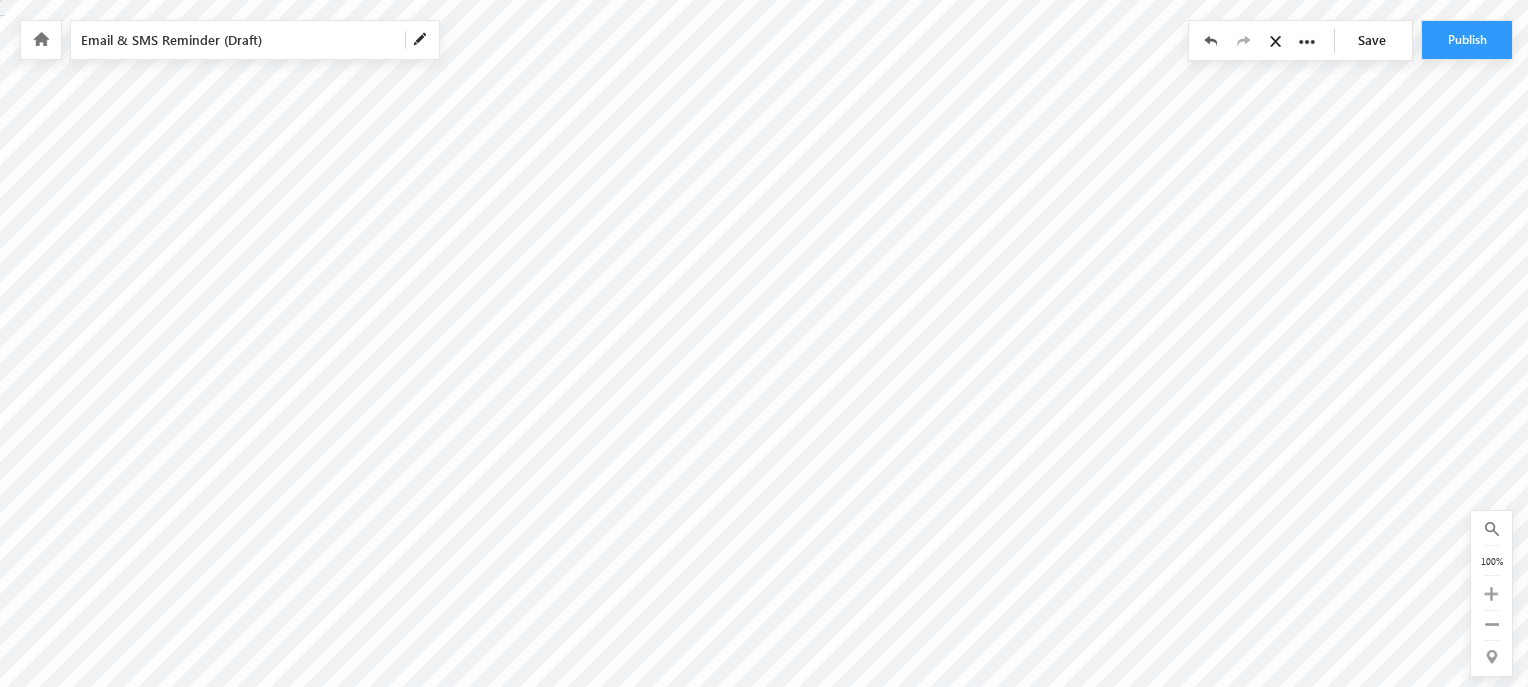 click on "Email & SMS Reminder (Draft)" at bounding box center [255, 40] 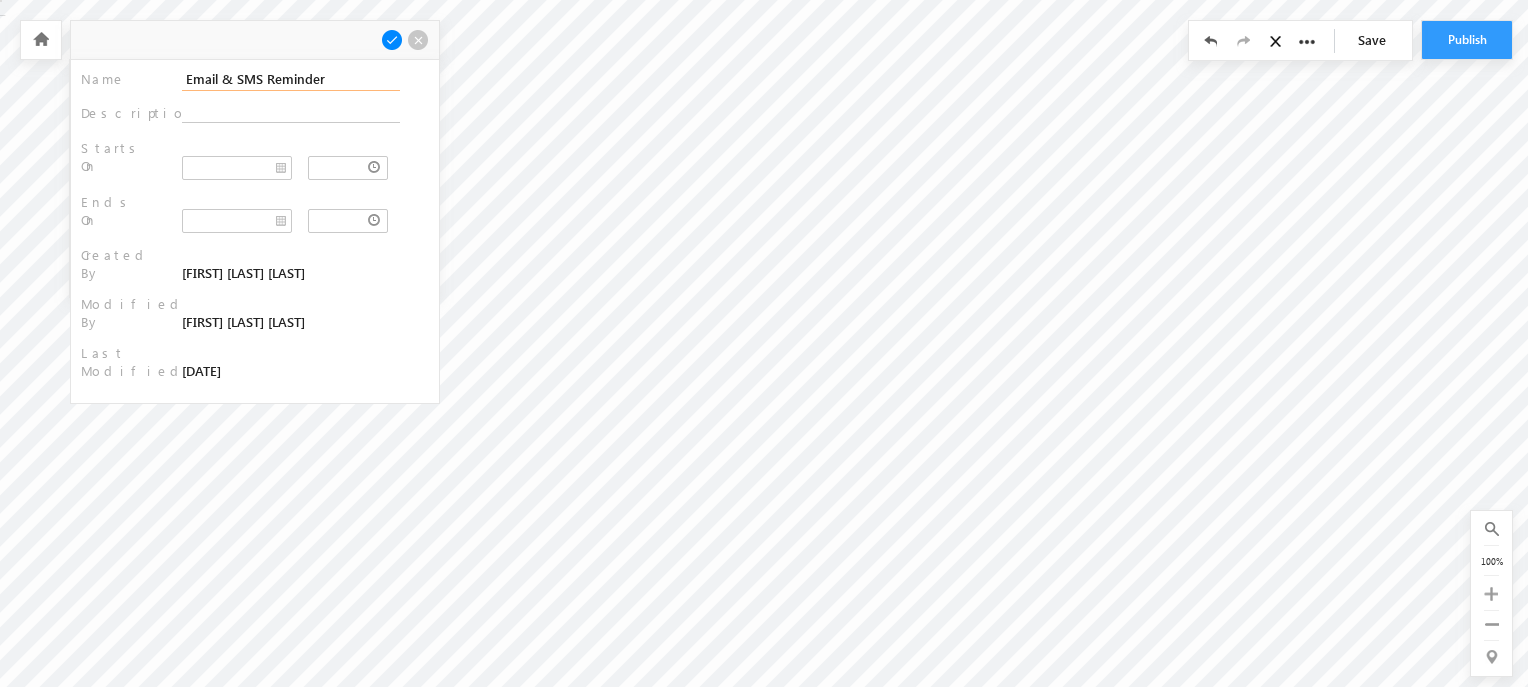 click on "Email & SMS Reminder" at bounding box center (291, 79) 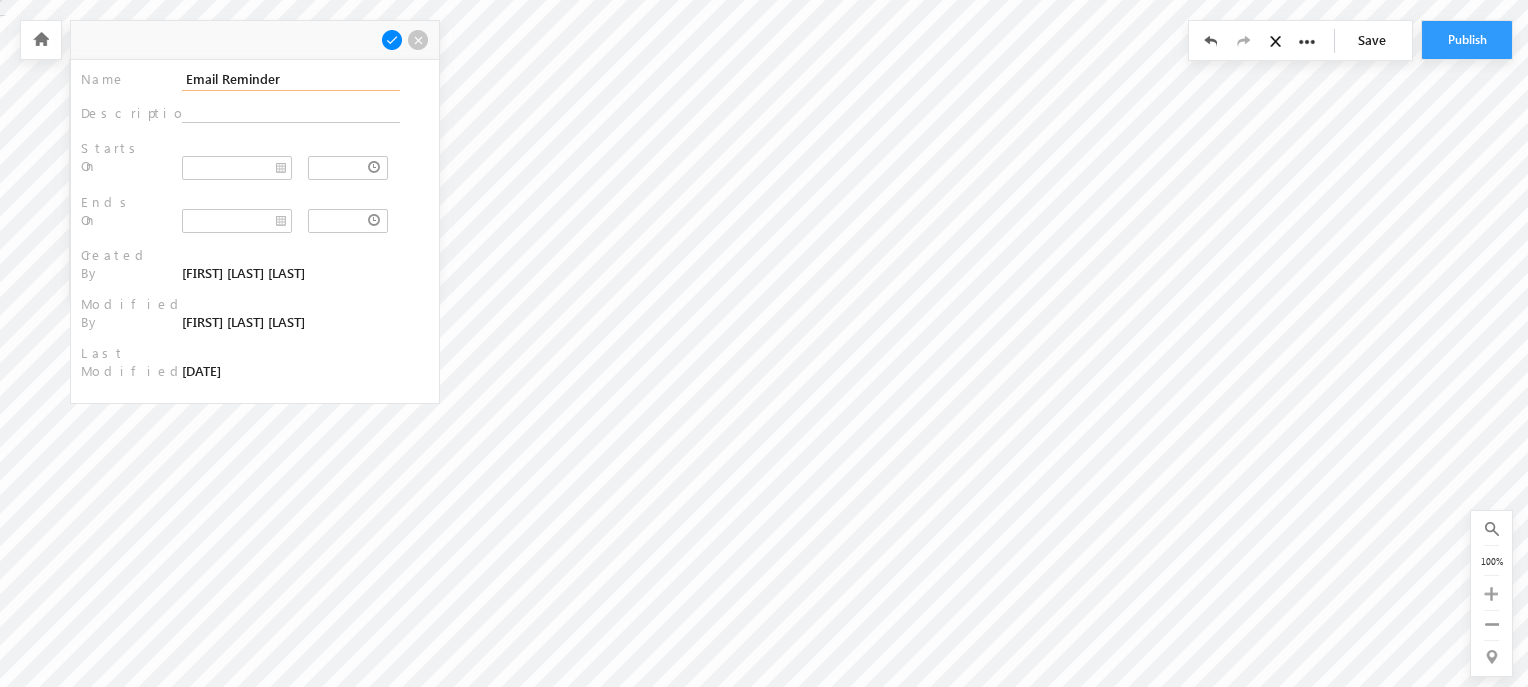 type on "Email Reminder" 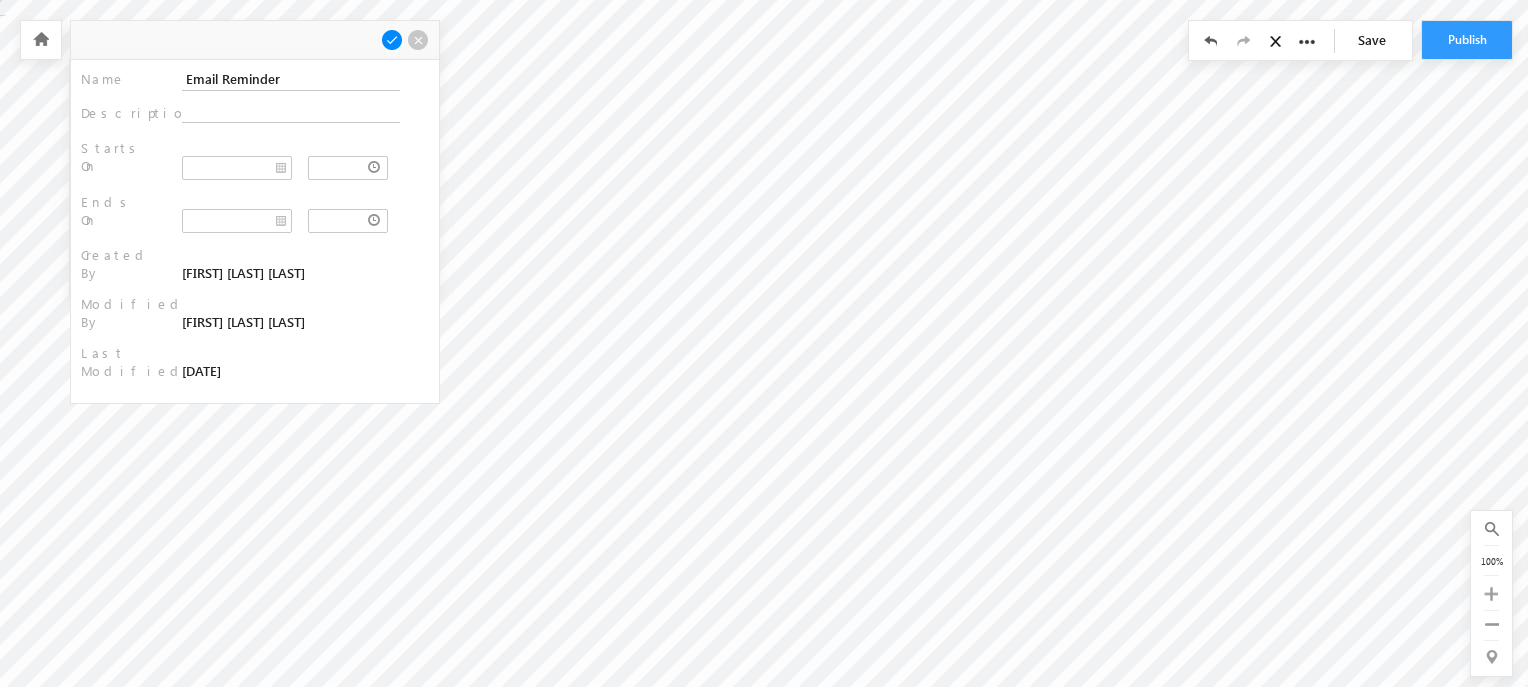 click at bounding box center [392, 40] 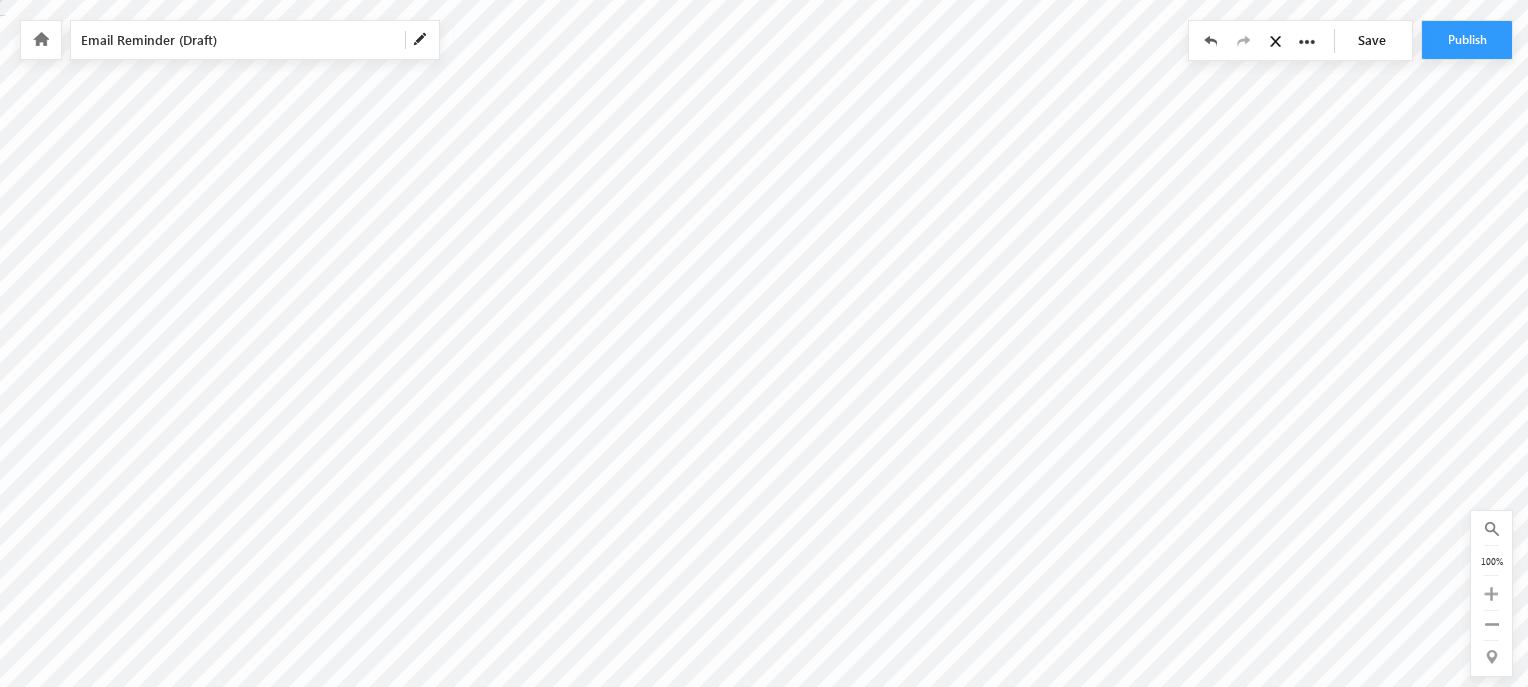 click on "Save" at bounding box center [1377, 40] 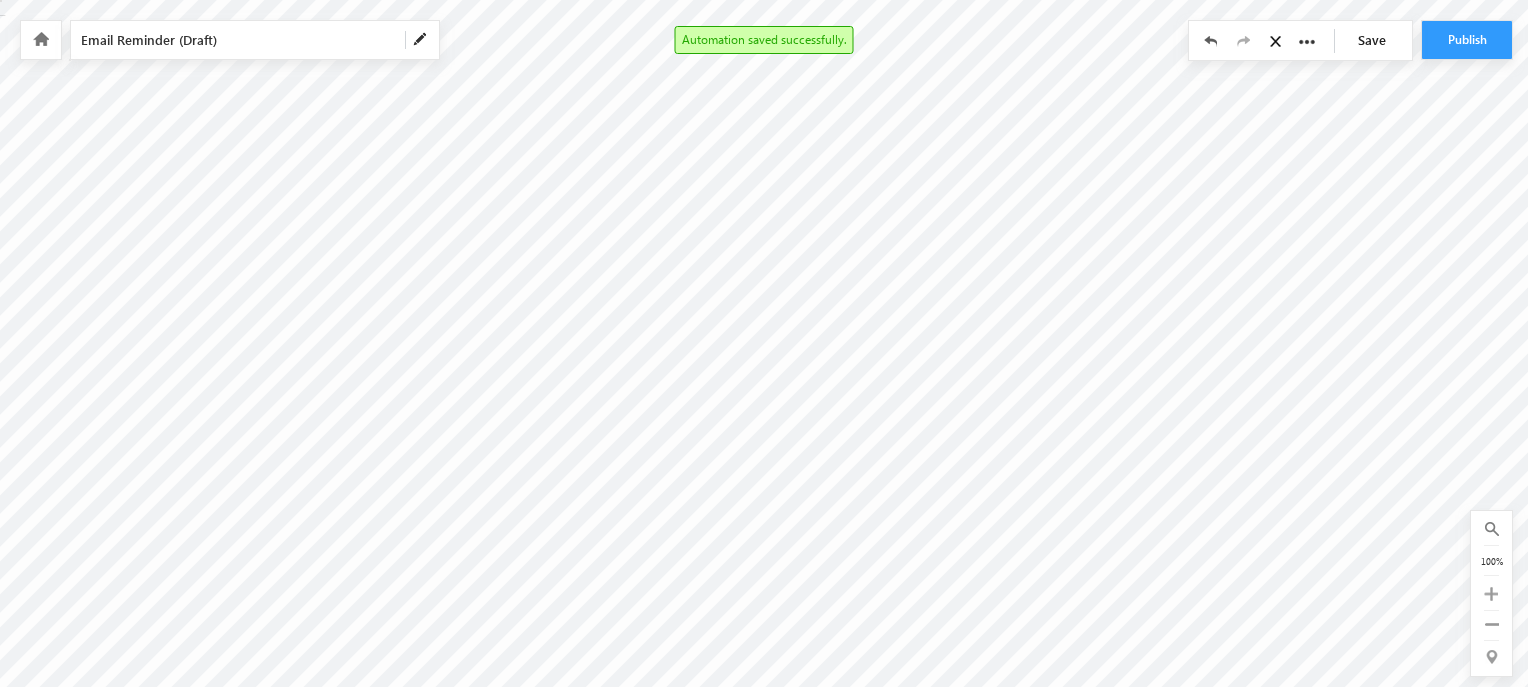 click on "Save" at bounding box center [1377, 40] 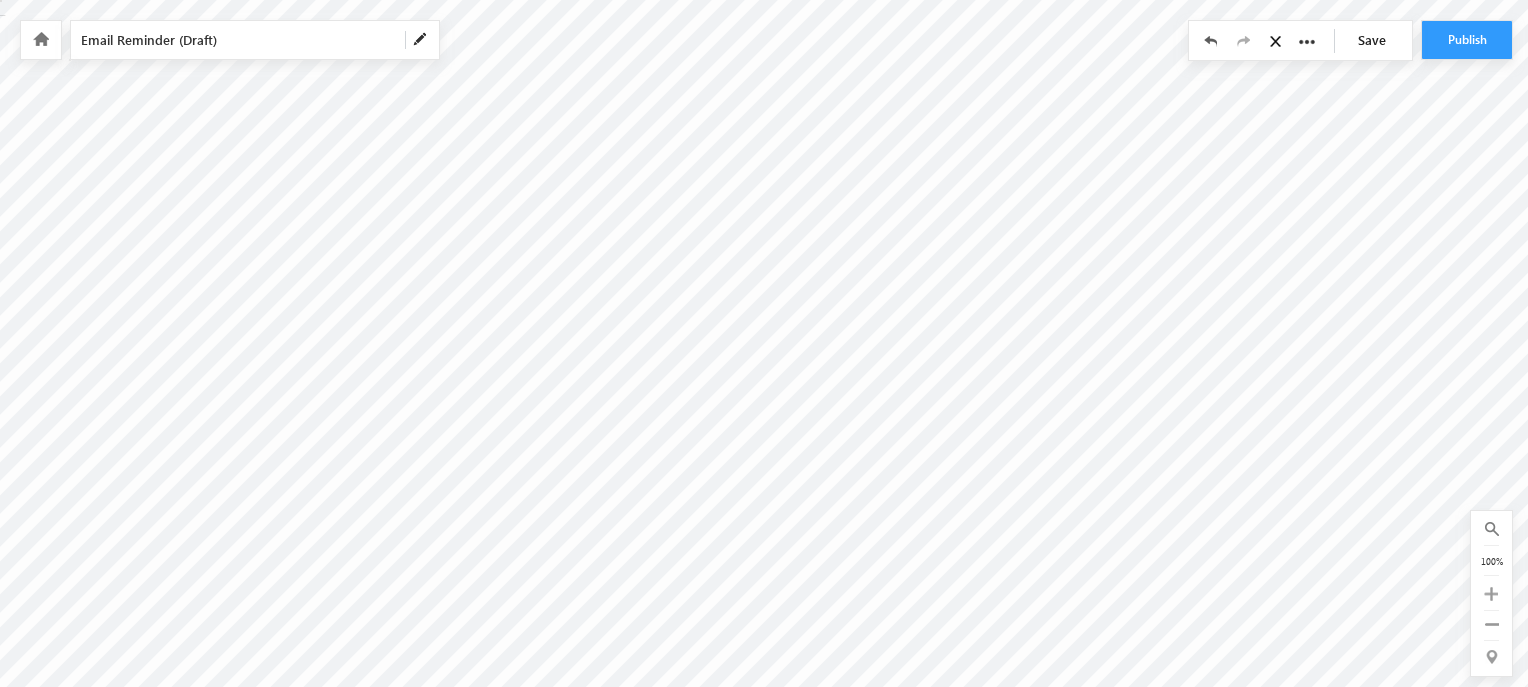 click at bounding box center (41, 39) 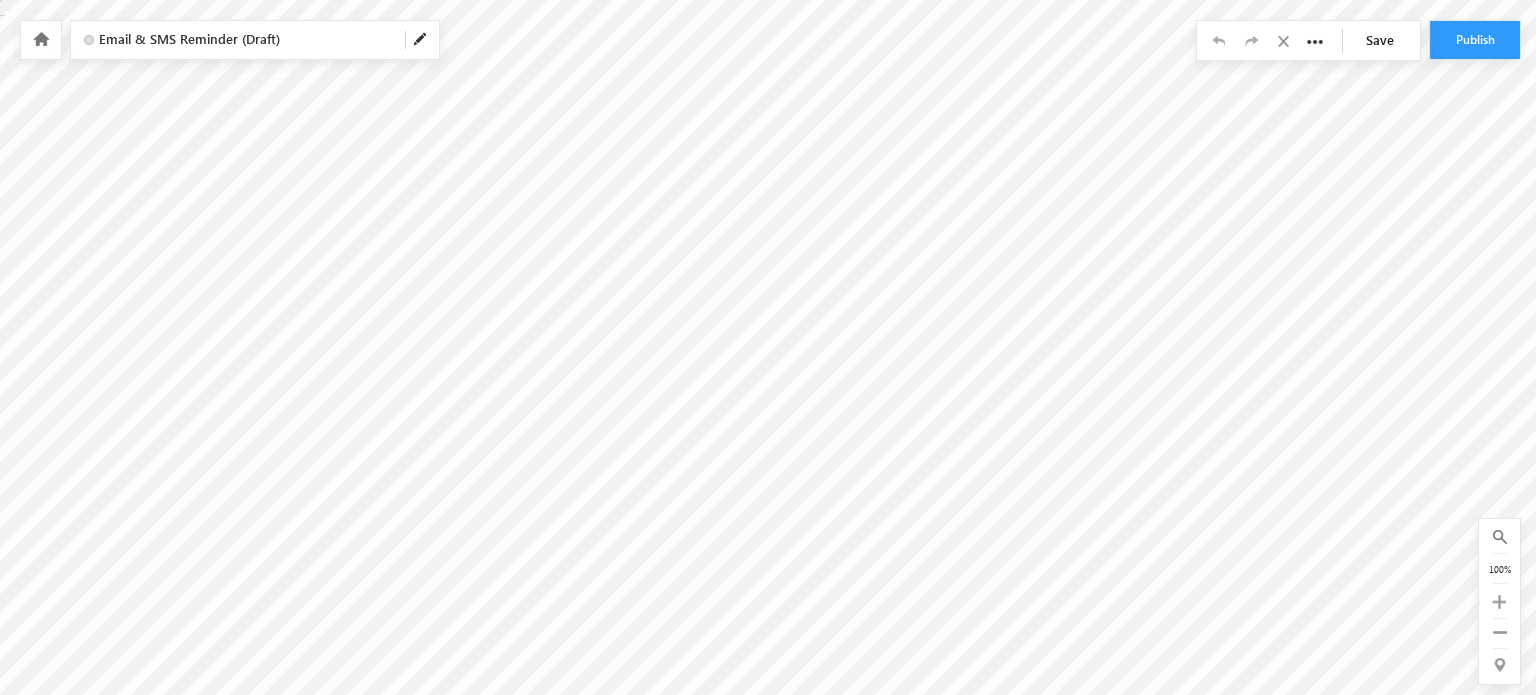 scroll, scrollTop: 0, scrollLeft: 0, axis: both 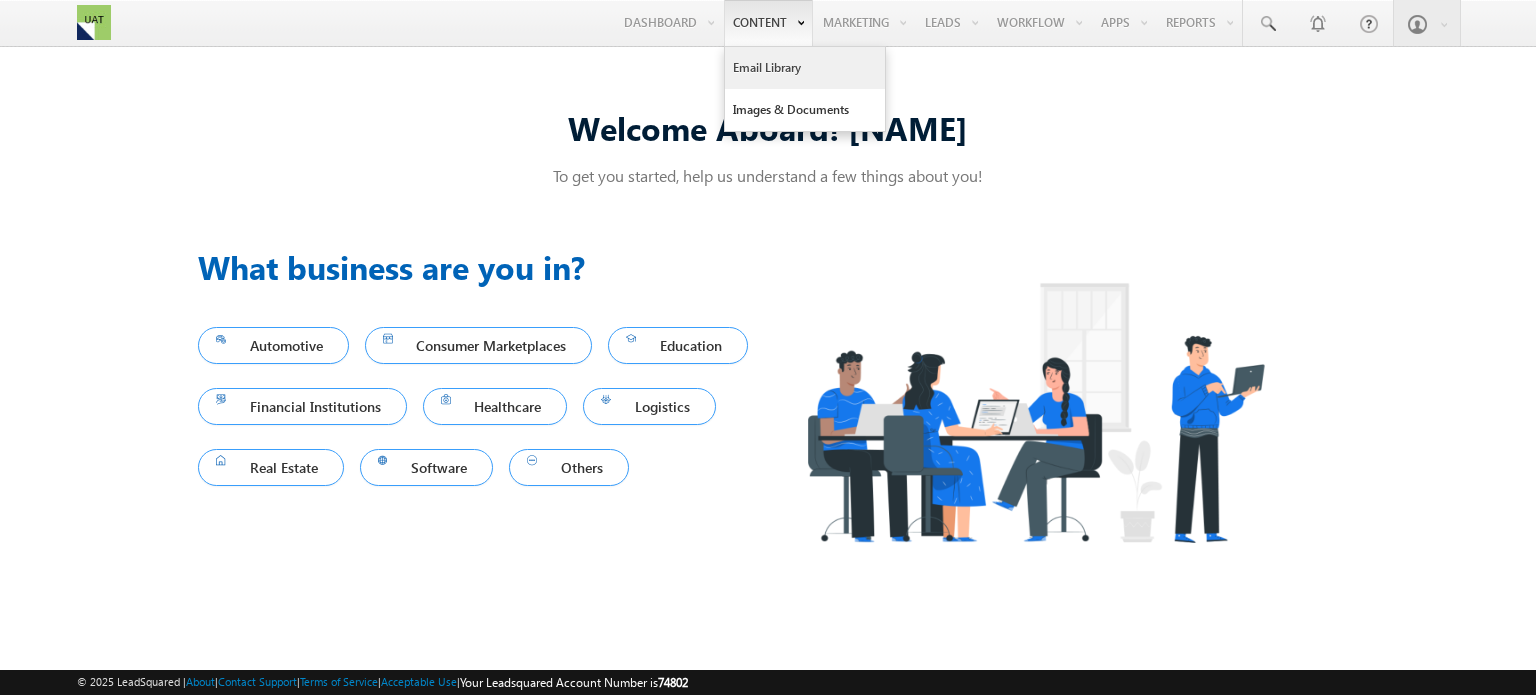 click on "Email Library" at bounding box center (805, 68) 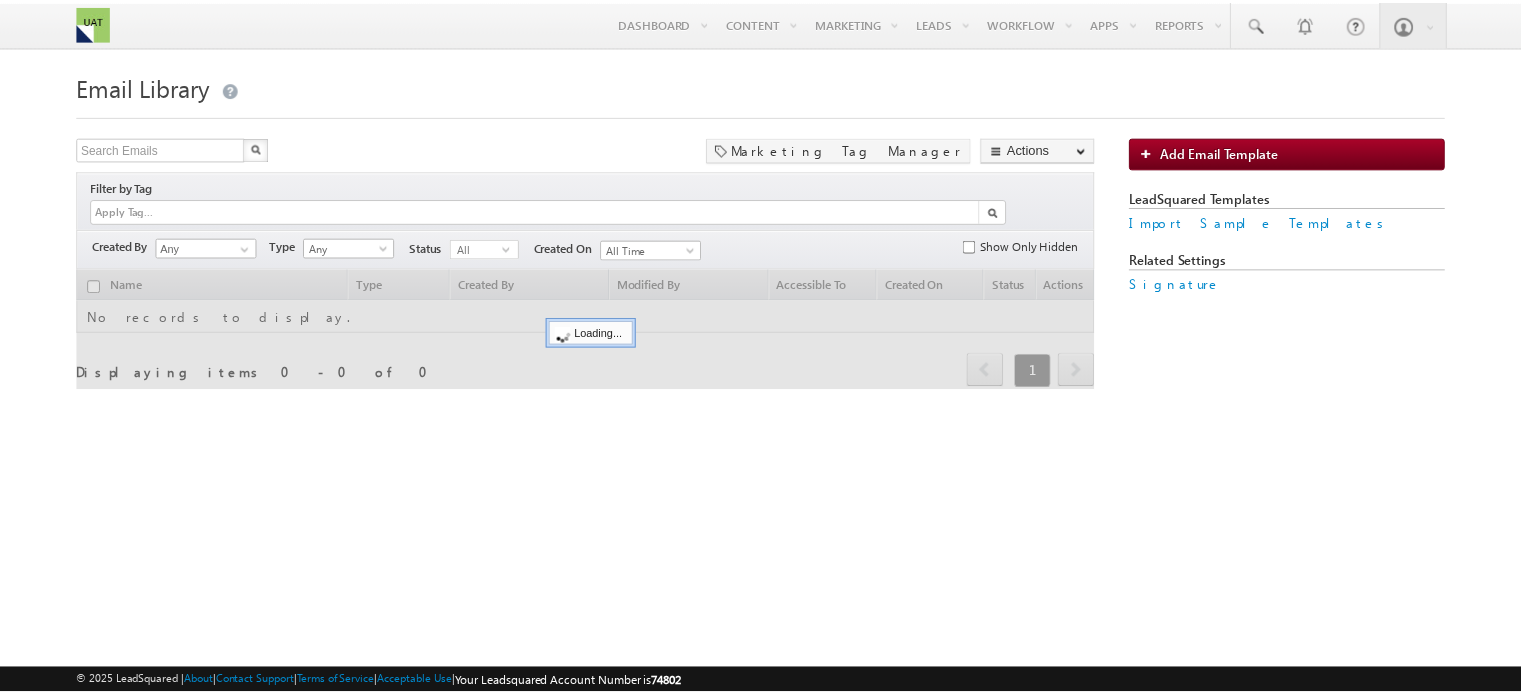 scroll, scrollTop: 0, scrollLeft: 0, axis: both 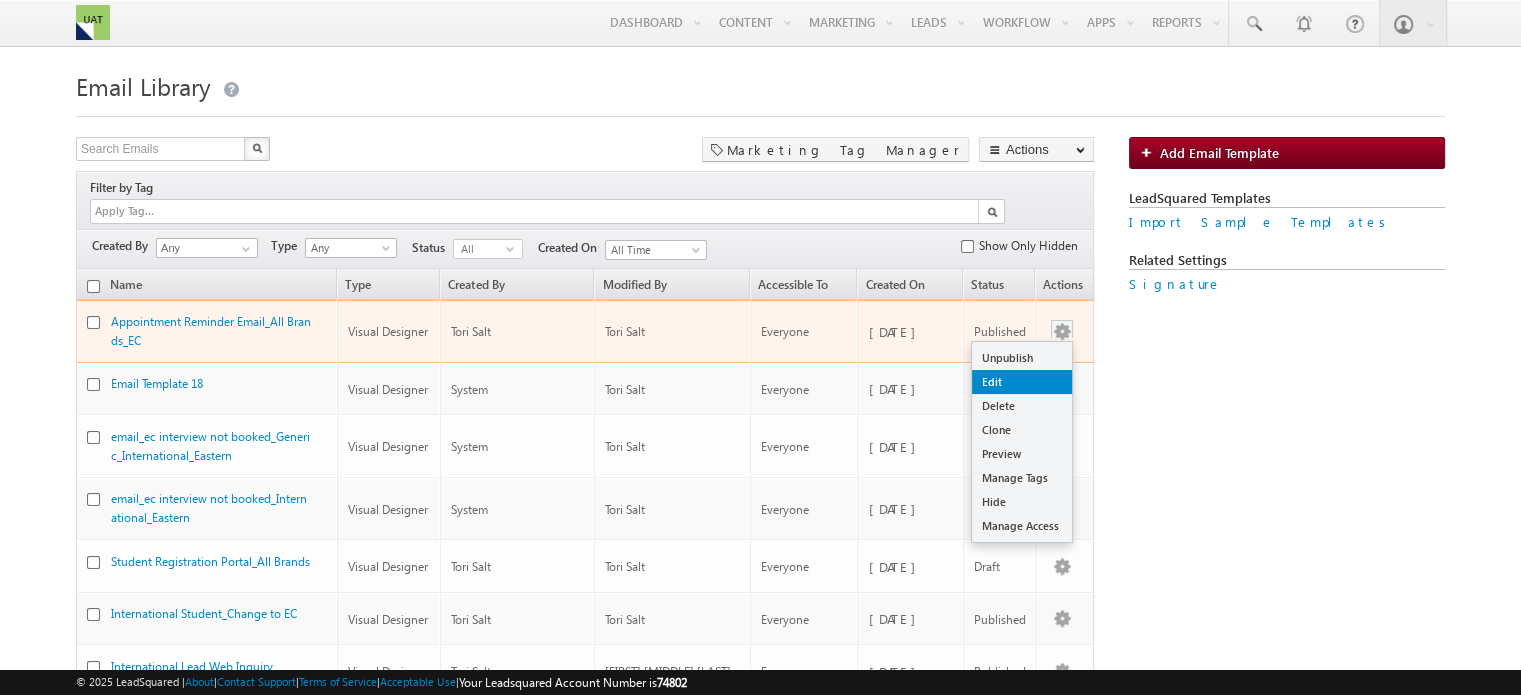 click on "Edit" at bounding box center (1022, 382) 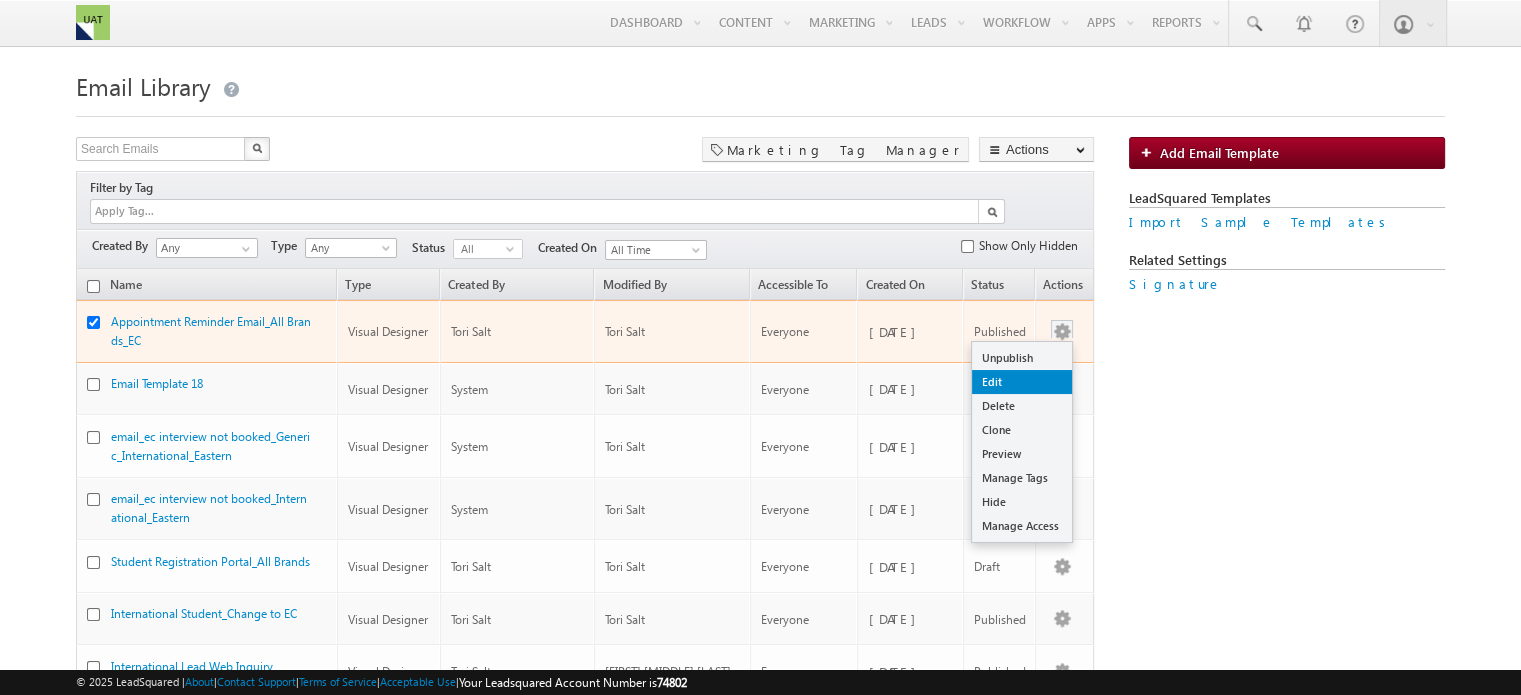 checkbox on "true" 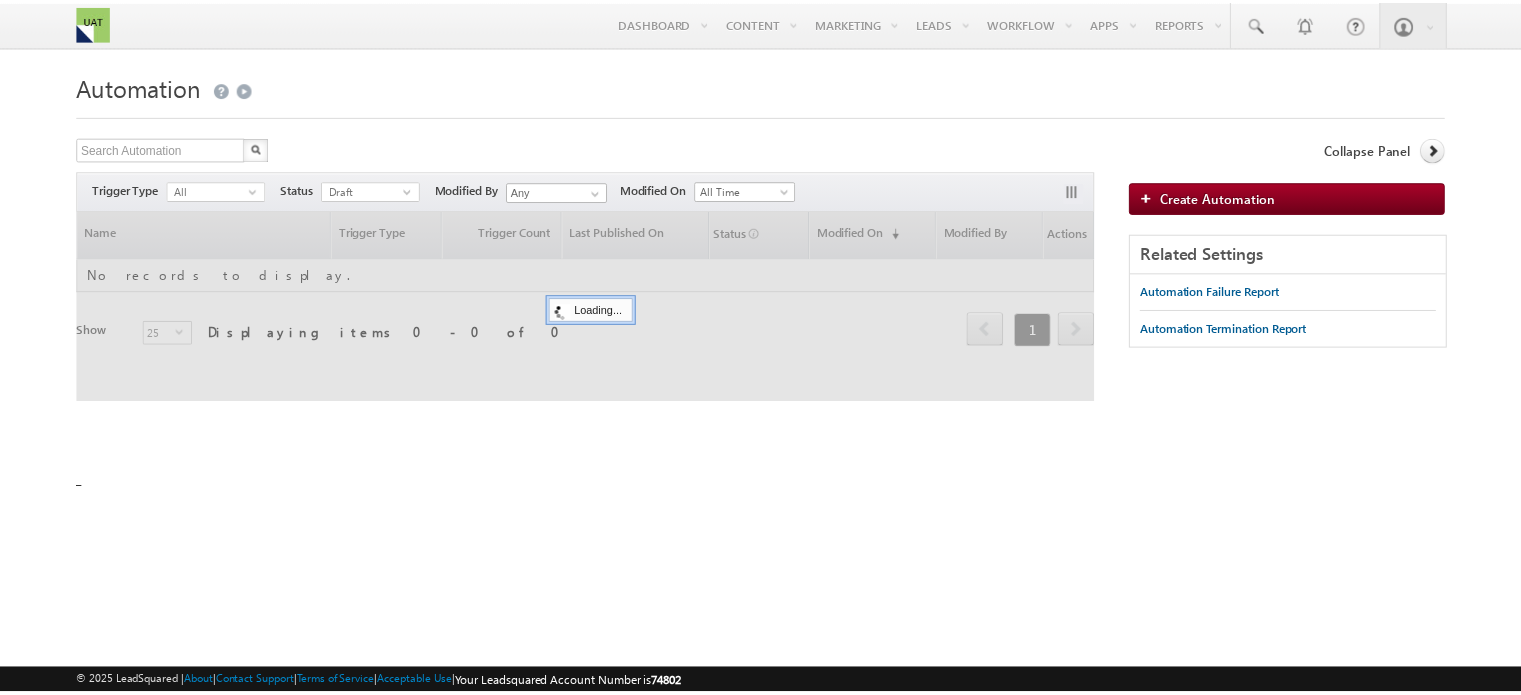 scroll, scrollTop: 0, scrollLeft: 0, axis: both 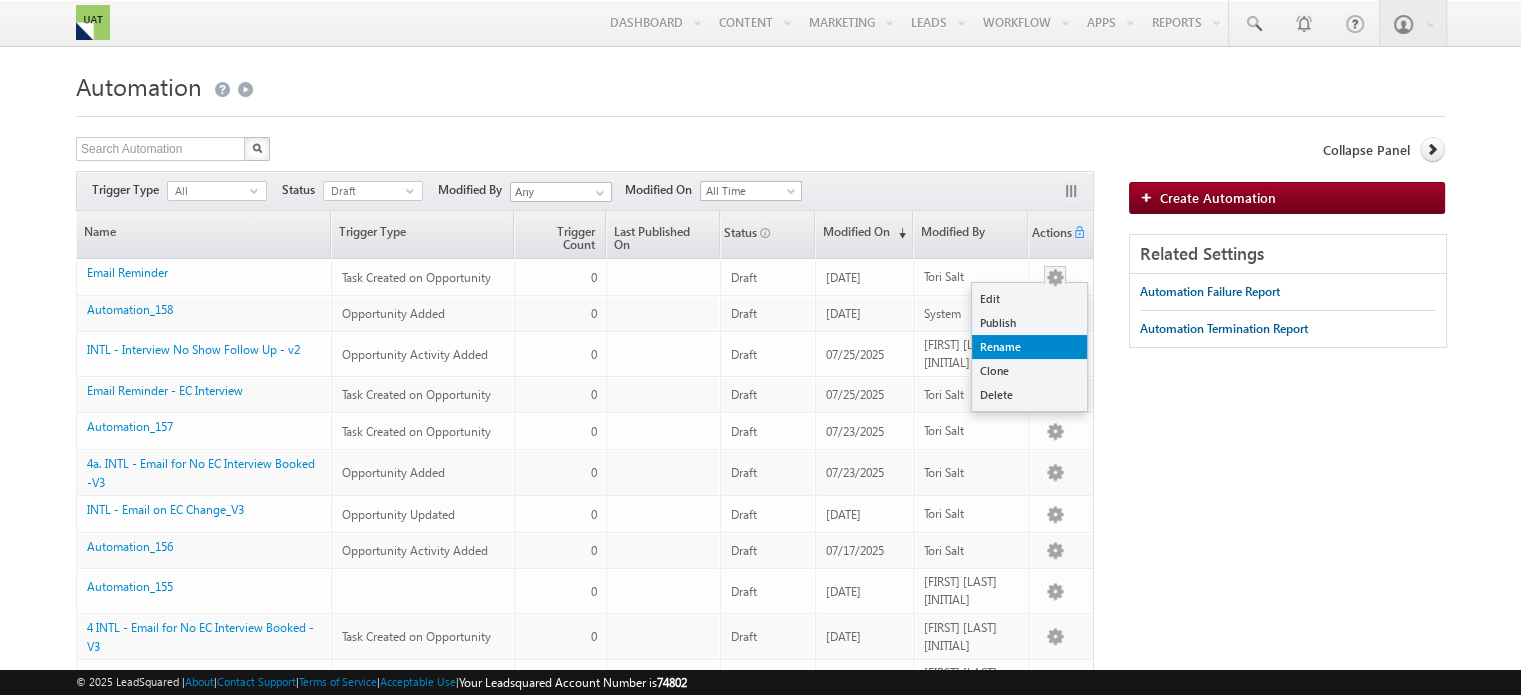 click on "Rename" at bounding box center [1029, 347] 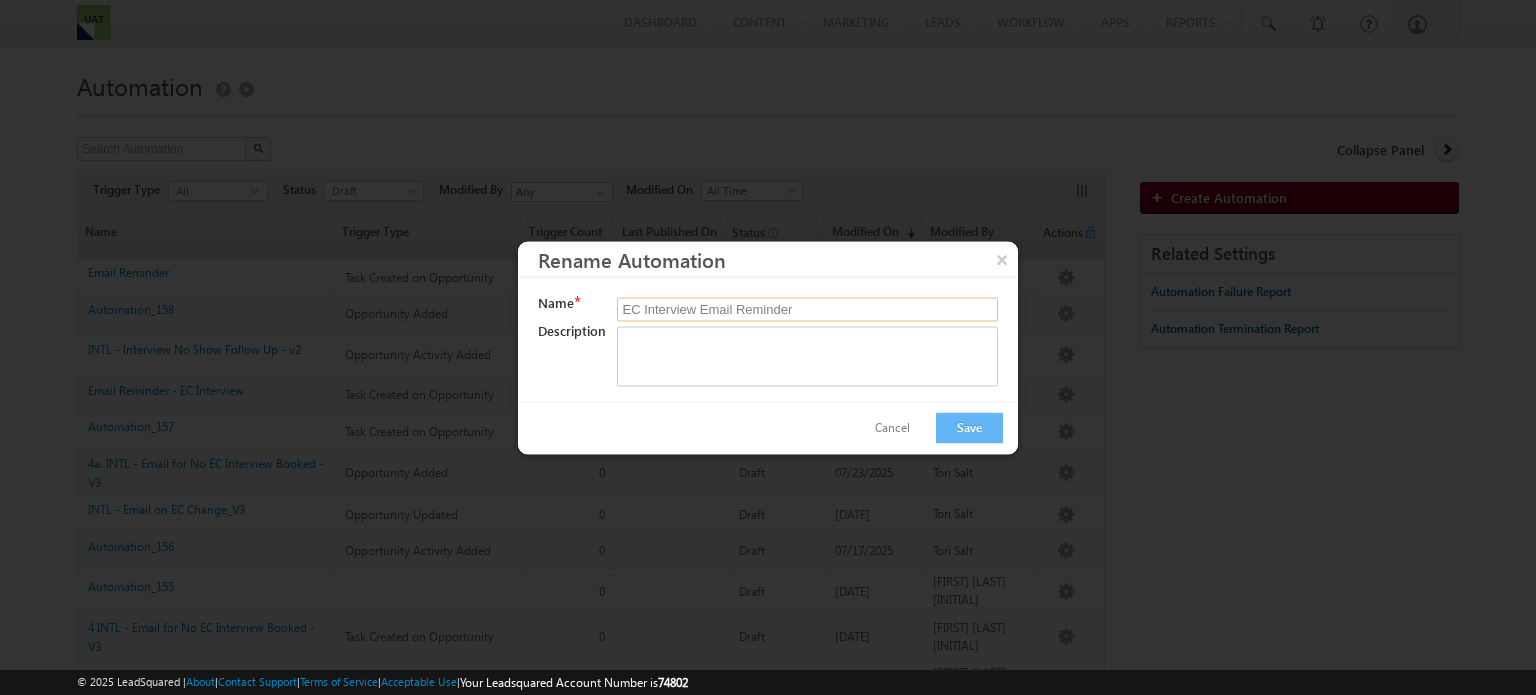 type on "EC Interview Email Reminder" 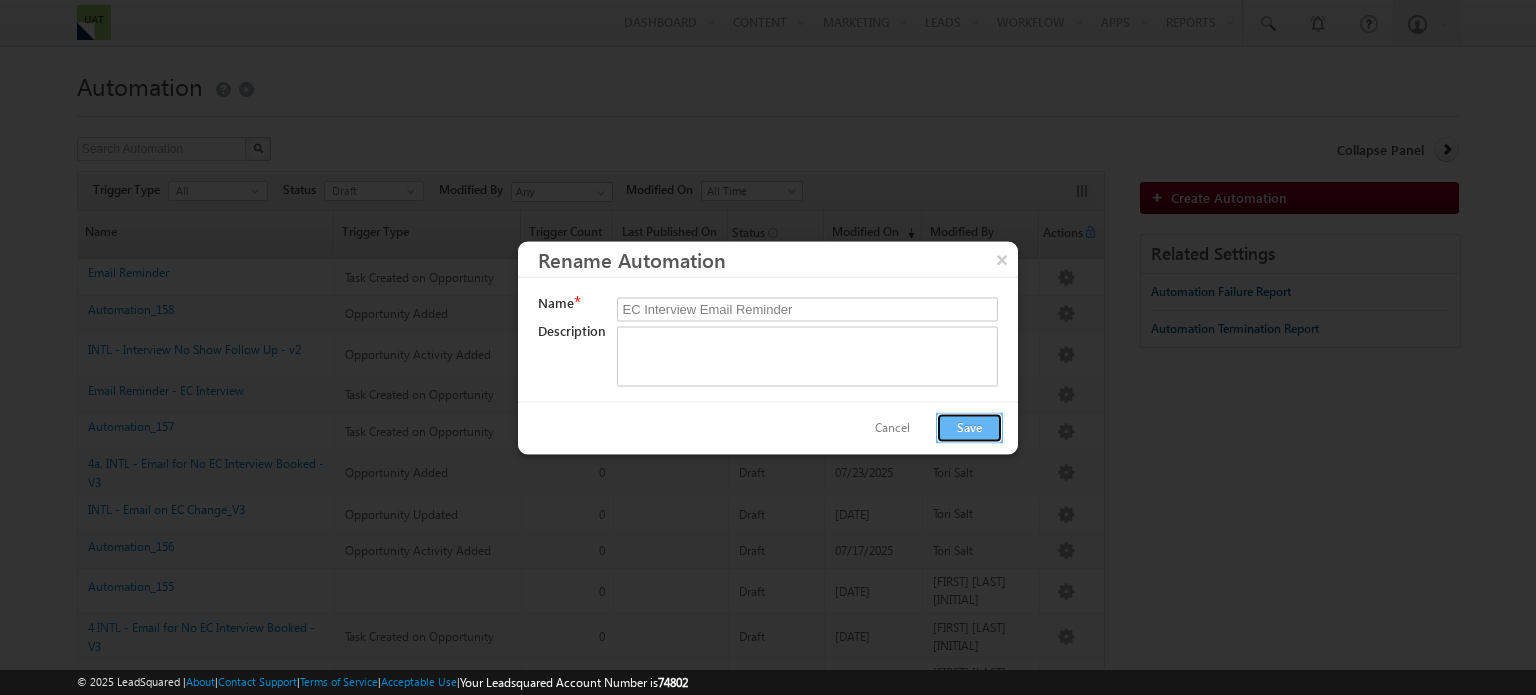 click on "Save" at bounding box center [969, 427] 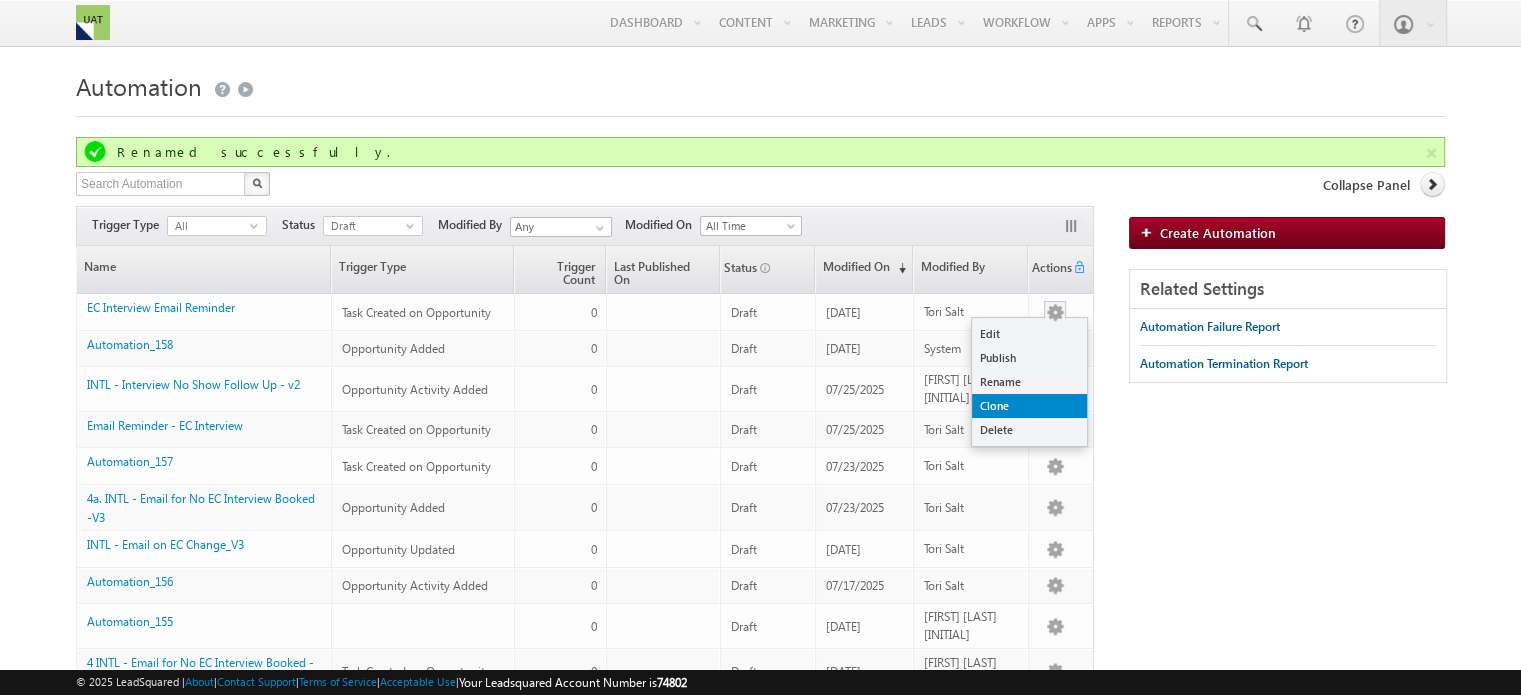 click on "Clone" at bounding box center (1029, 406) 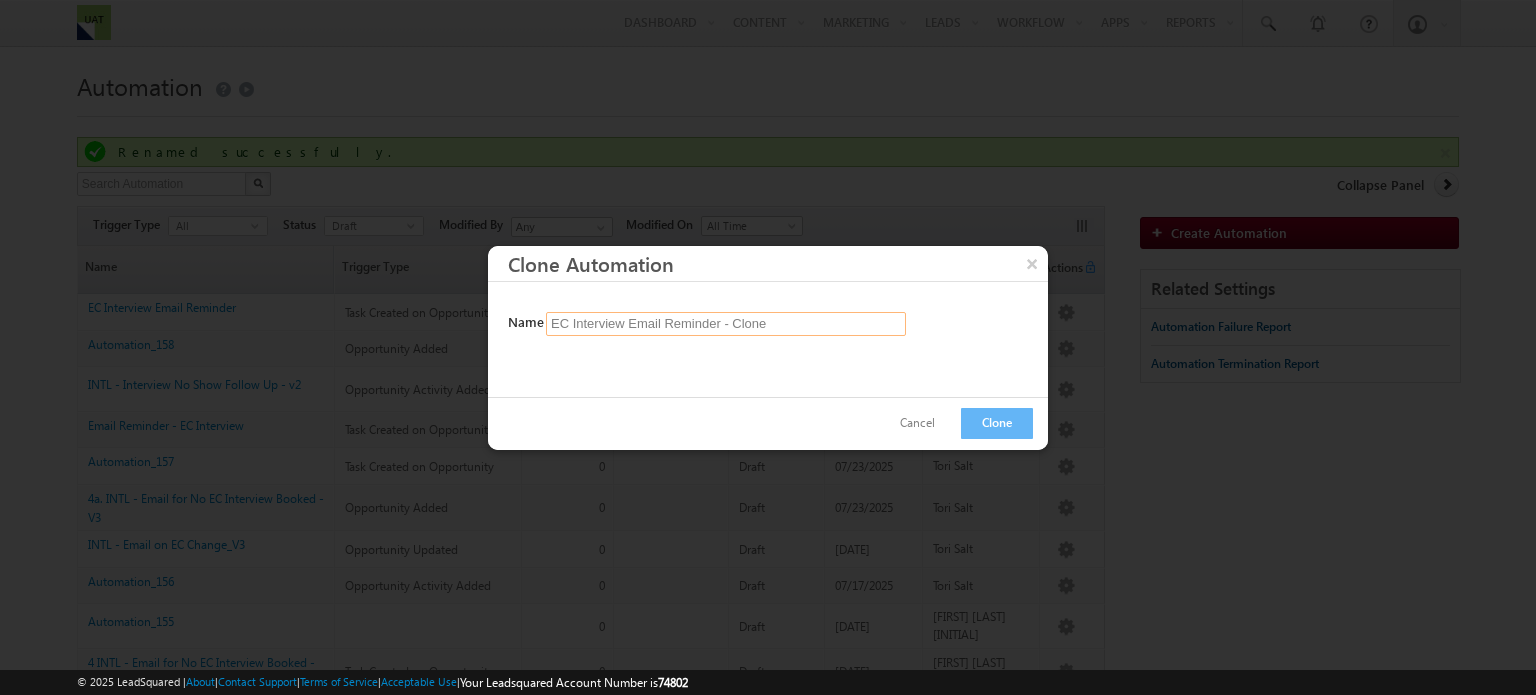 drag, startPoint x: 572, startPoint y: 327, endPoint x: 436, endPoint y: 345, distance: 137.186 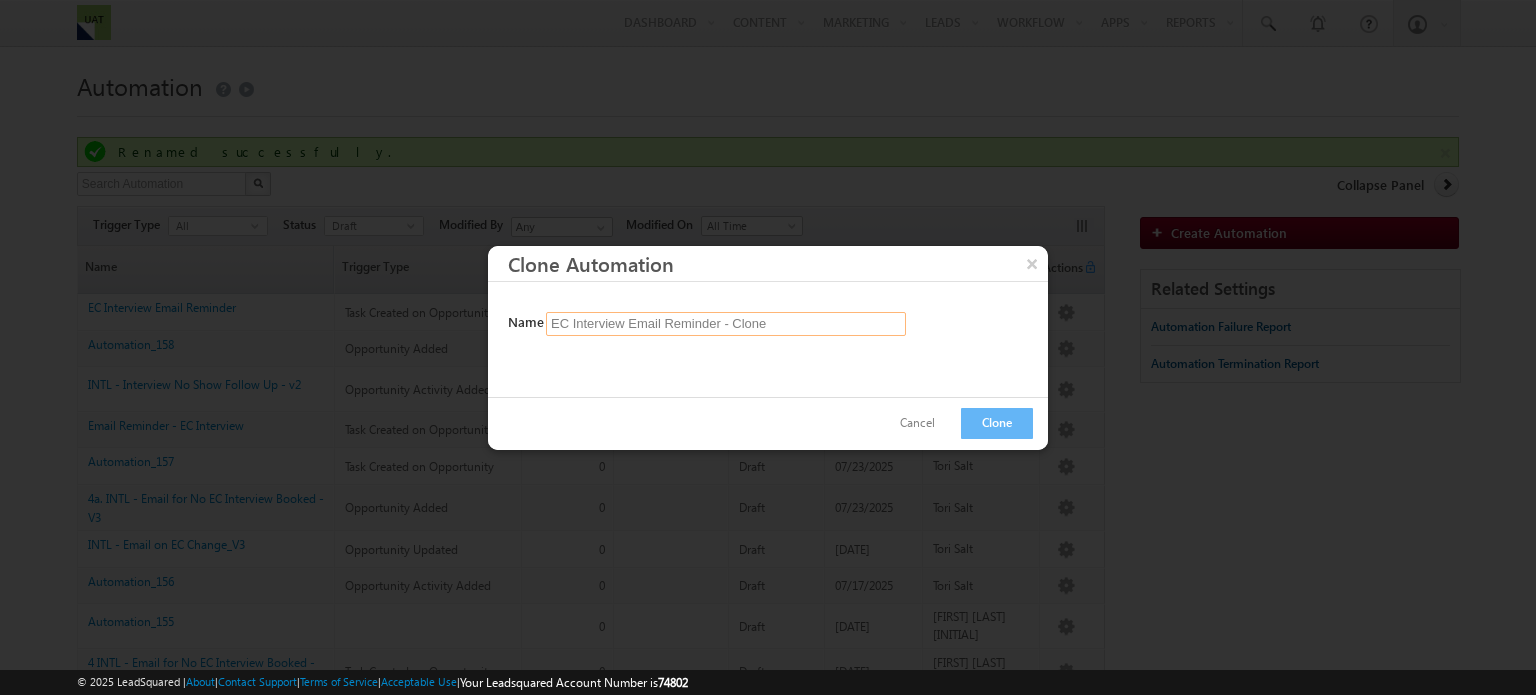 click on "Menu
Tori Salt
tori. salt+ 3@tri os.co m" at bounding box center (768, 761) 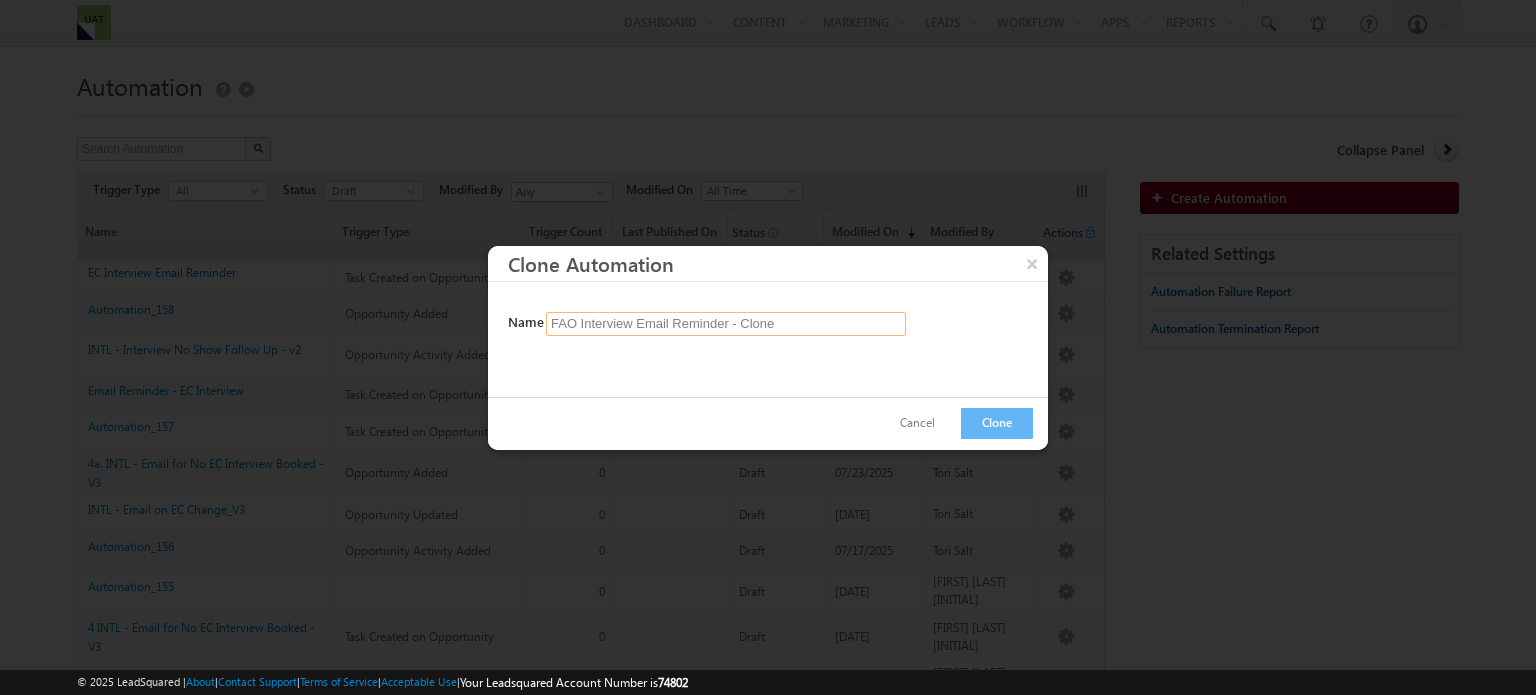 click on "FAO Interview Email Reminder - Clone" at bounding box center (726, 324) 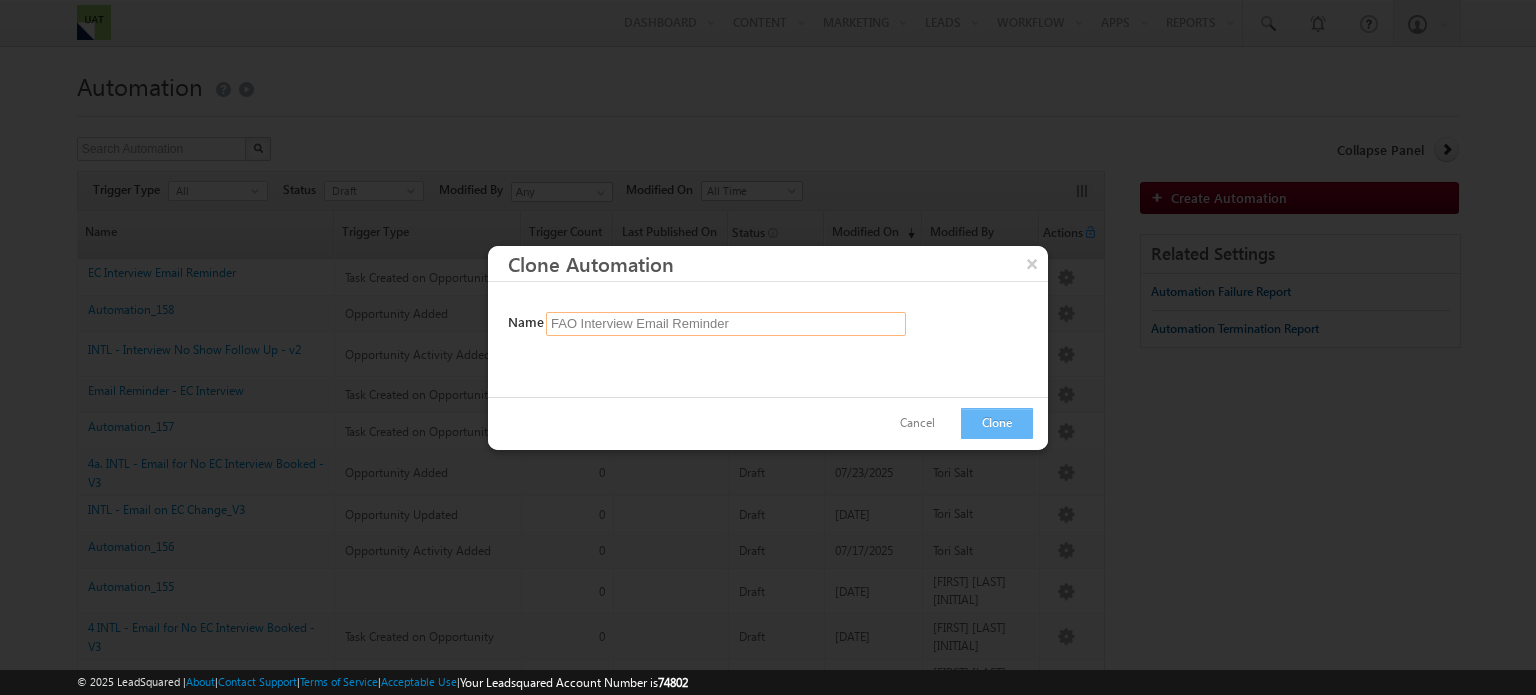 type on "FAO Interview Email Reminder" 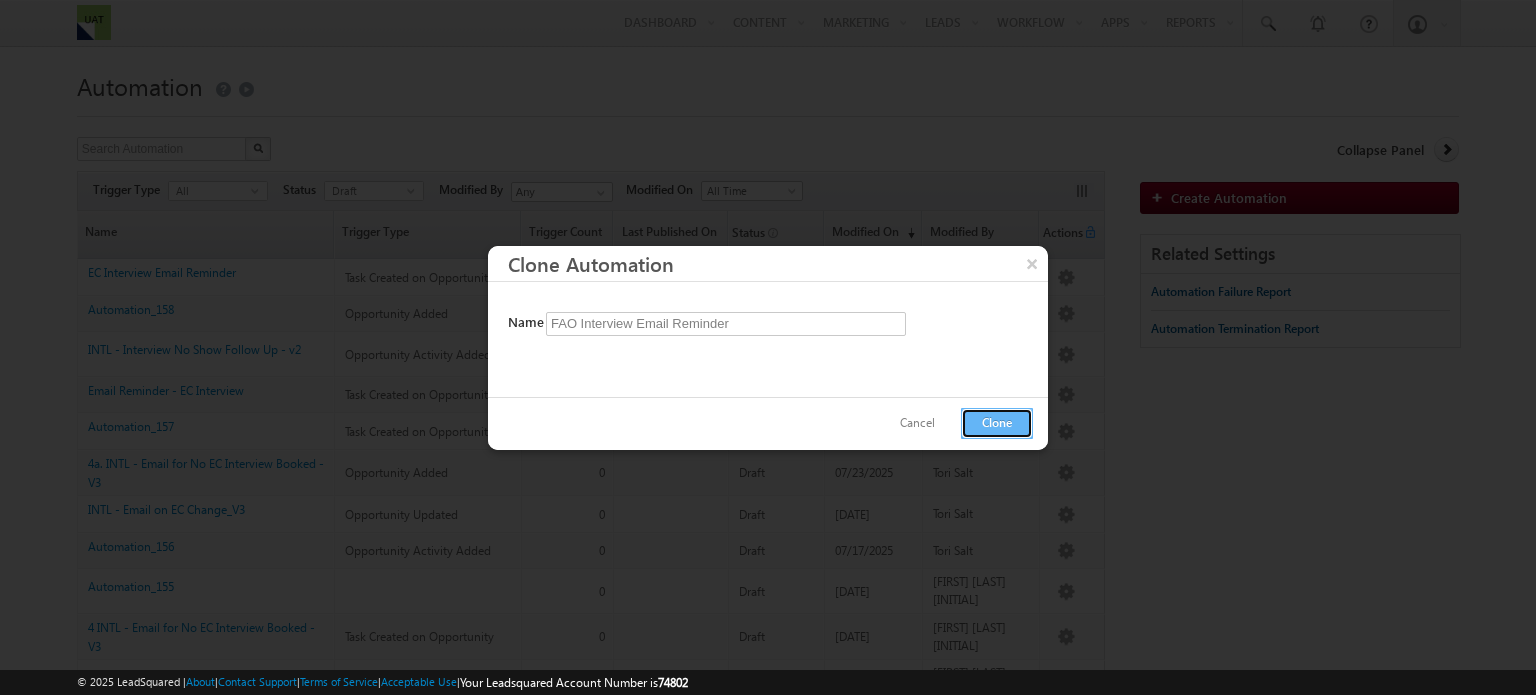 click on "Clone" at bounding box center [997, 423] 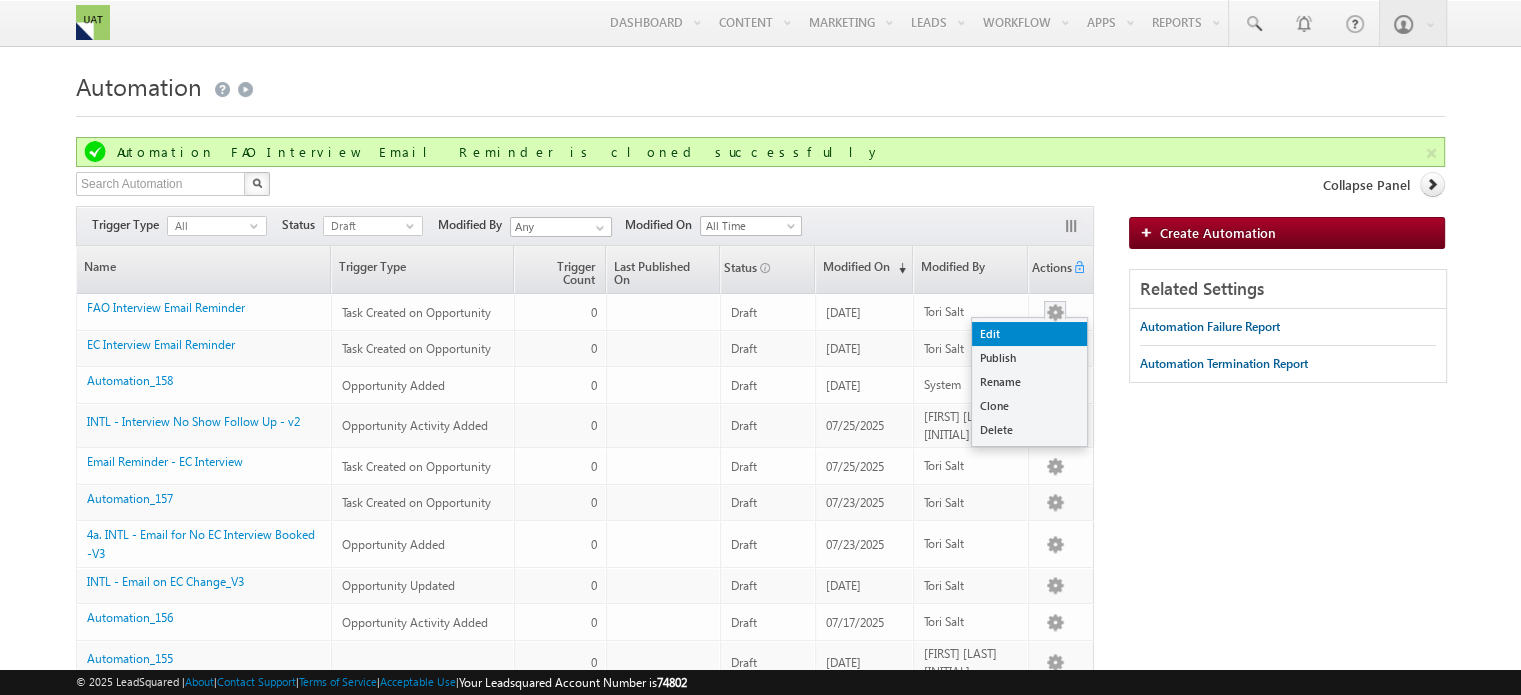 click on "Edit" at bounding box center [1029, 334] 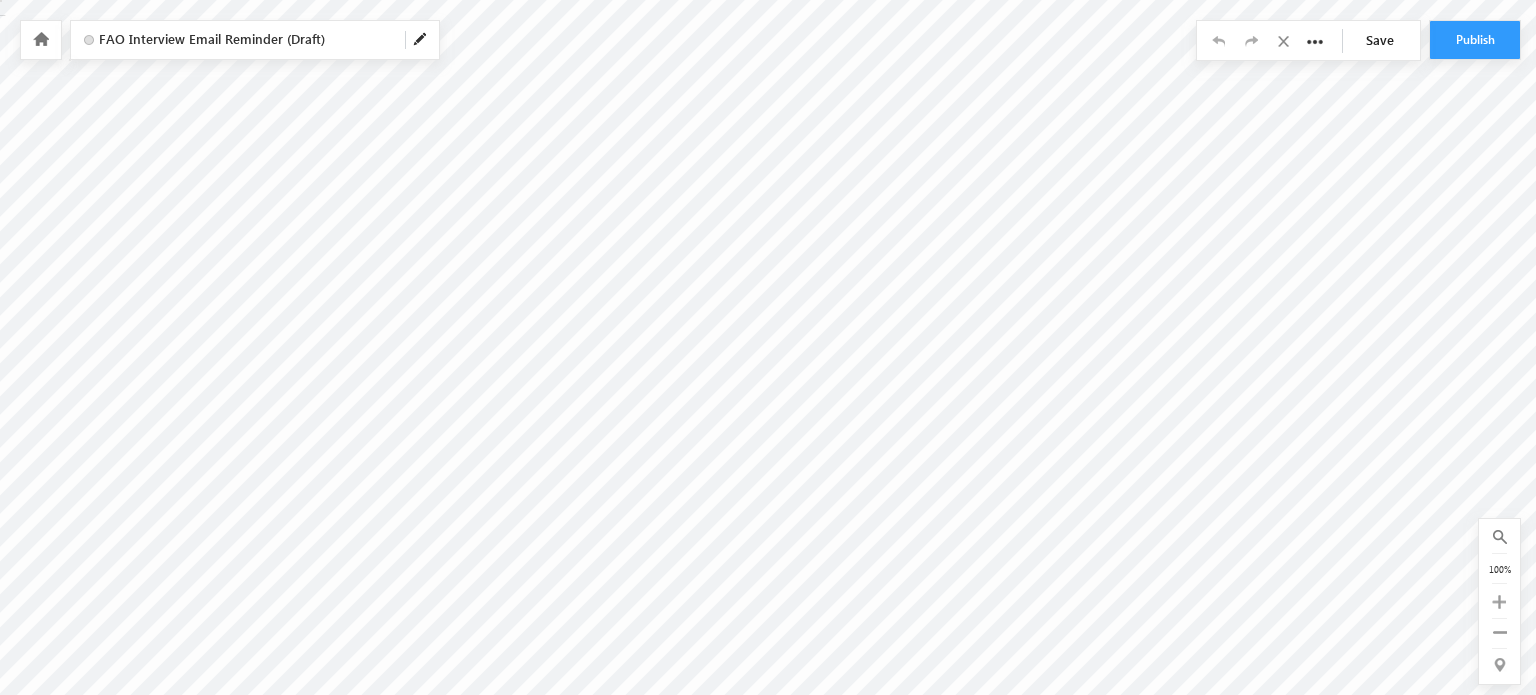 scroll, scrollTop: 0, scrollLeft: 0, axis: both 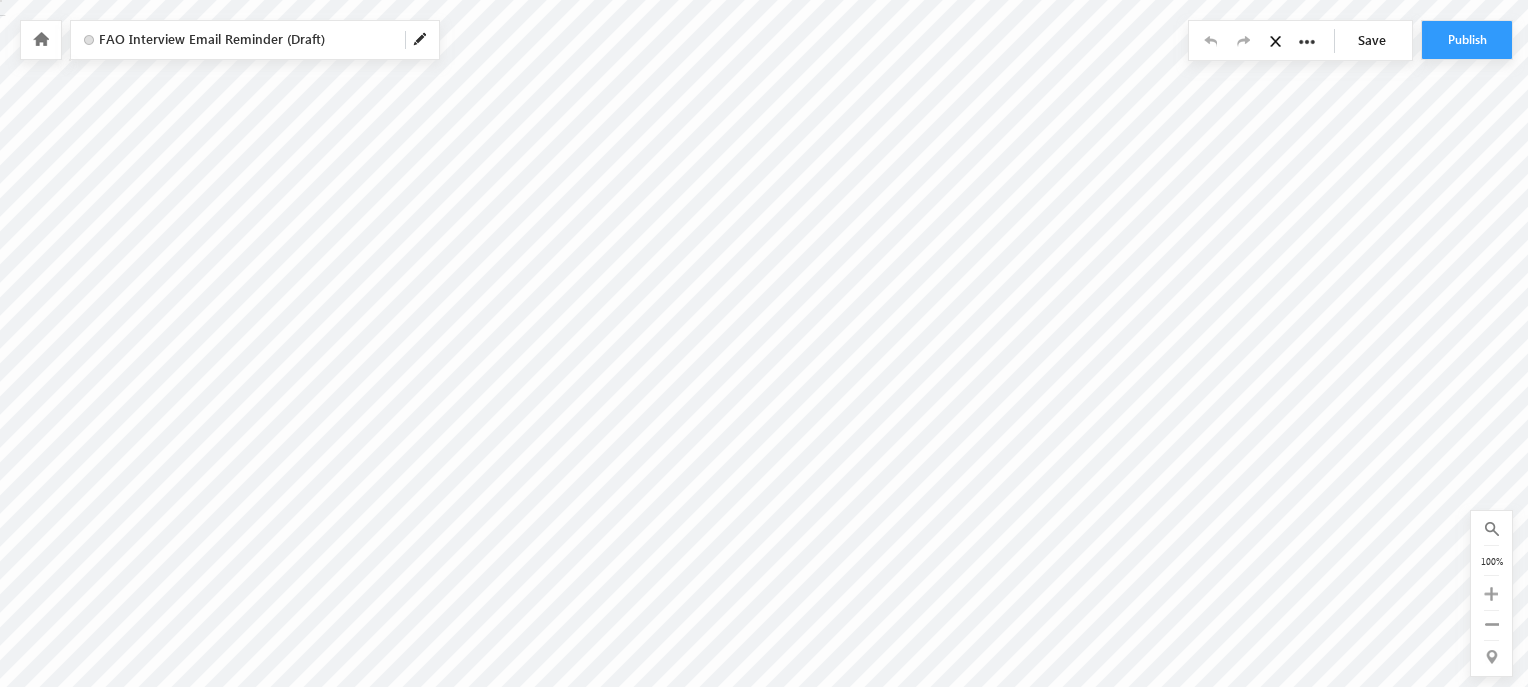 checkbox on "false" 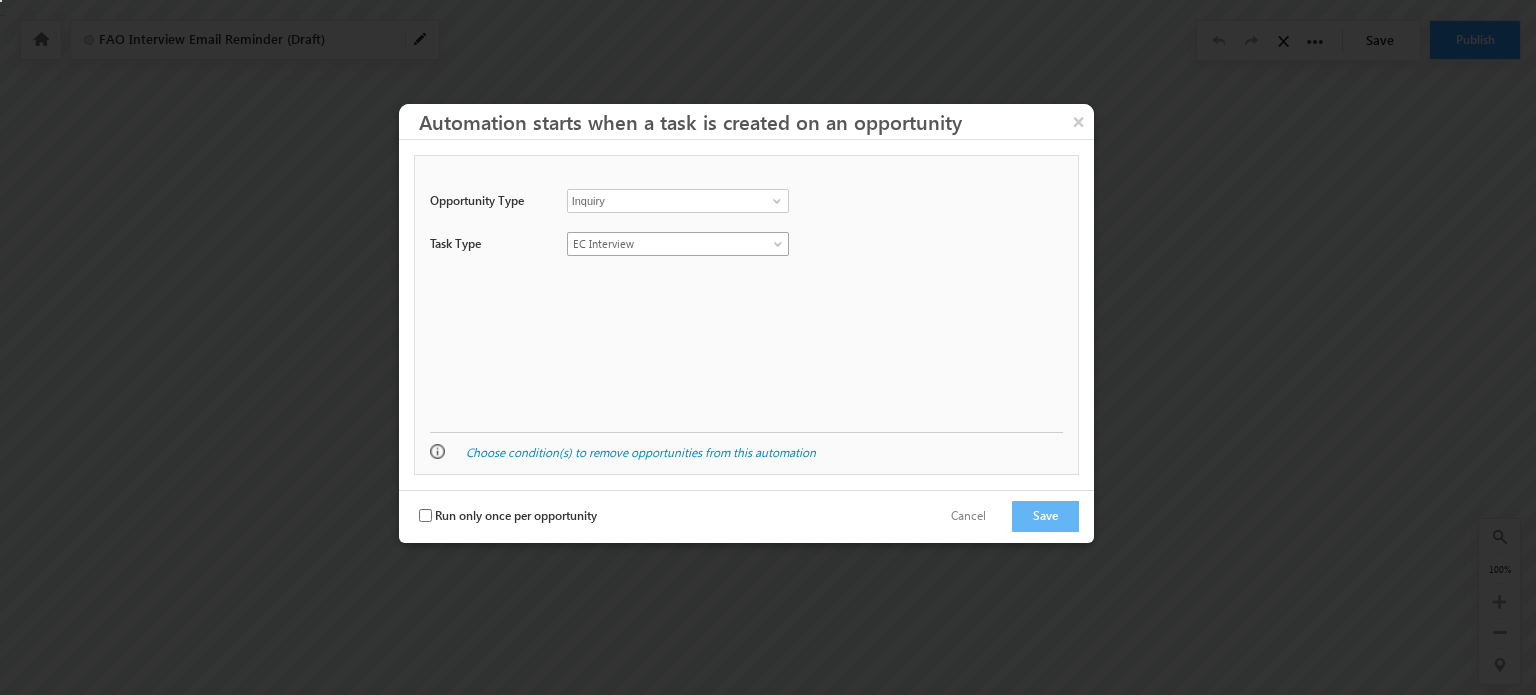 click on "EC Interview" at bounding box center (666, 244) 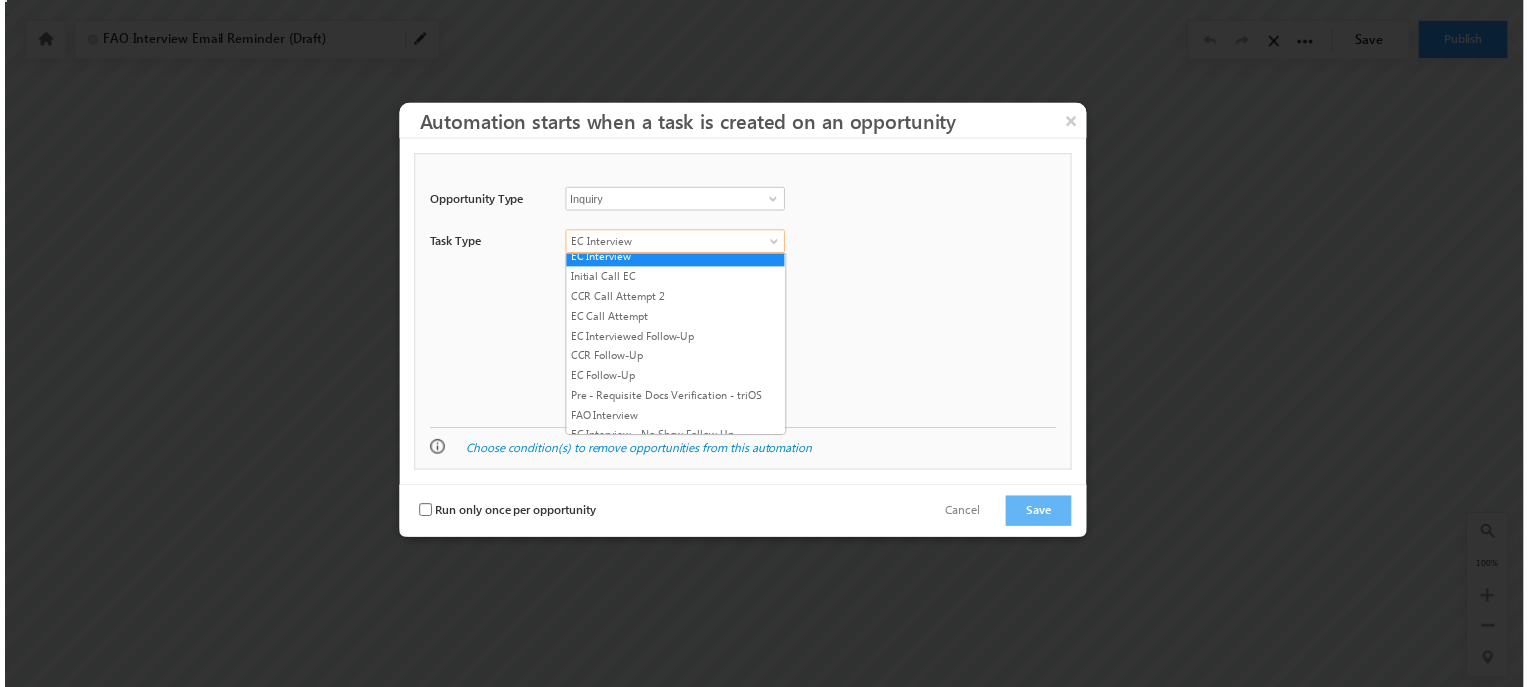 scroll, scrollTop: 140, scrollLeft: 0, axis: vertical 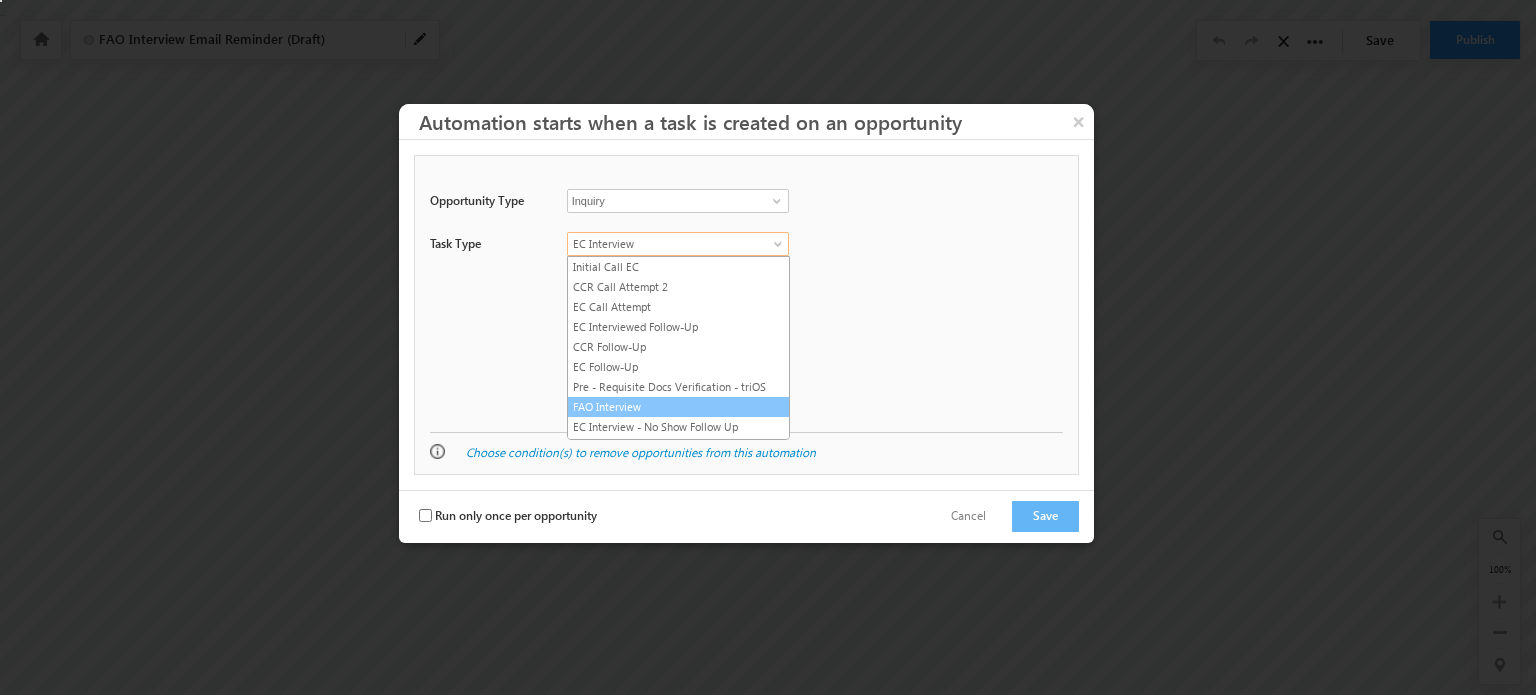 click on "FAO Interview" at bounding box center (678, 407) 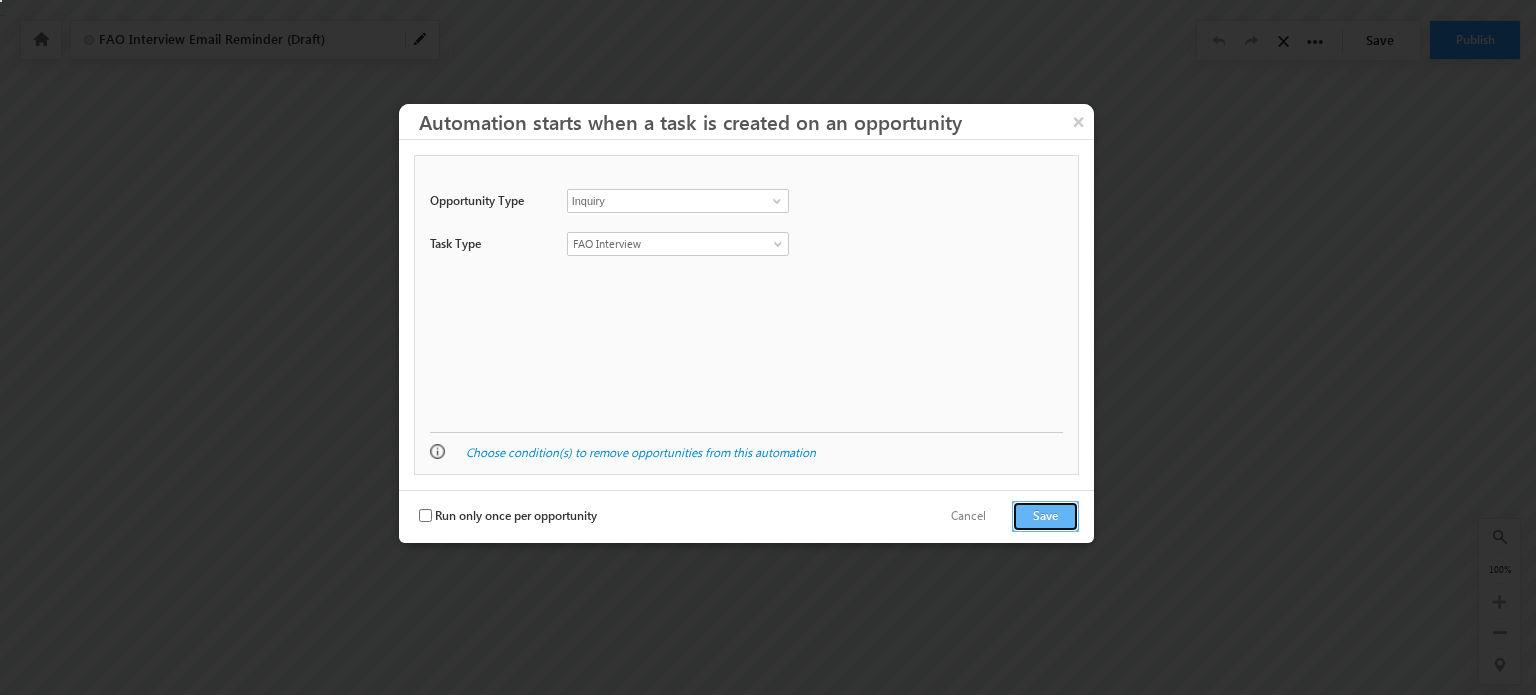 click on "Save" at bounding box center (1045, 516) 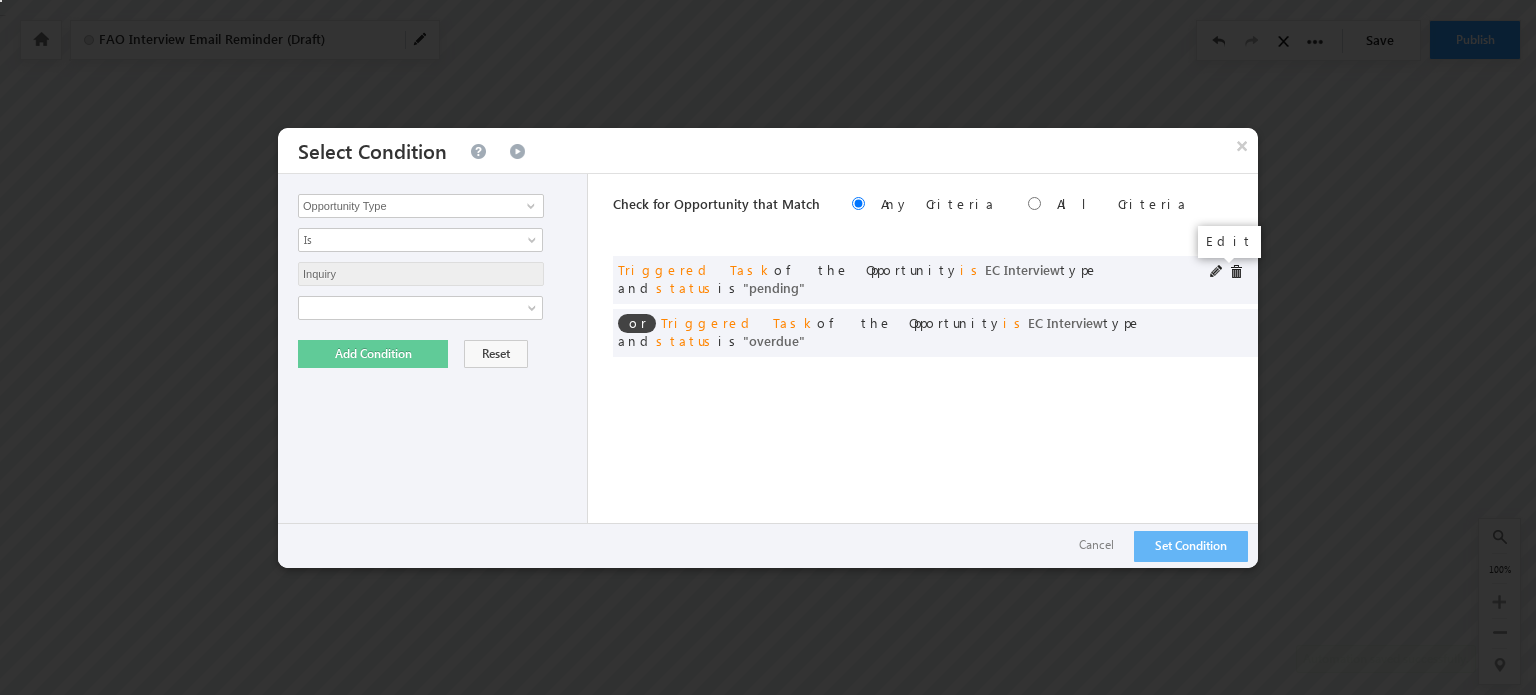 click at bounding box center (1217, 272) 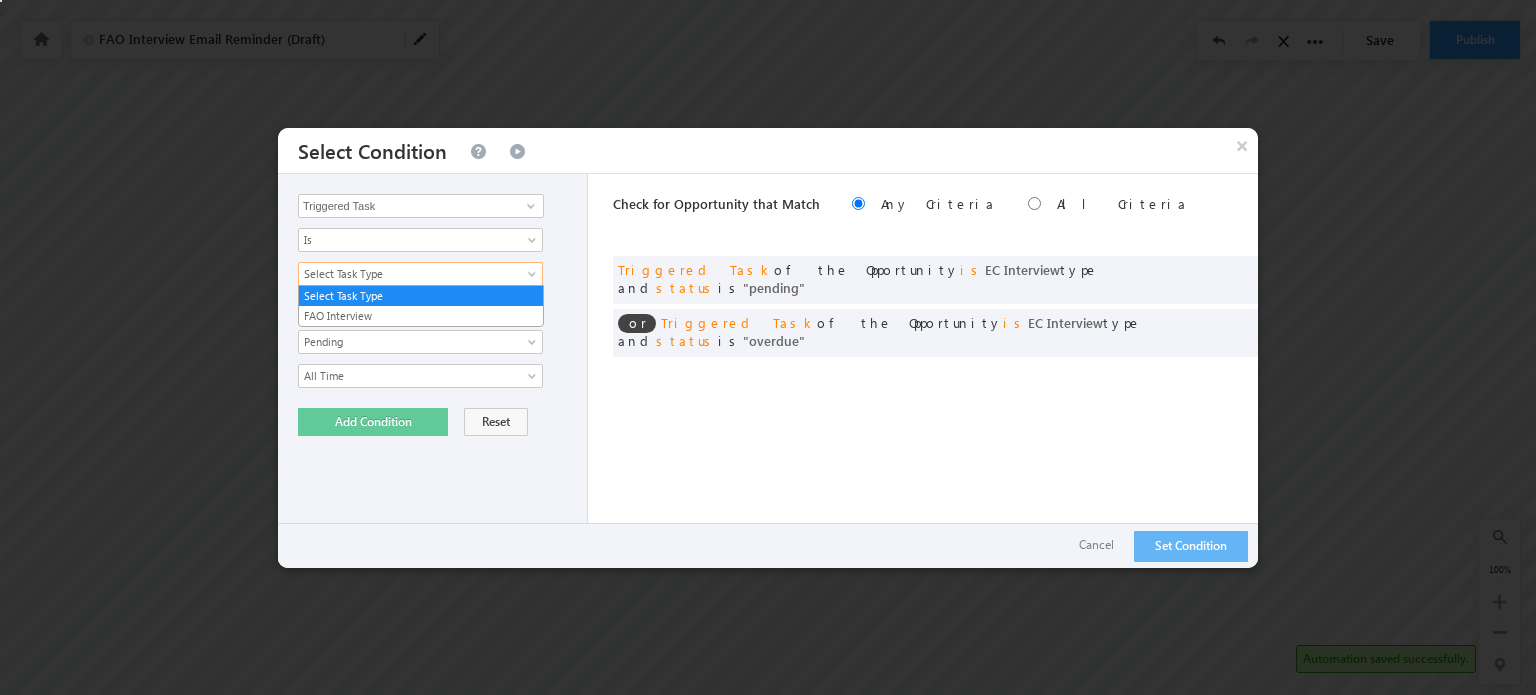 click on "Select Task Type" at bounding box center [420, 274] 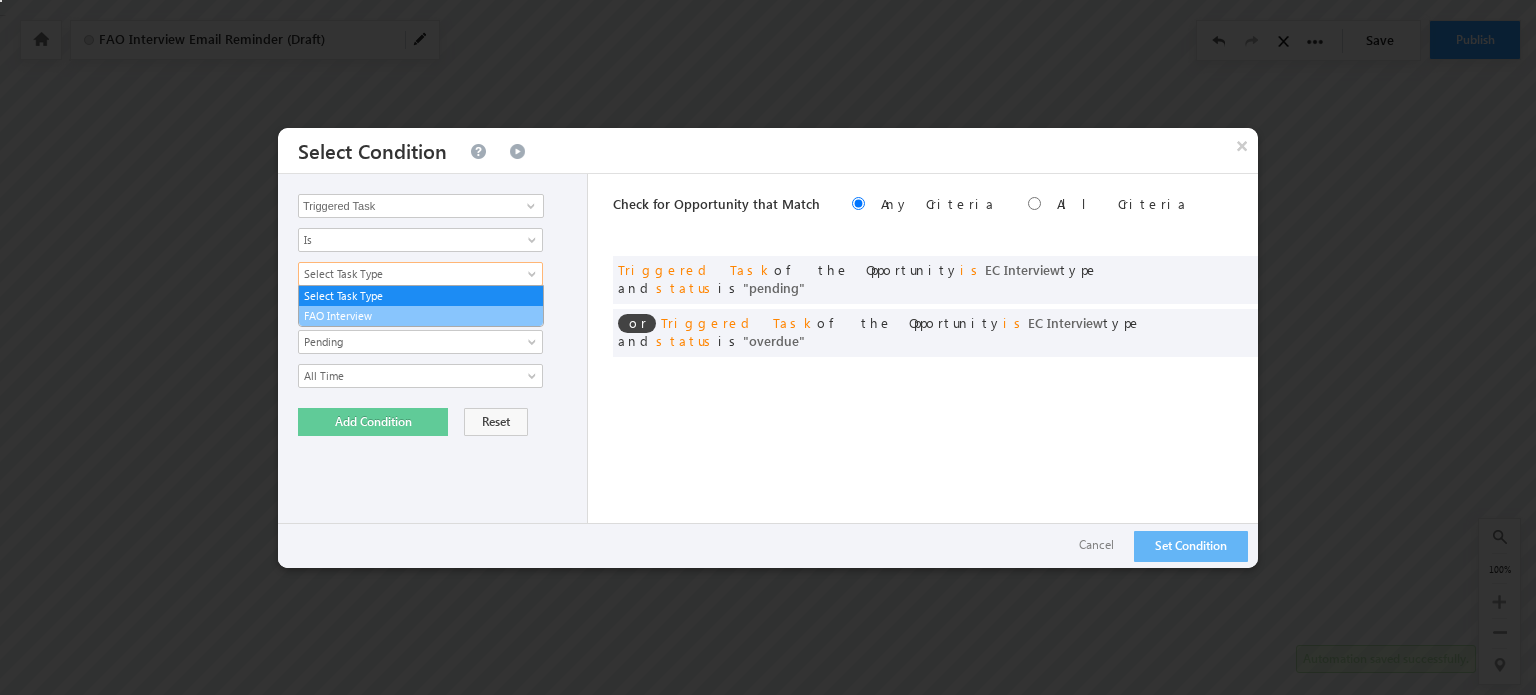 click on "FAO Interview" at bounding box center (421, 316) 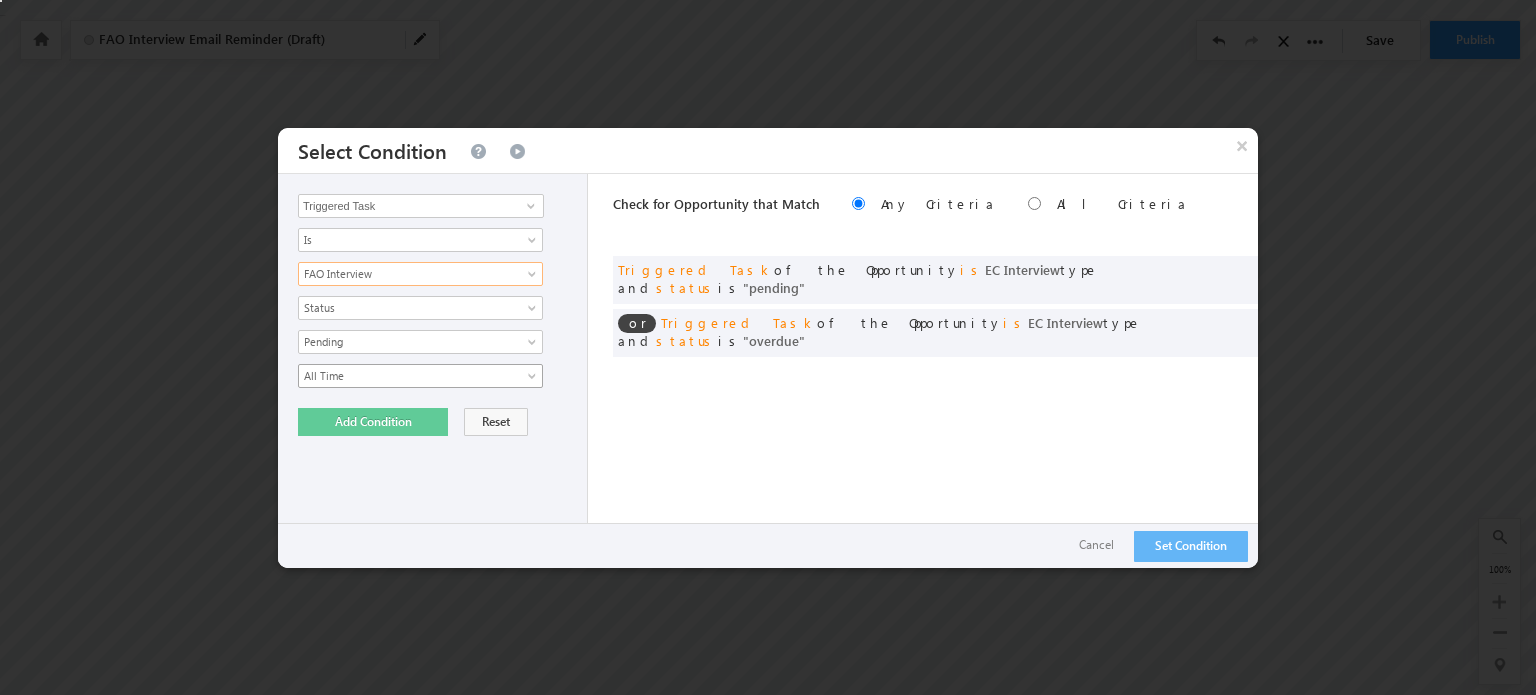 click on "All Time" at bounding box center [407, 376] 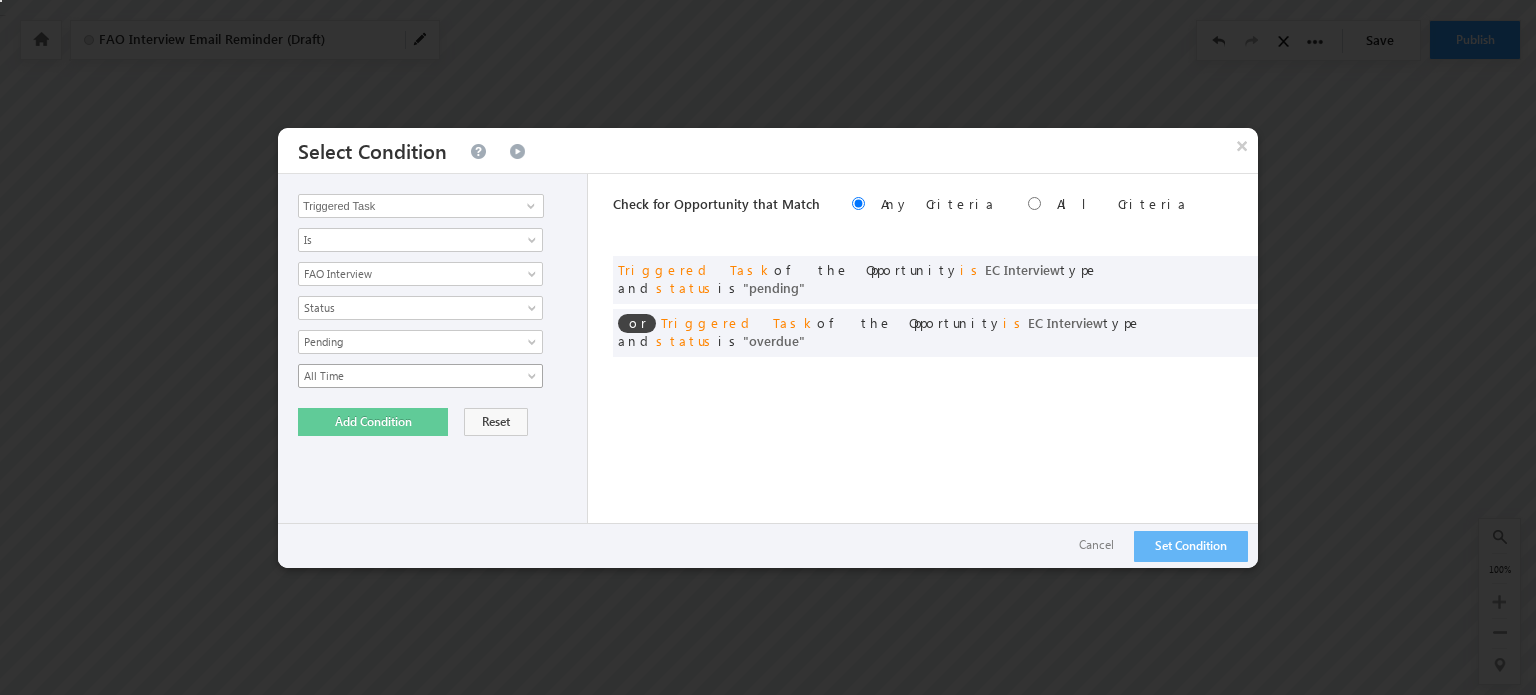click on "All Time" at bounding box center (407, 376) 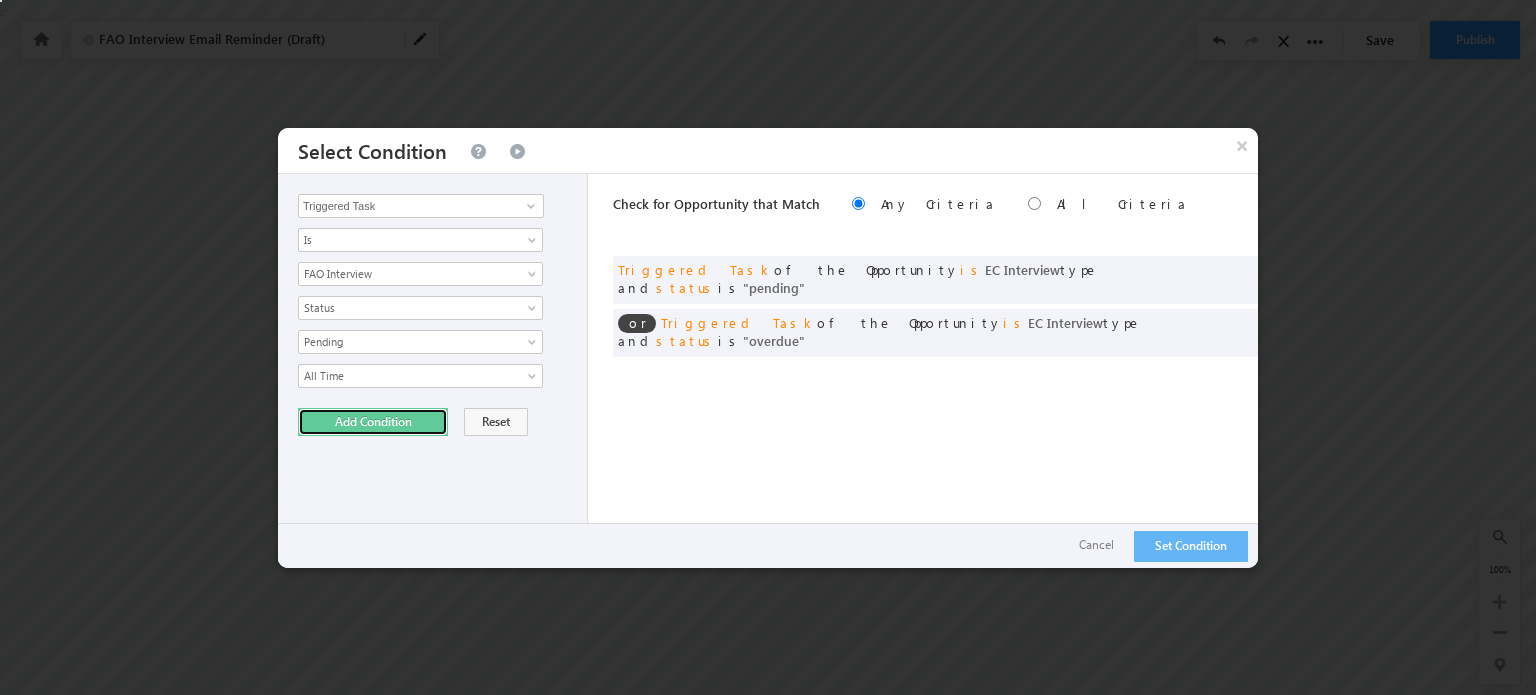 click on "Add Condition" at bounding box center [373, 422] 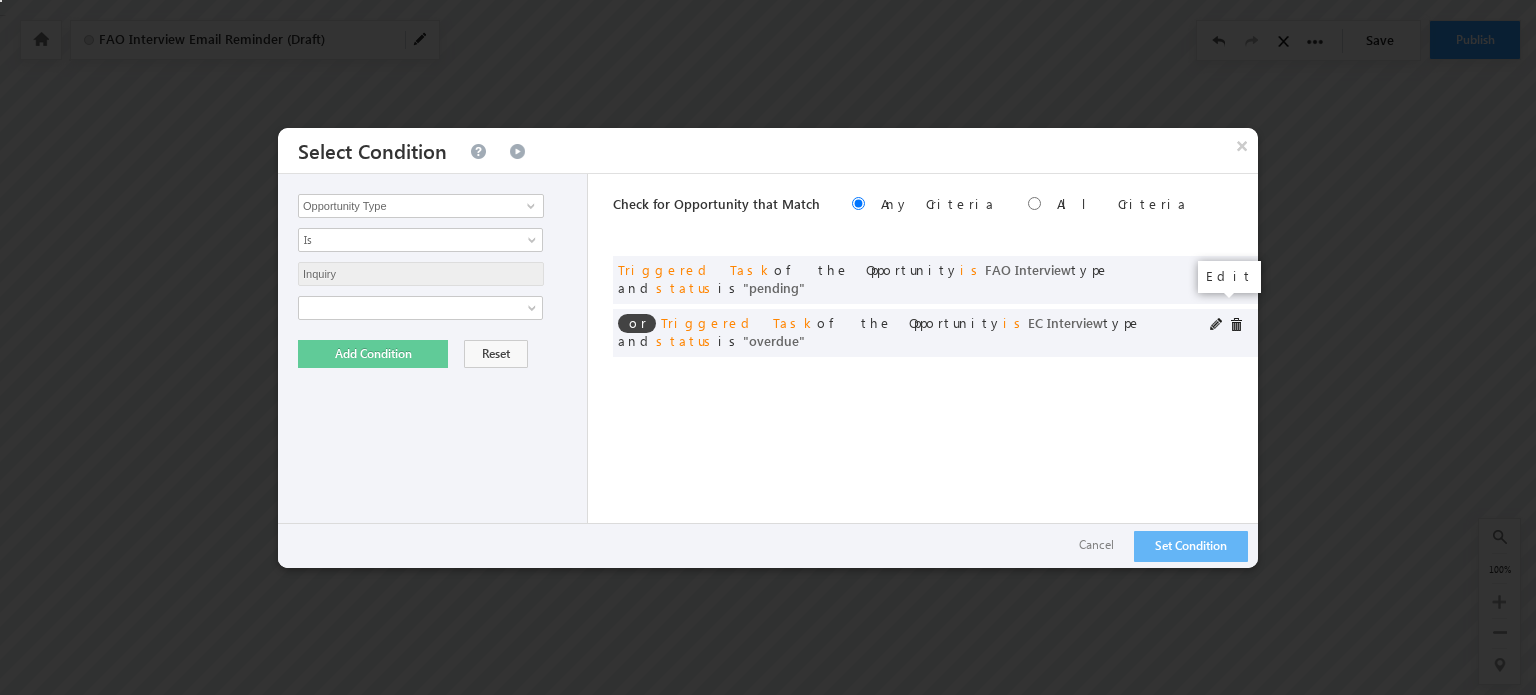 click at bounding box center [1217, 325] 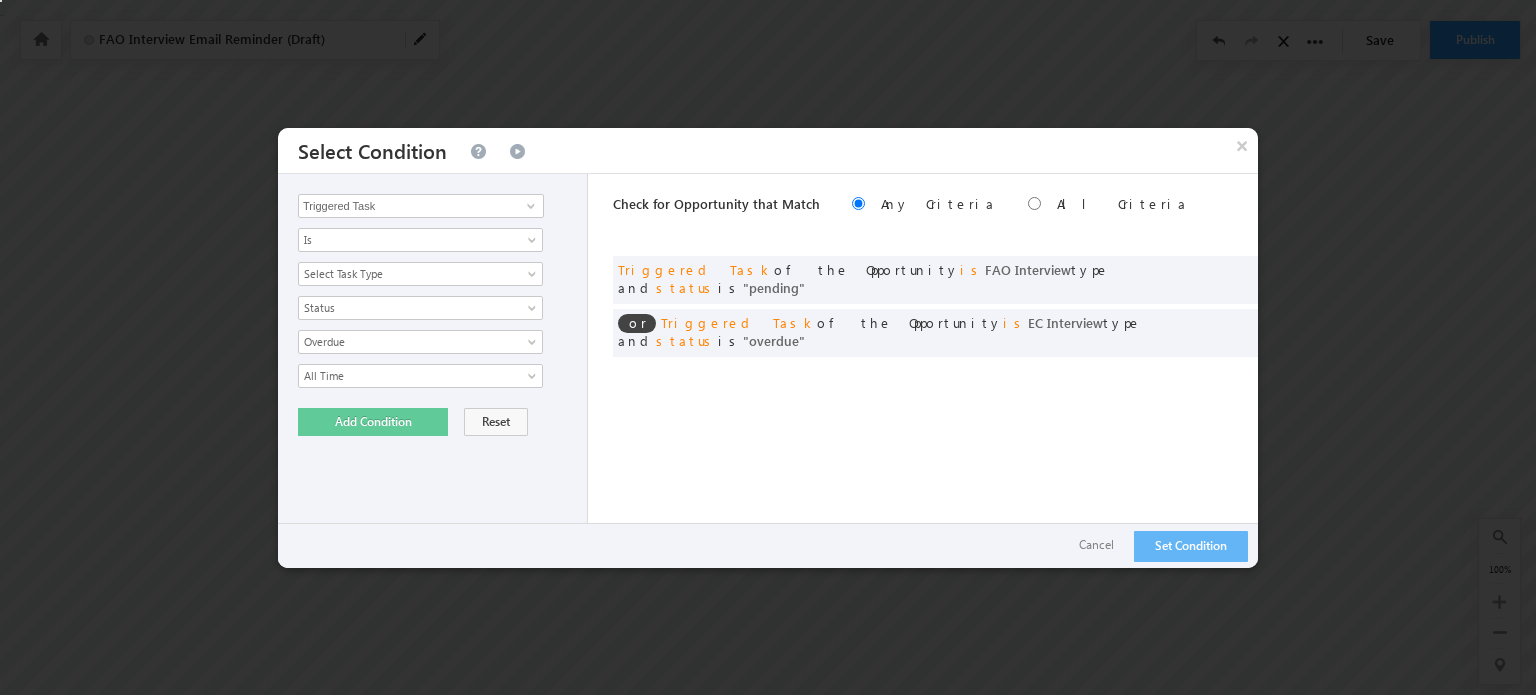 click on "Check for Opportunity that Match
Any Criteria
All Criteria
Note that the current triggering entity  is not considered  in the condition
If more than one opportunities are returned, the opportunity which is  most recently created  will be considered.
Descending
Ascending
or  Triggered Task  of the Opportunity  is   type and" at bounding box center (935, 371) 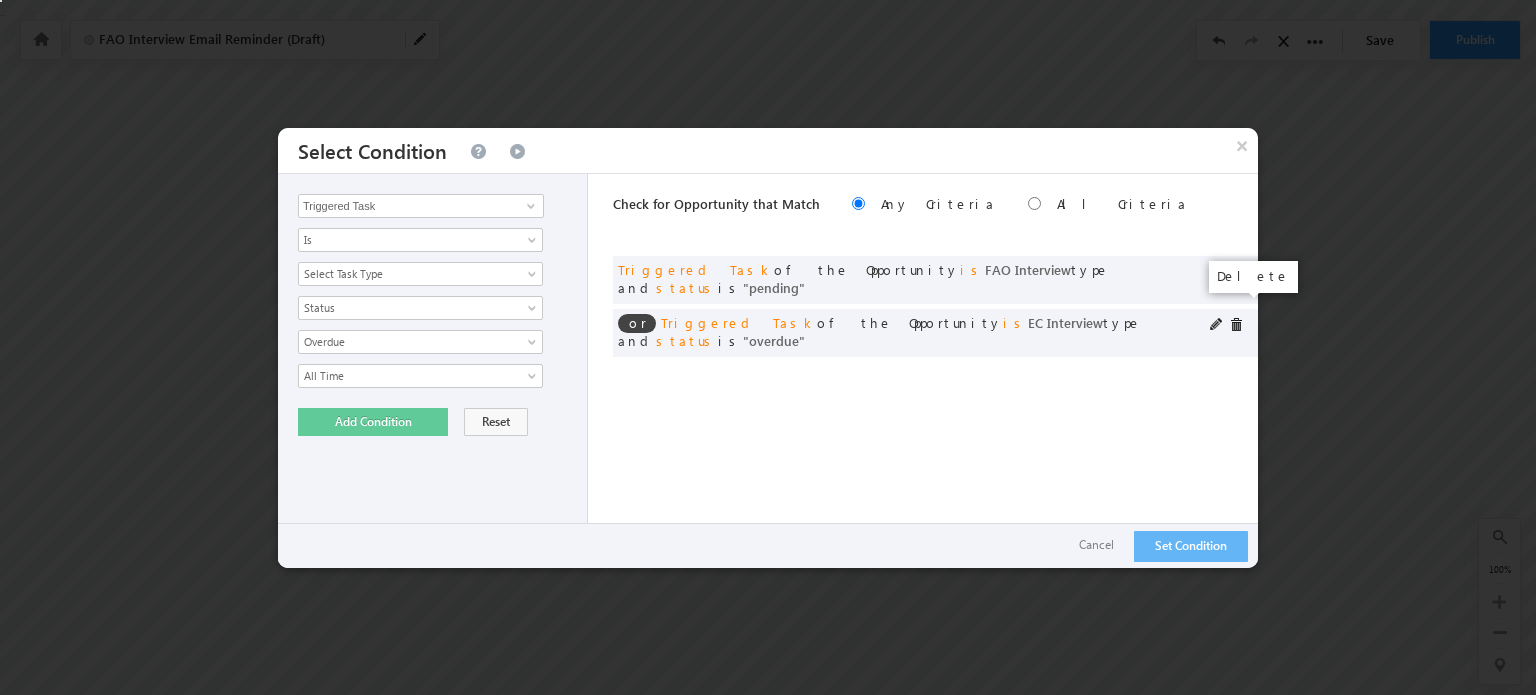 click at bounding box center [1236, 325] 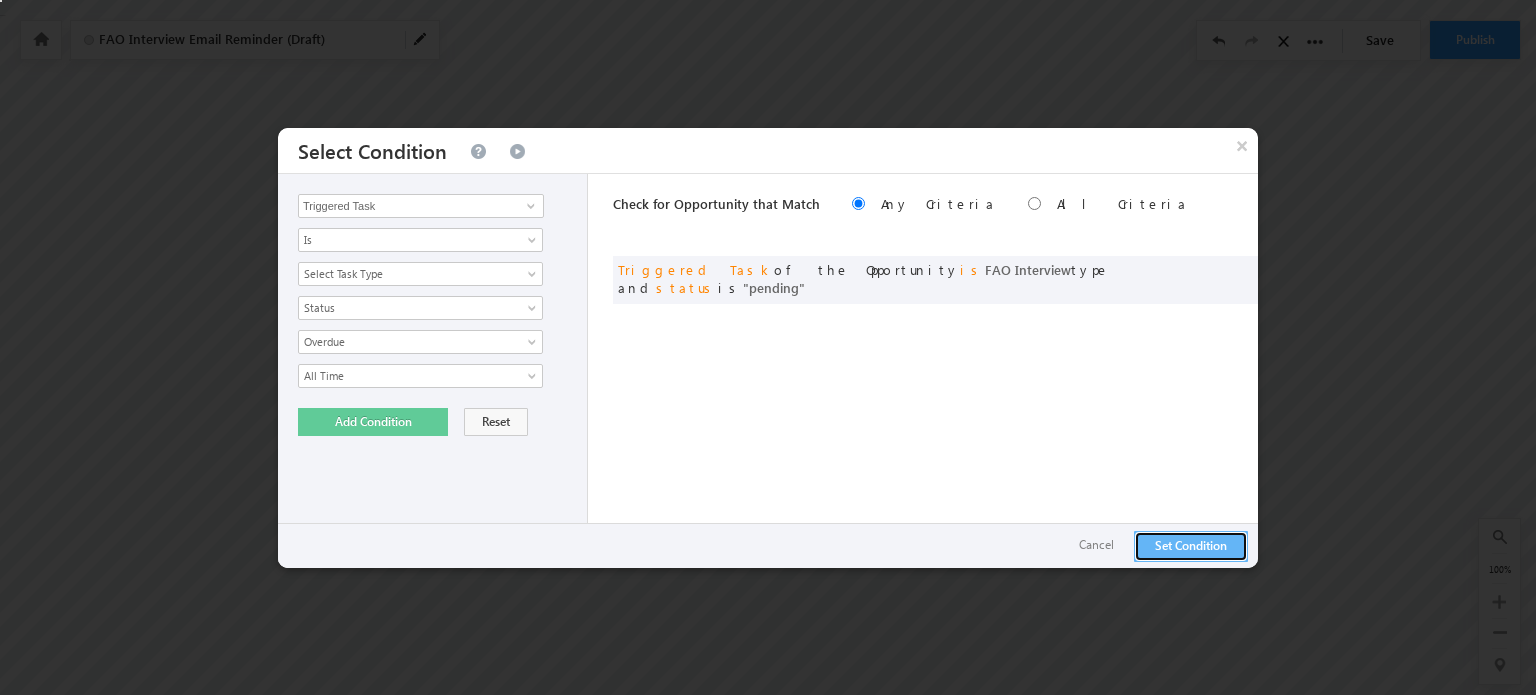 click on "Set Condition" at bounding box center (1191, 546) 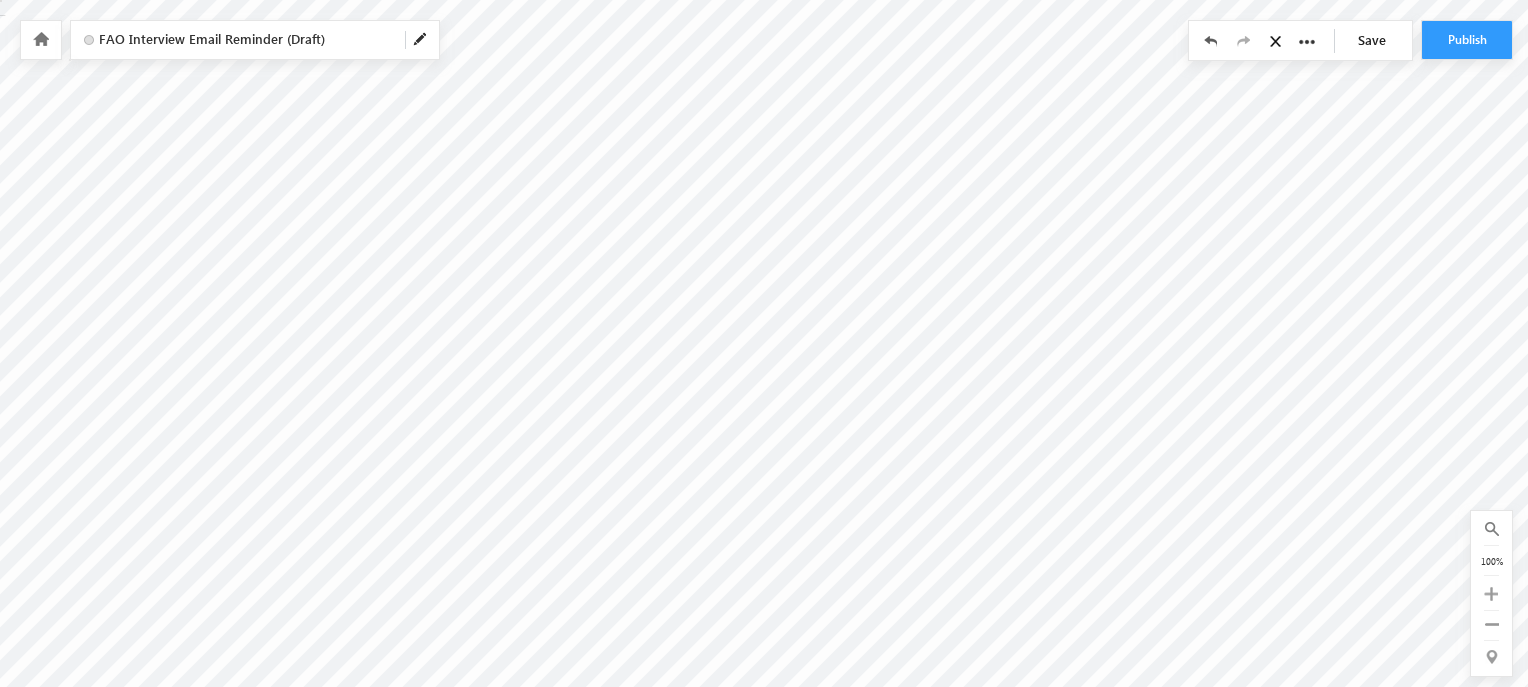 click on "Set Wait Condition" at bounding box center (0, 0) 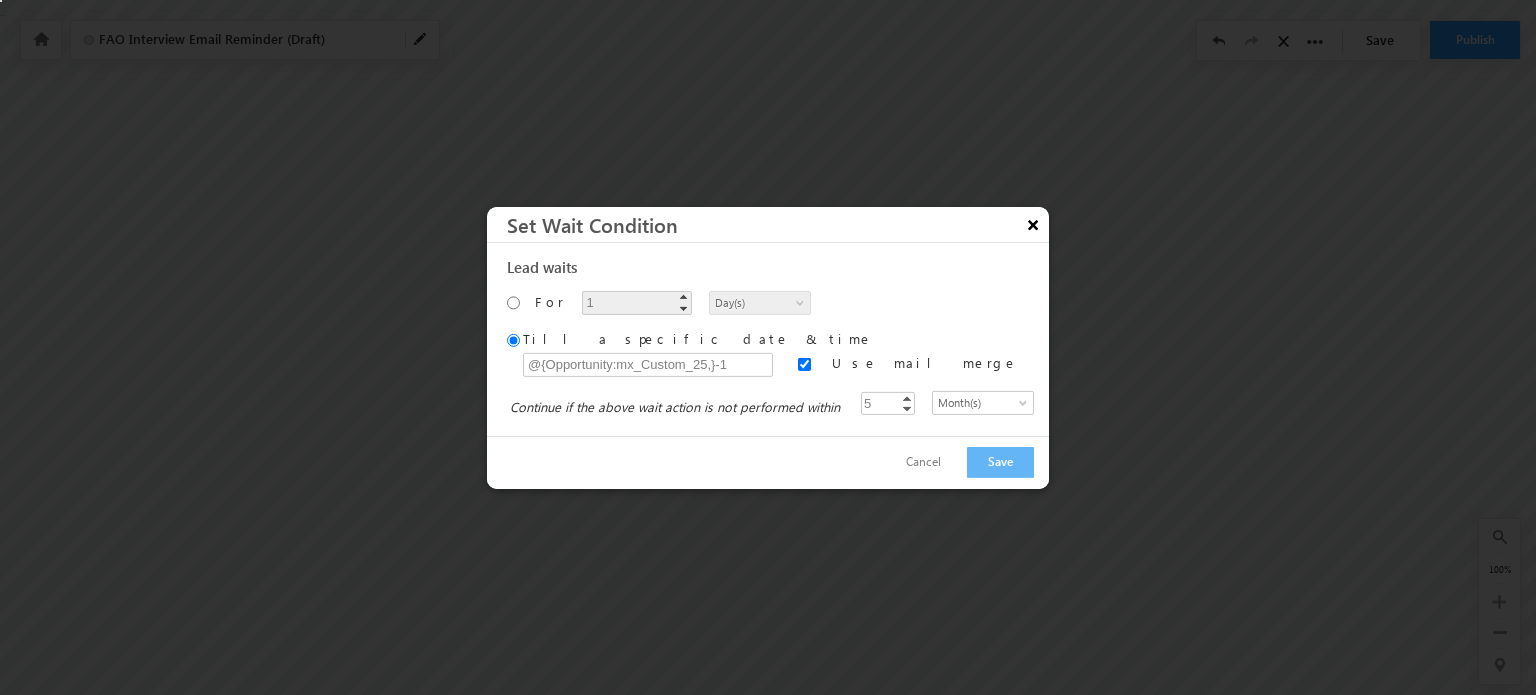 click on "×" at bounding box center [1033, 223] 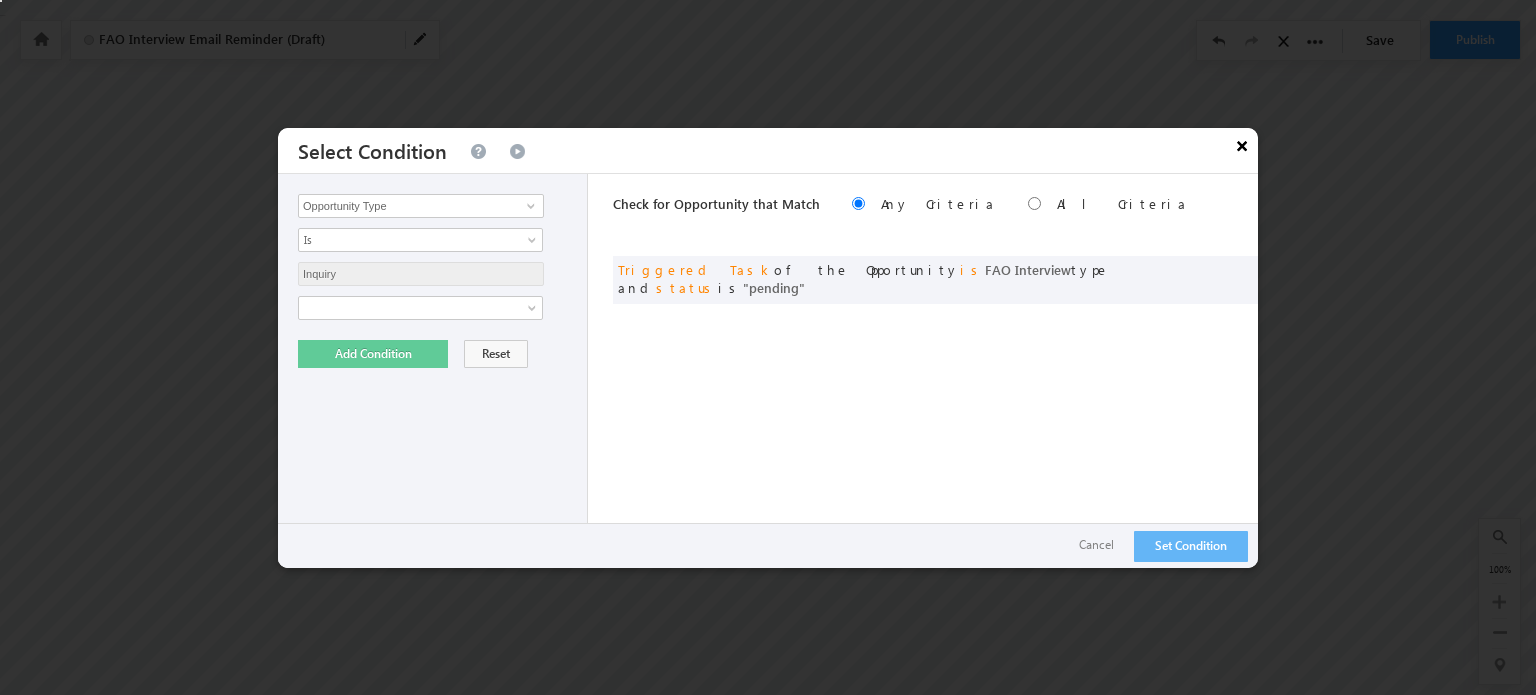 click on "×" at bounding box center (1242, 145) 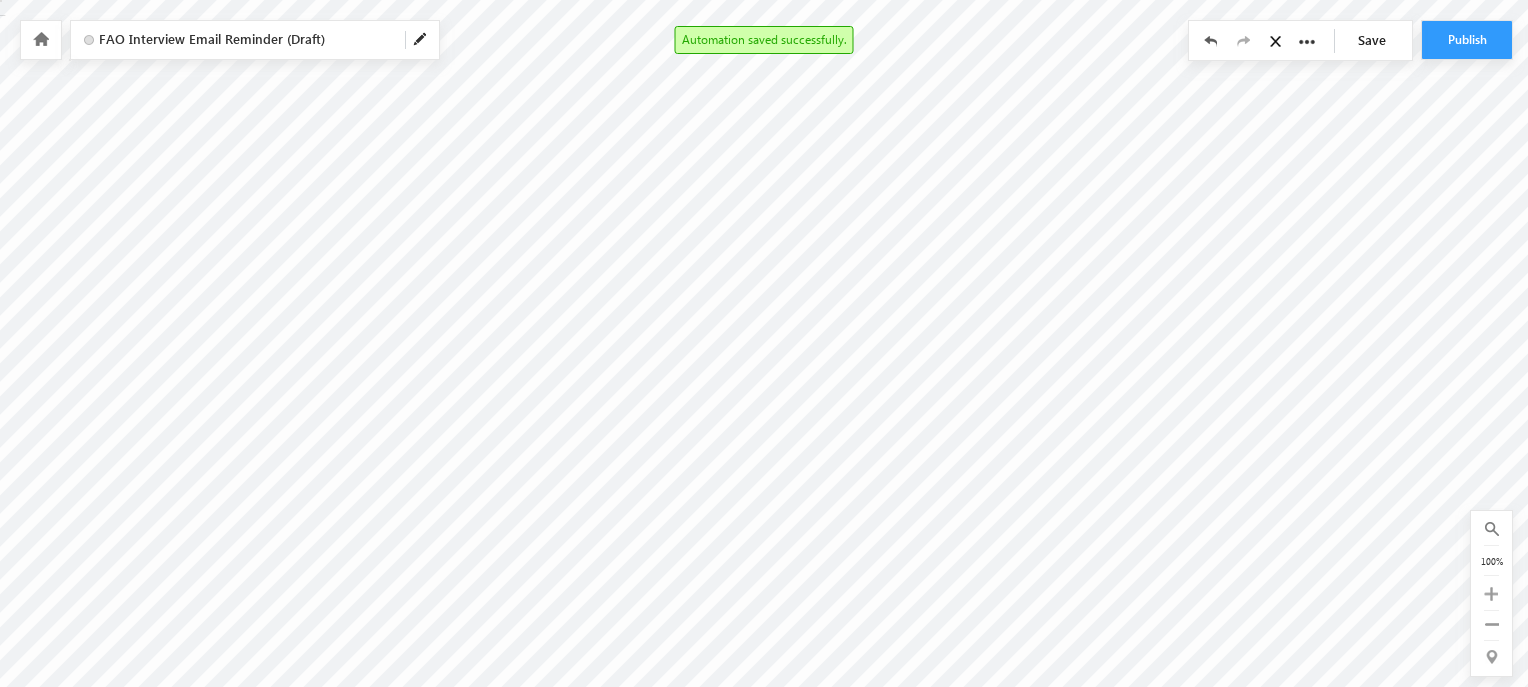 click on "Save" at bounding box center (1377, 40) 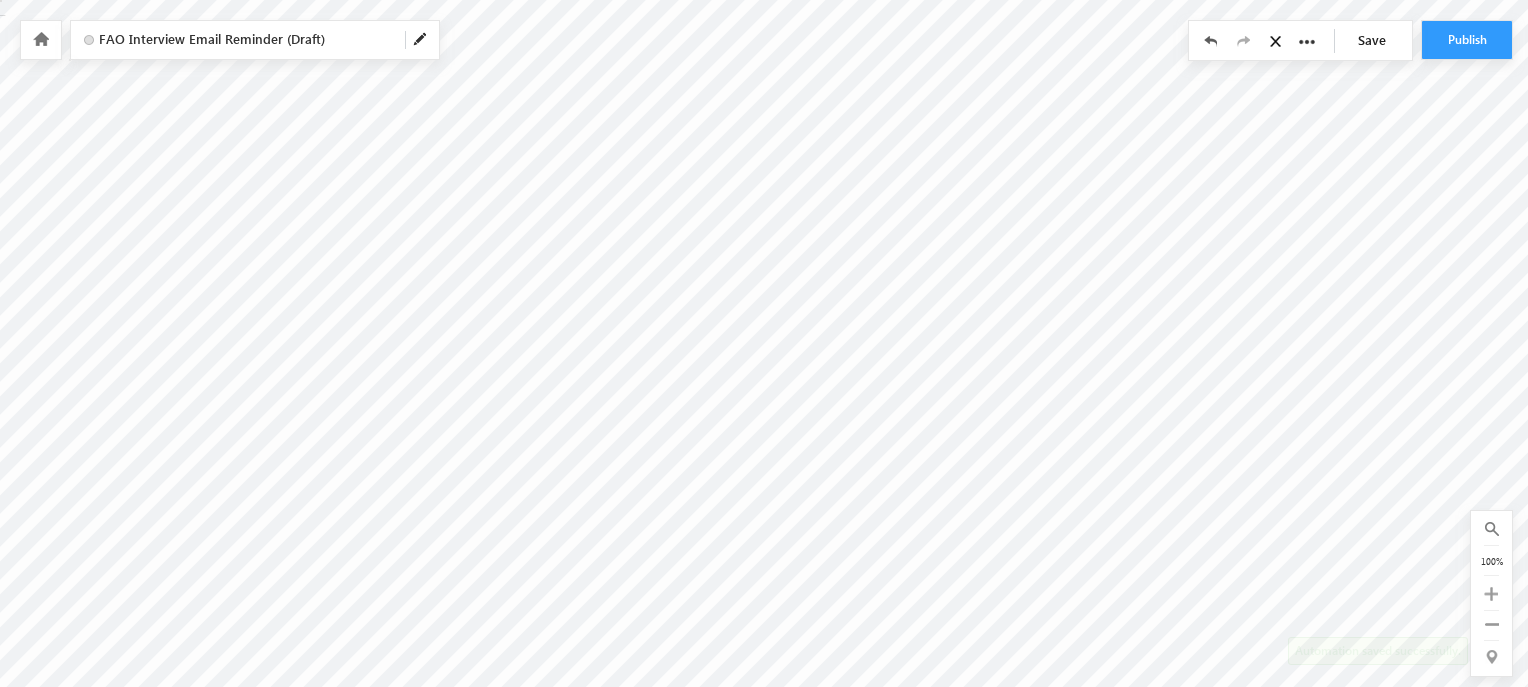 click at bounding box center [41, 40] 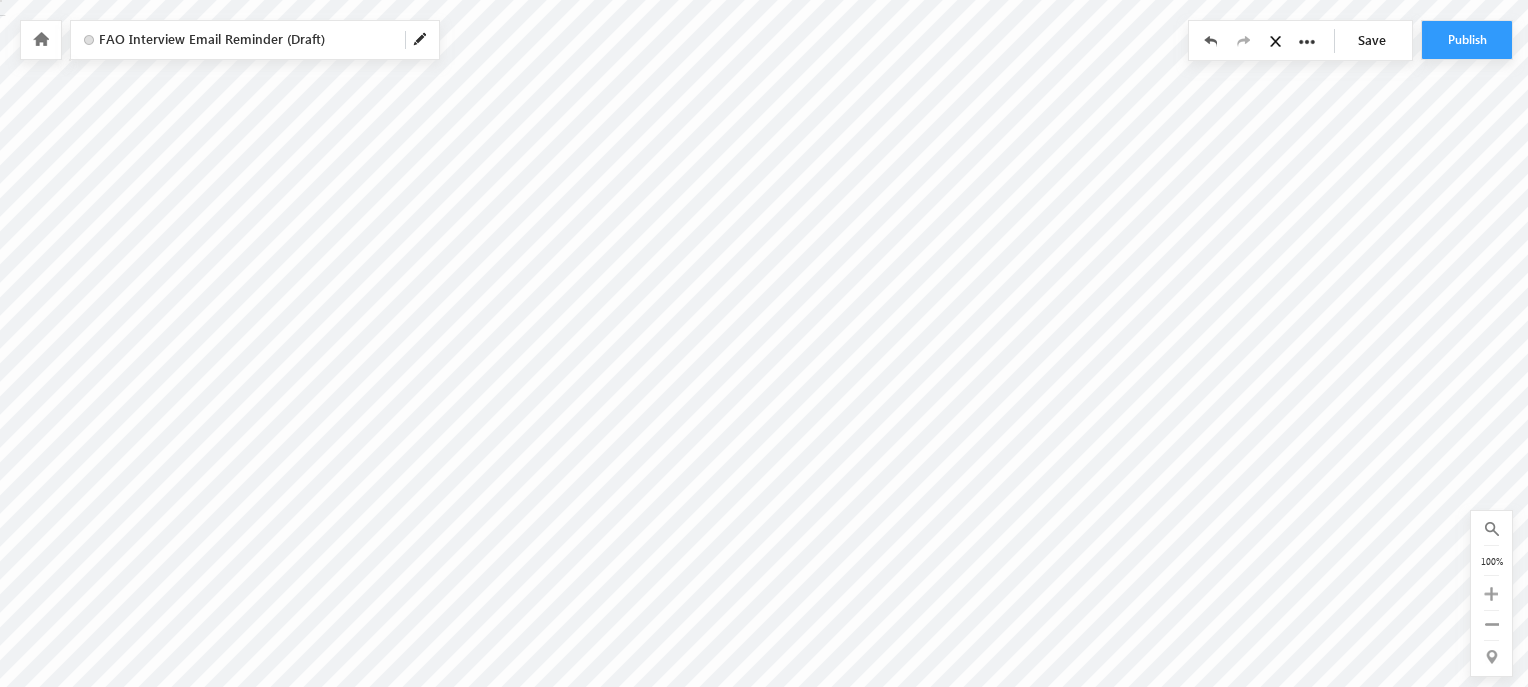 click at bounding box center [41, 40] 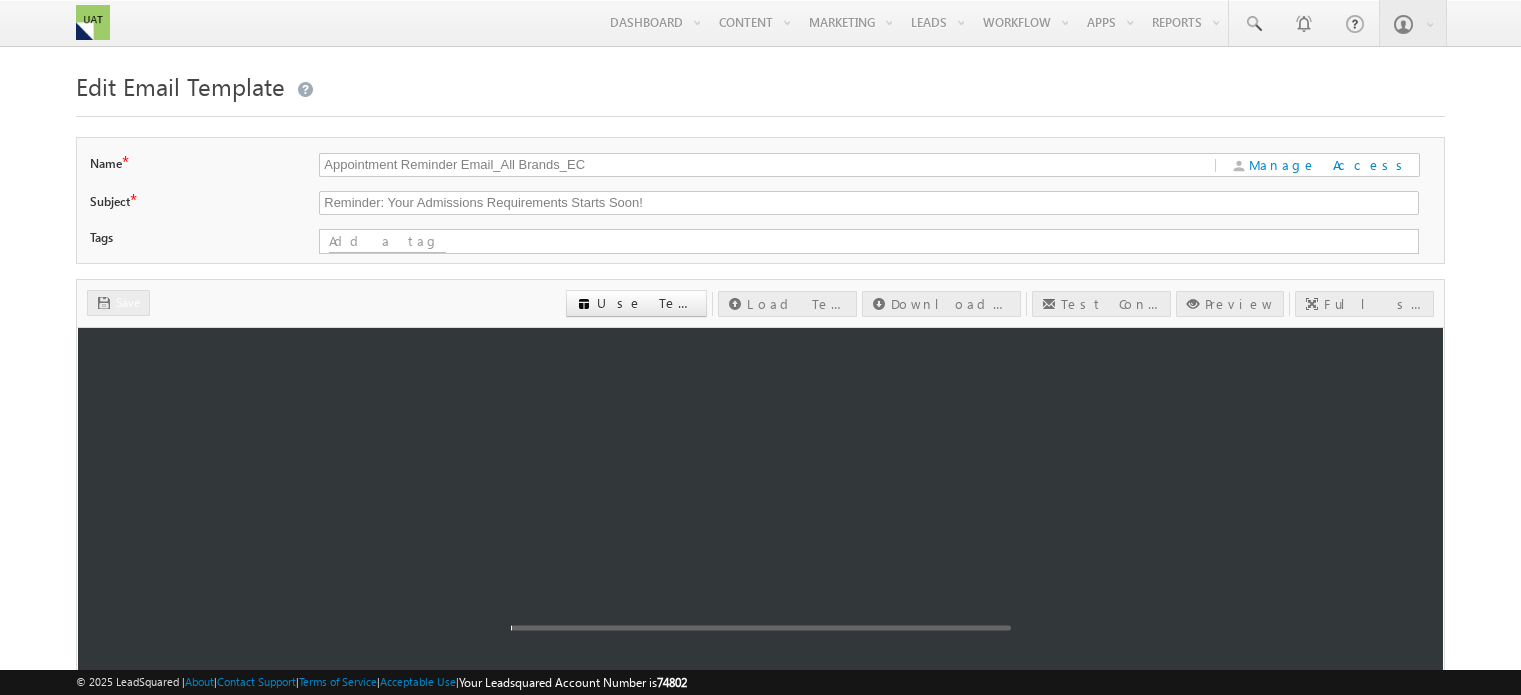 scroll, scrollTop: 0, scrollLeft: 0, axis: both 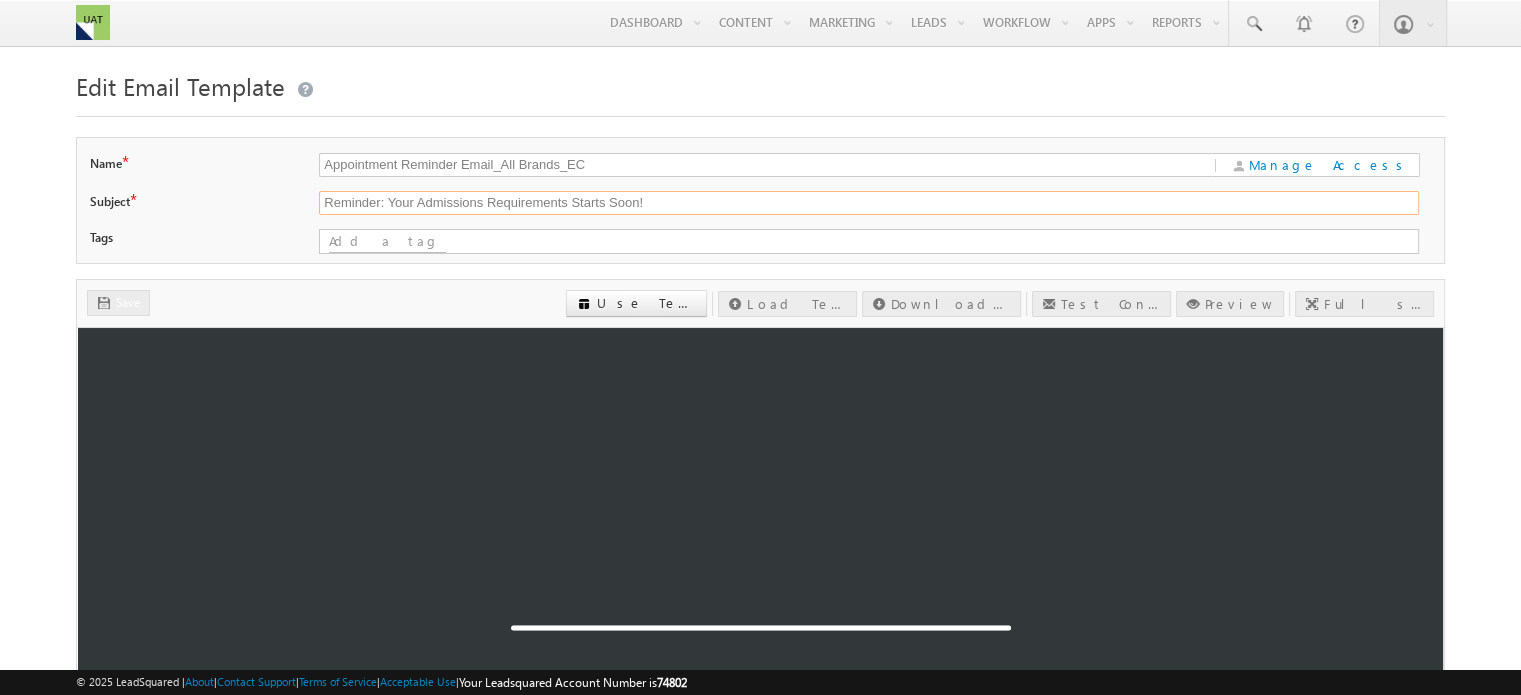 click on "Reminder: Your Admissions Requirements Starts Soon!" at bounding box center (868, 203) 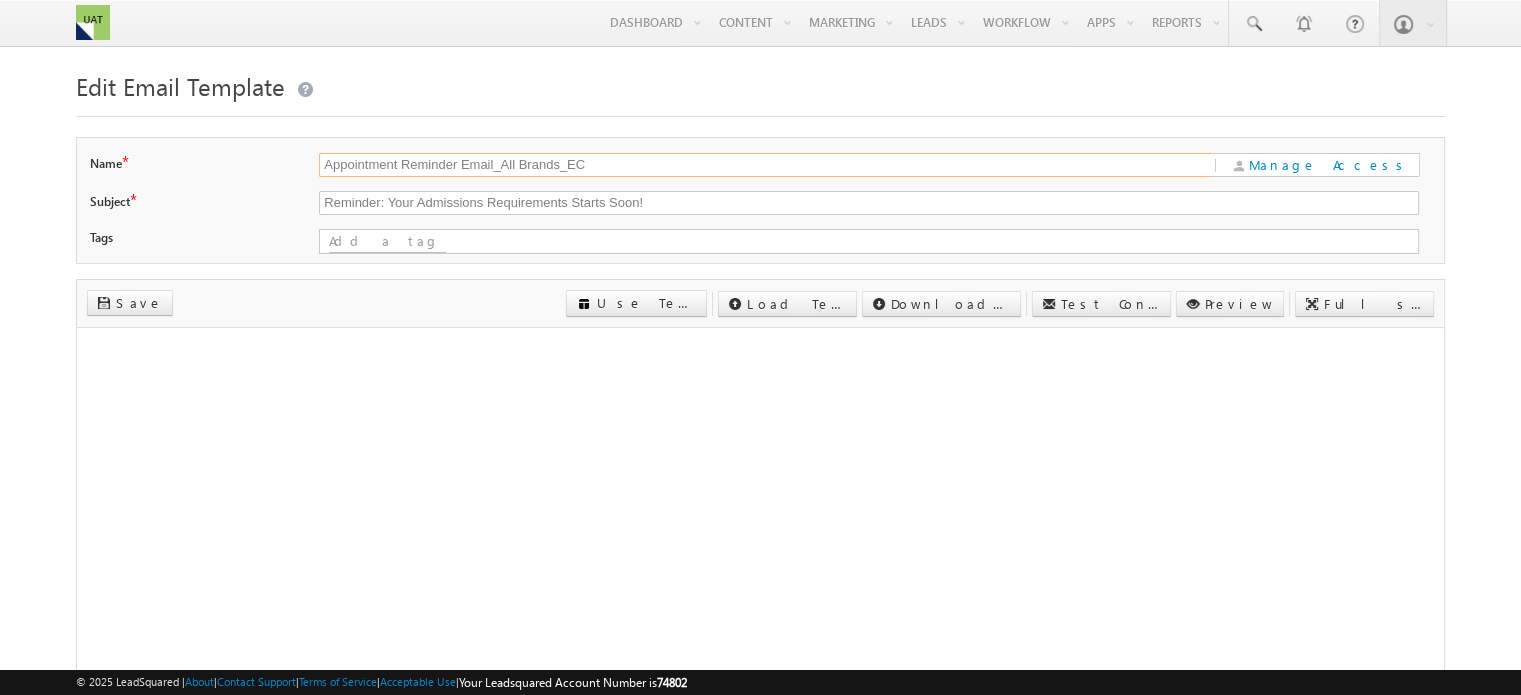 click on "Appointment Reminder Email_All Brands_EC" at bounding box center [765, 165] 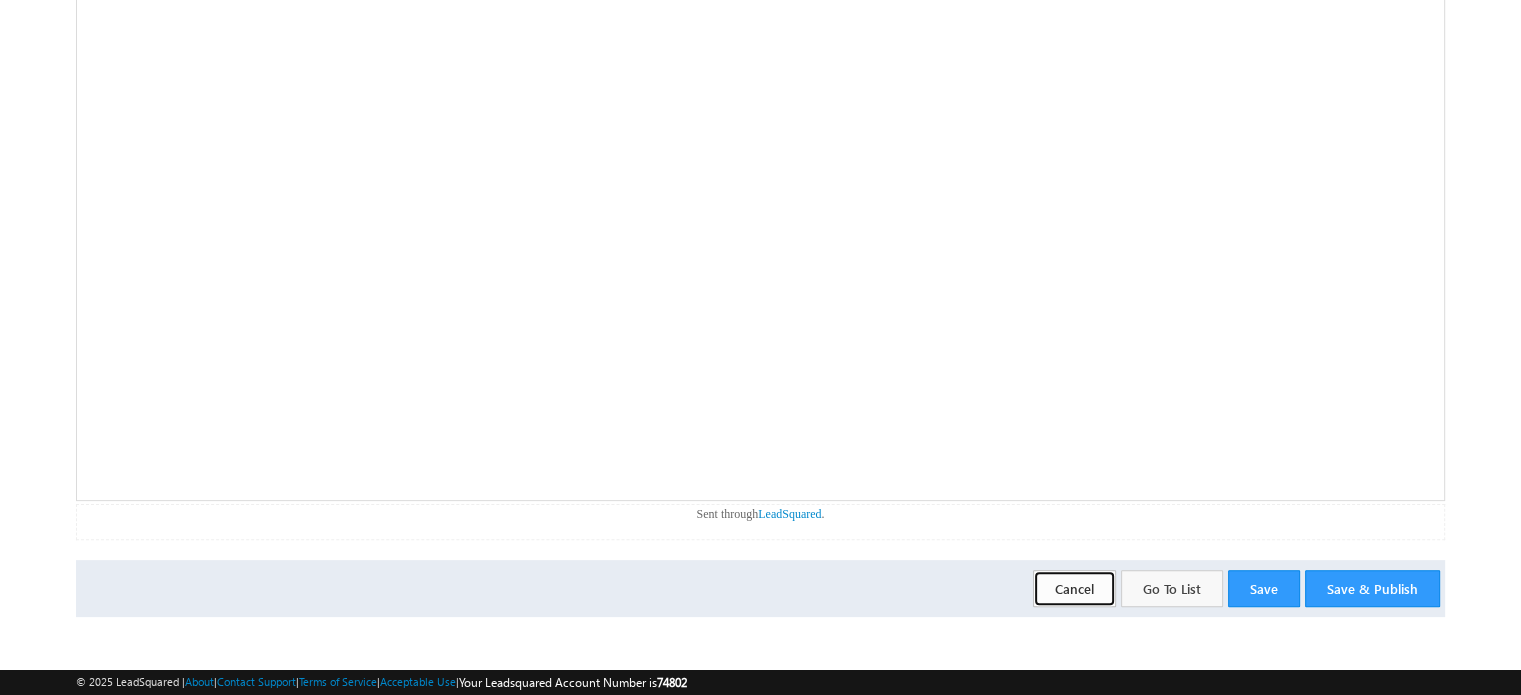 click on "Cancel" at bounding box center (1074, 588) 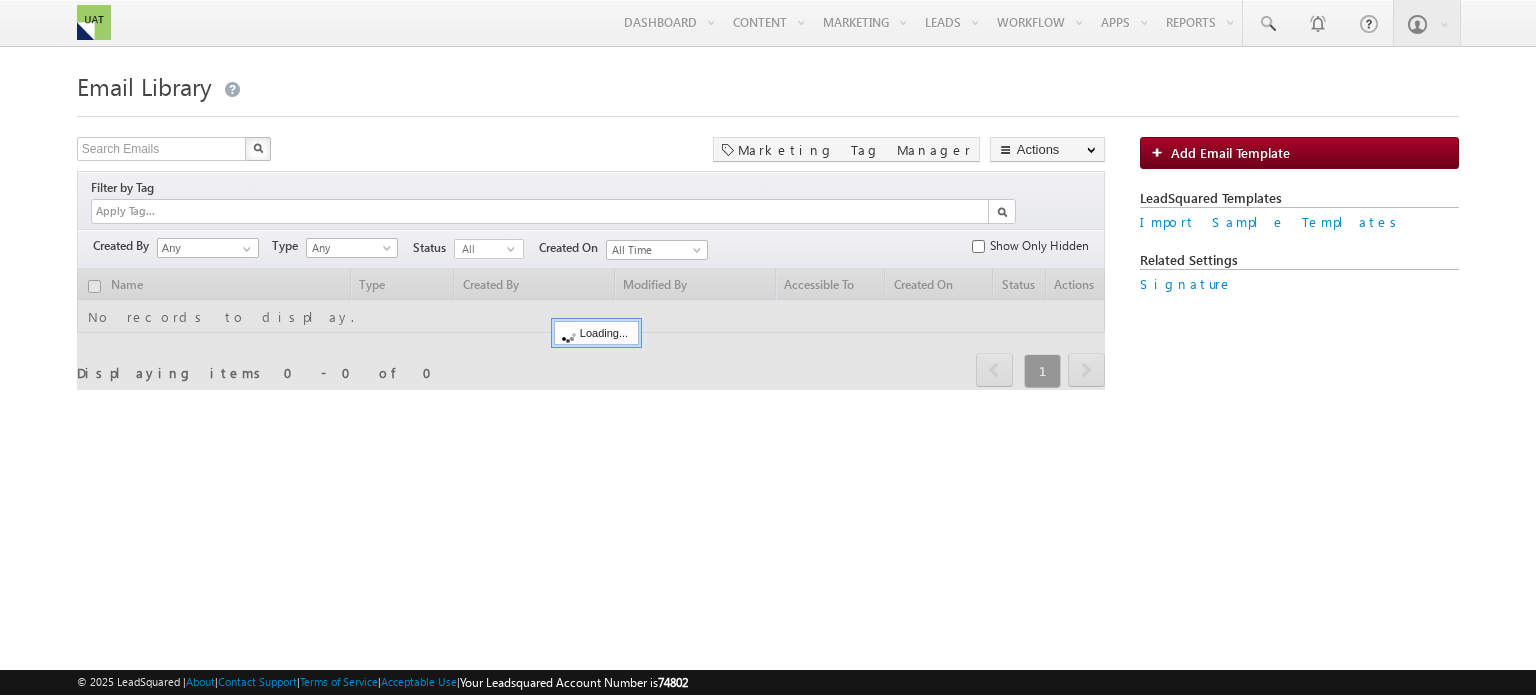 scroll, scrollTop: 0, scrollLeft: 0, axis: both 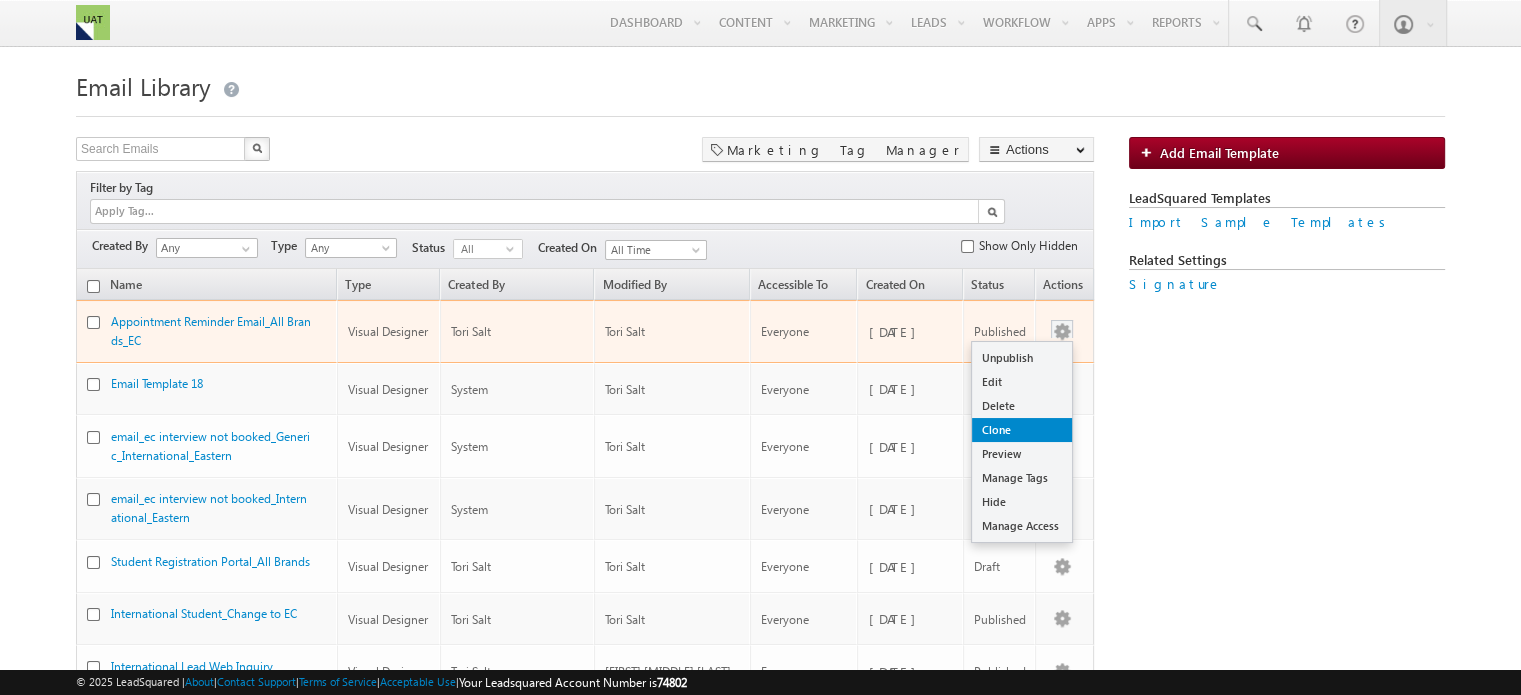click on "Clone" at bounding box center (1022, 430) 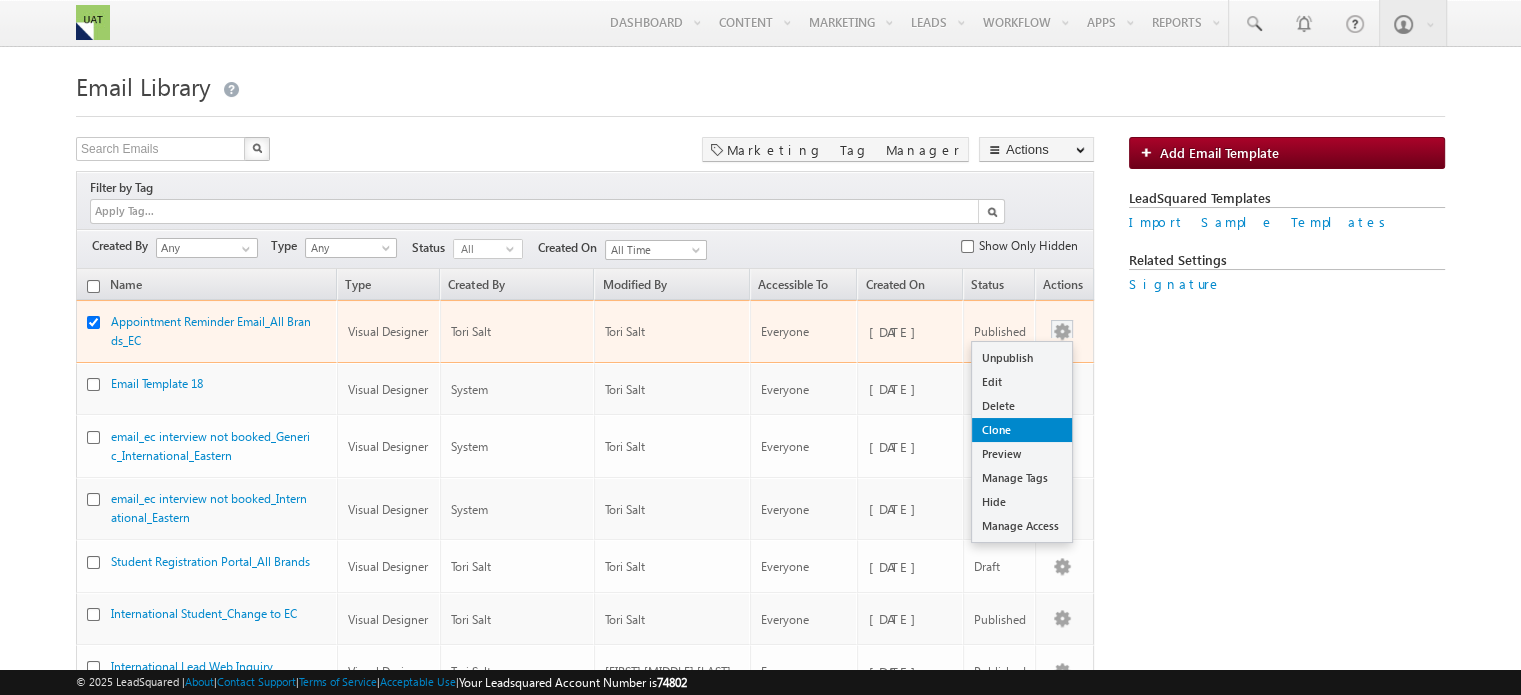 checkbox on "true" 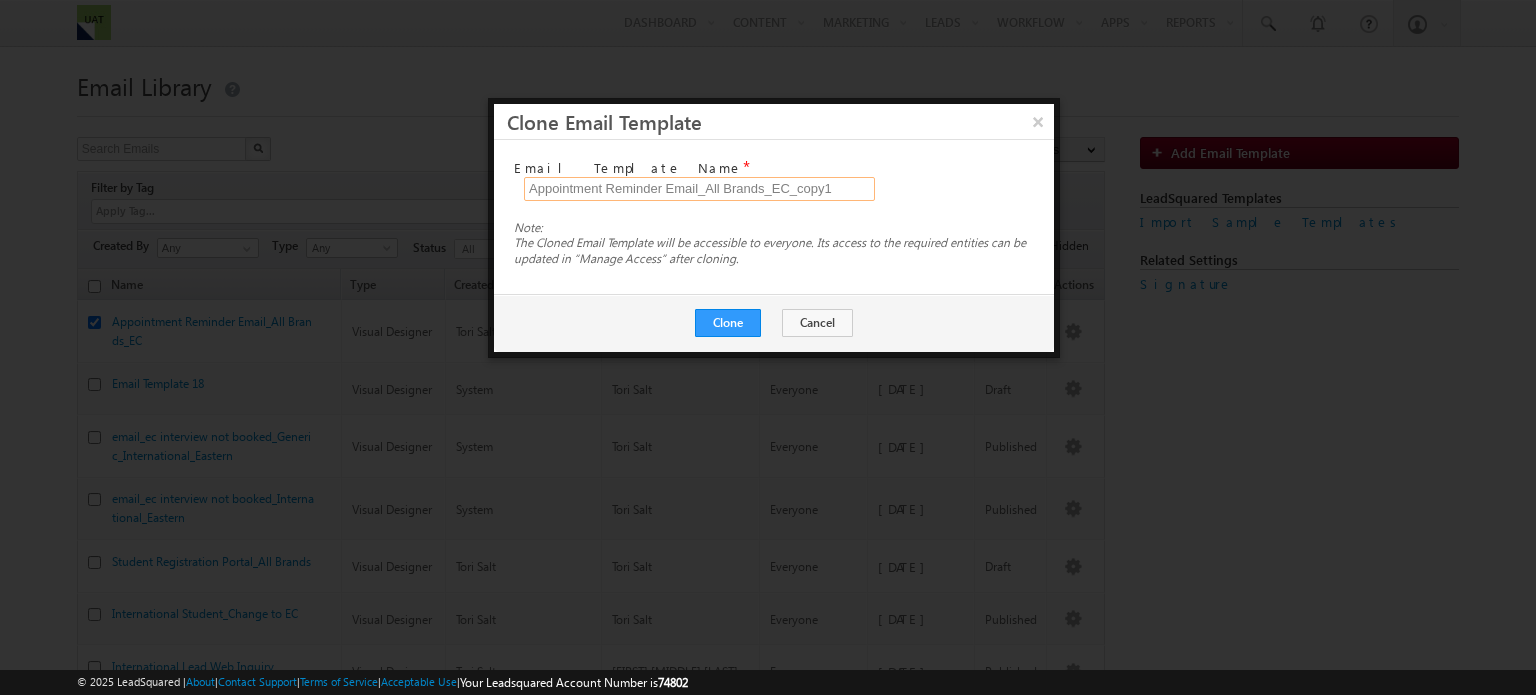 drag, startPoint x: 980, startPoint y: 167, endPoint x: 908, endPoint y: 175, distance: 72.443085 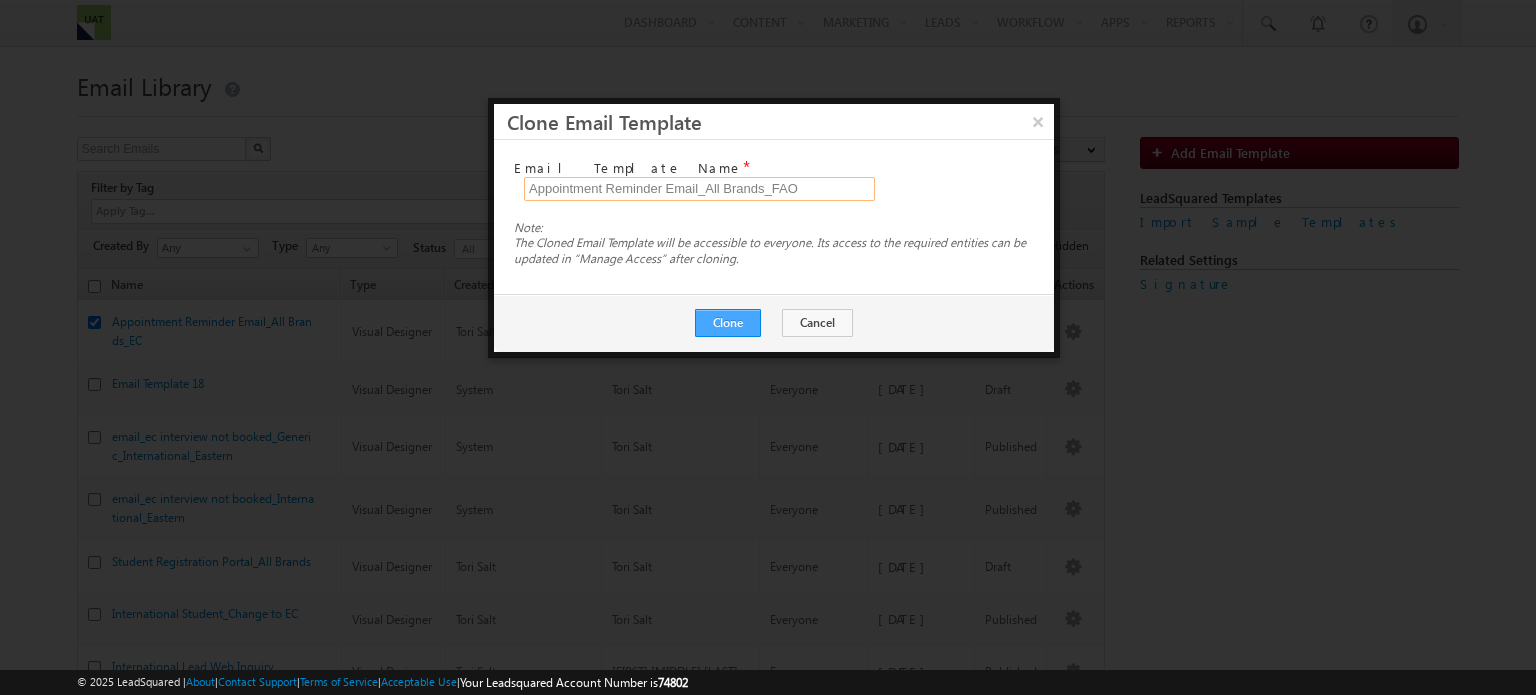 type on "Appointment Reminder Email_All Brands_FAO" 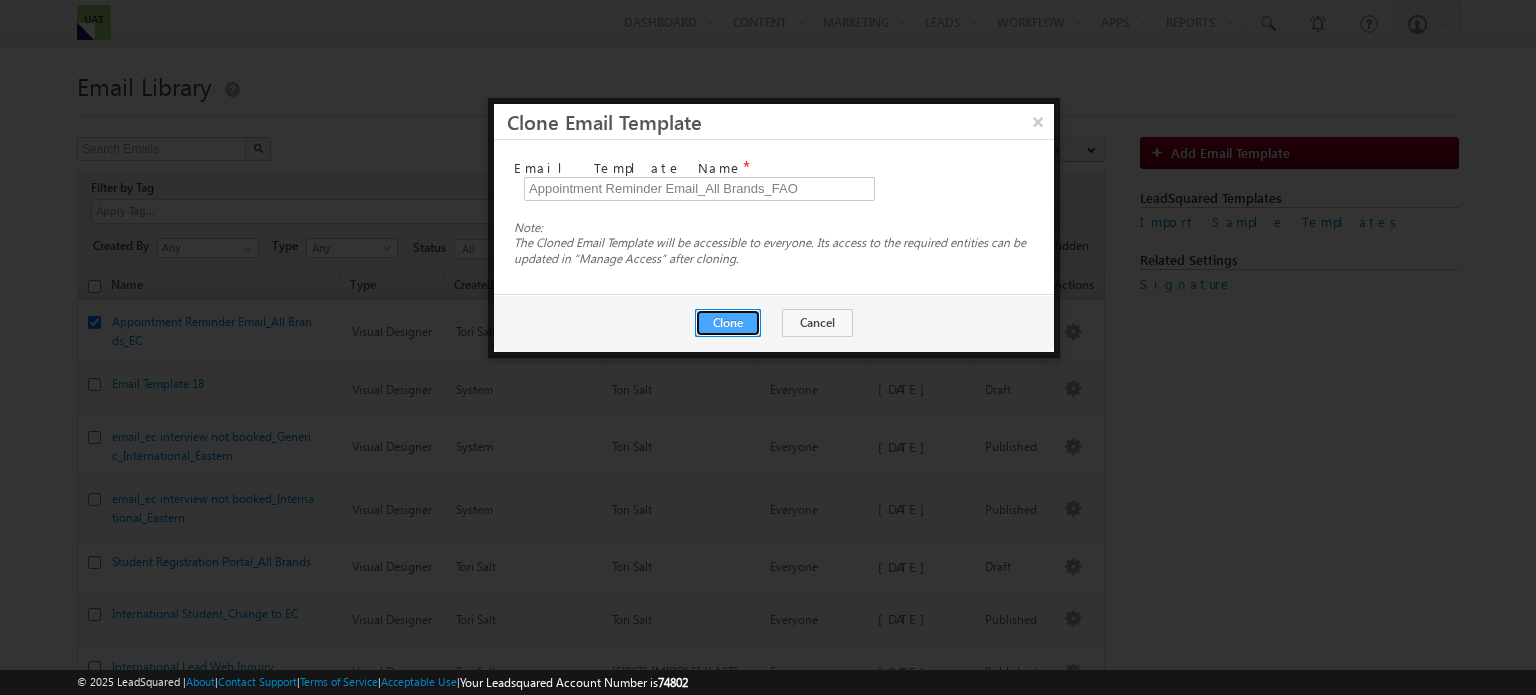 click on "Clone" at bounding box center [728, 323] 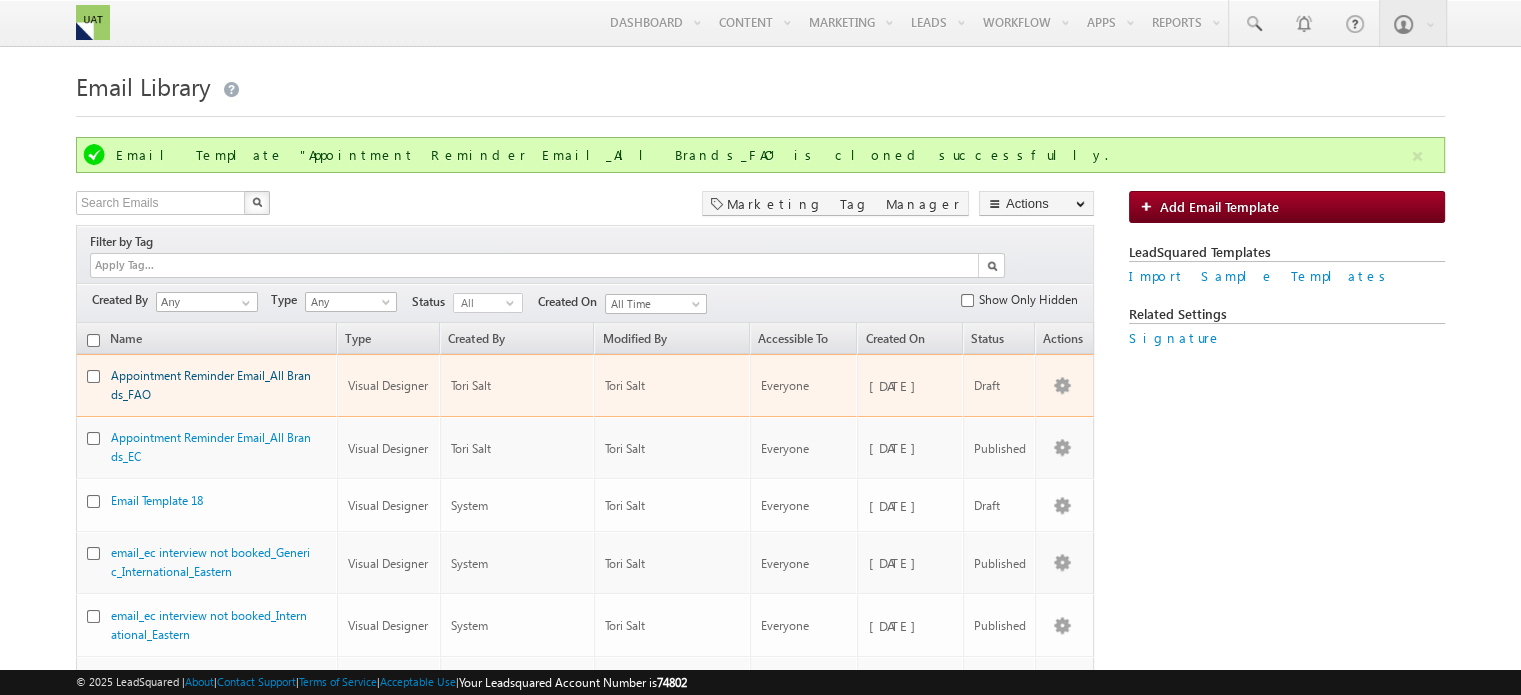 click on "Appointment Reminder Email_All Brands_FAO" at bounding box center [211, 385] 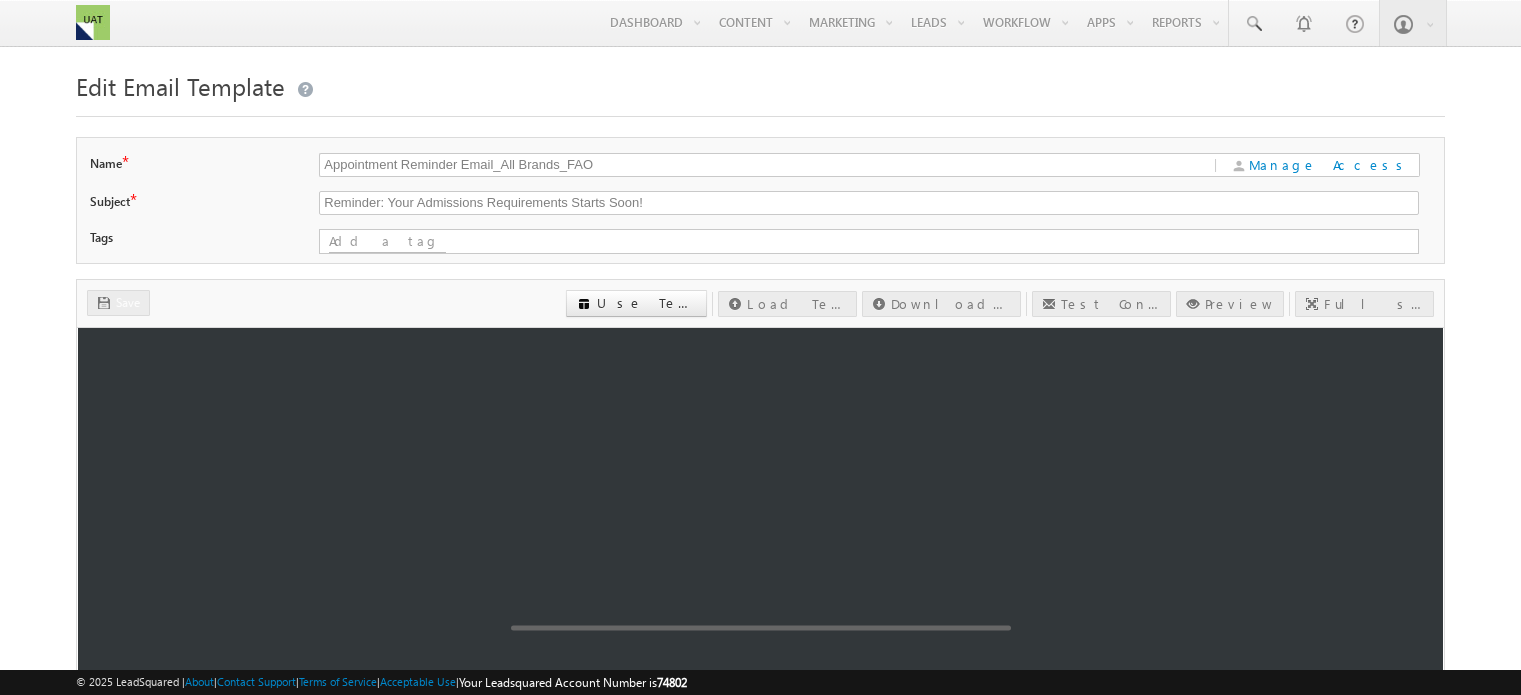 scroll, scrollTop: 0, scrollLeft: 0, axis: both 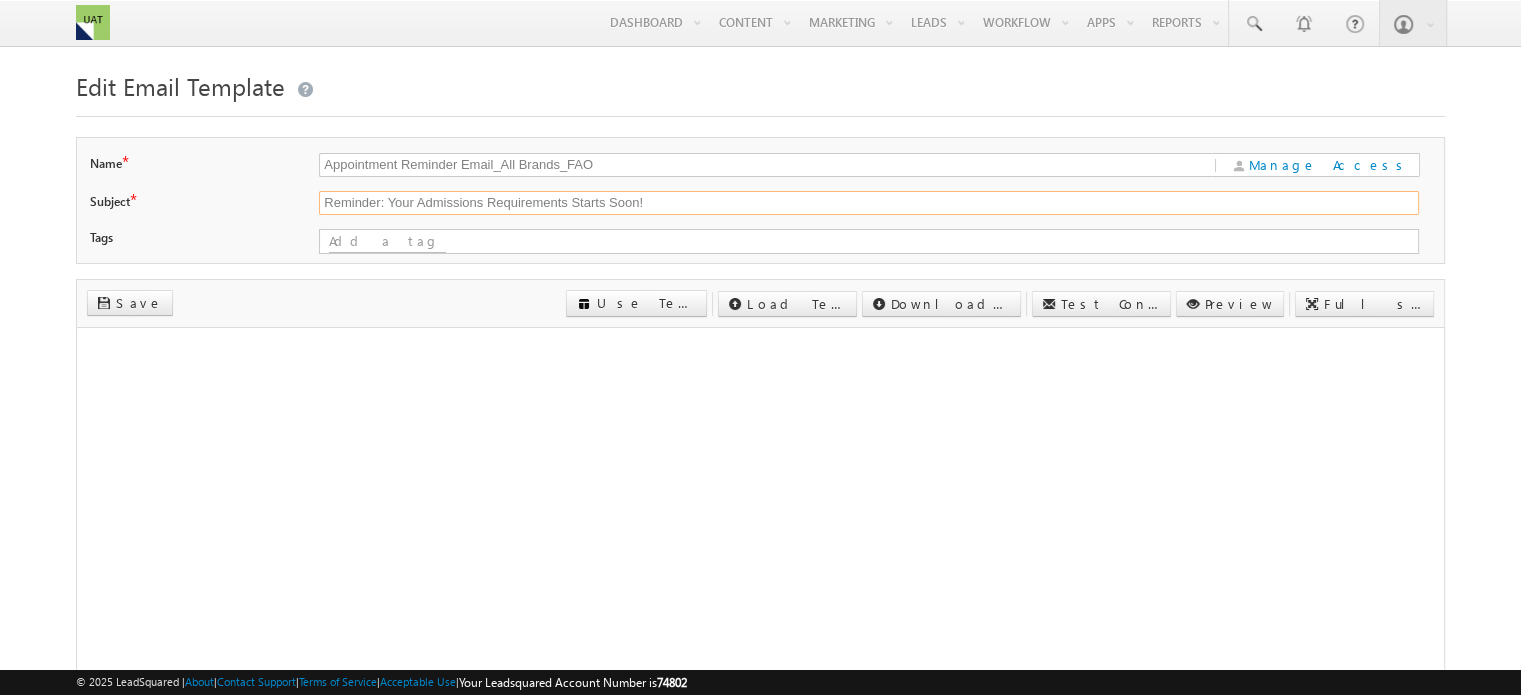 drag, startPoint x: 484, startPoint y: 206, endPoint x: 493, endPoint y: 232, distance: 27.513634 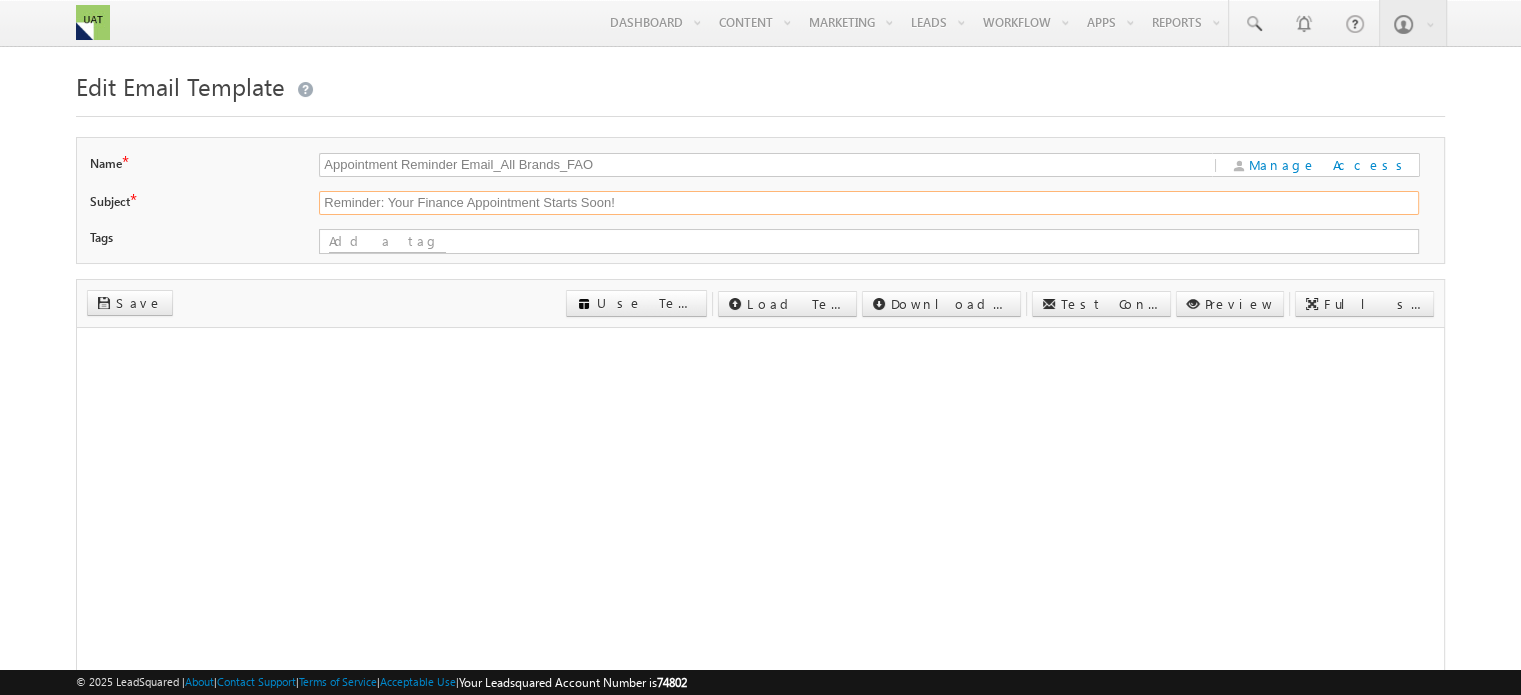 type on "Reminder: Your Finance Appointment Starts Soon!" 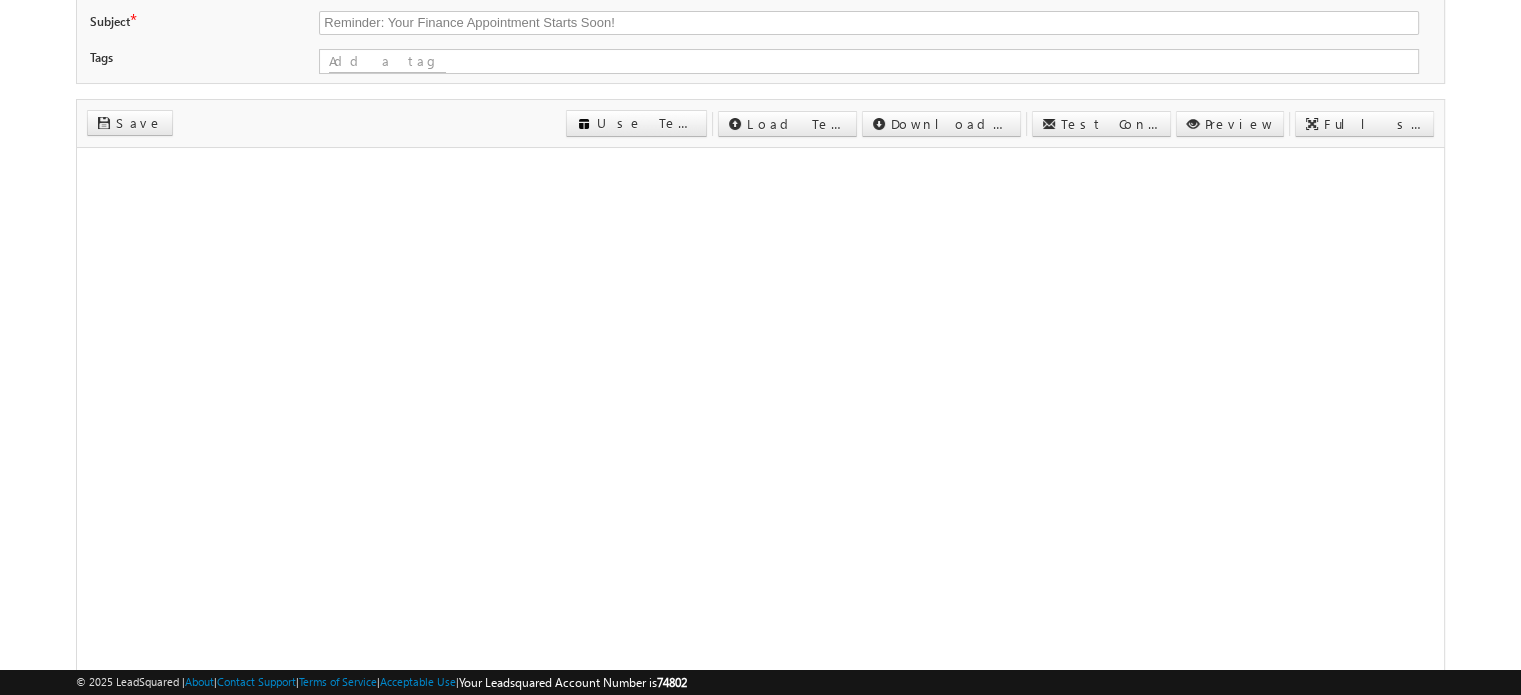 scroll, scrollTop: 188, scrollLeft: 0, axis: vertical 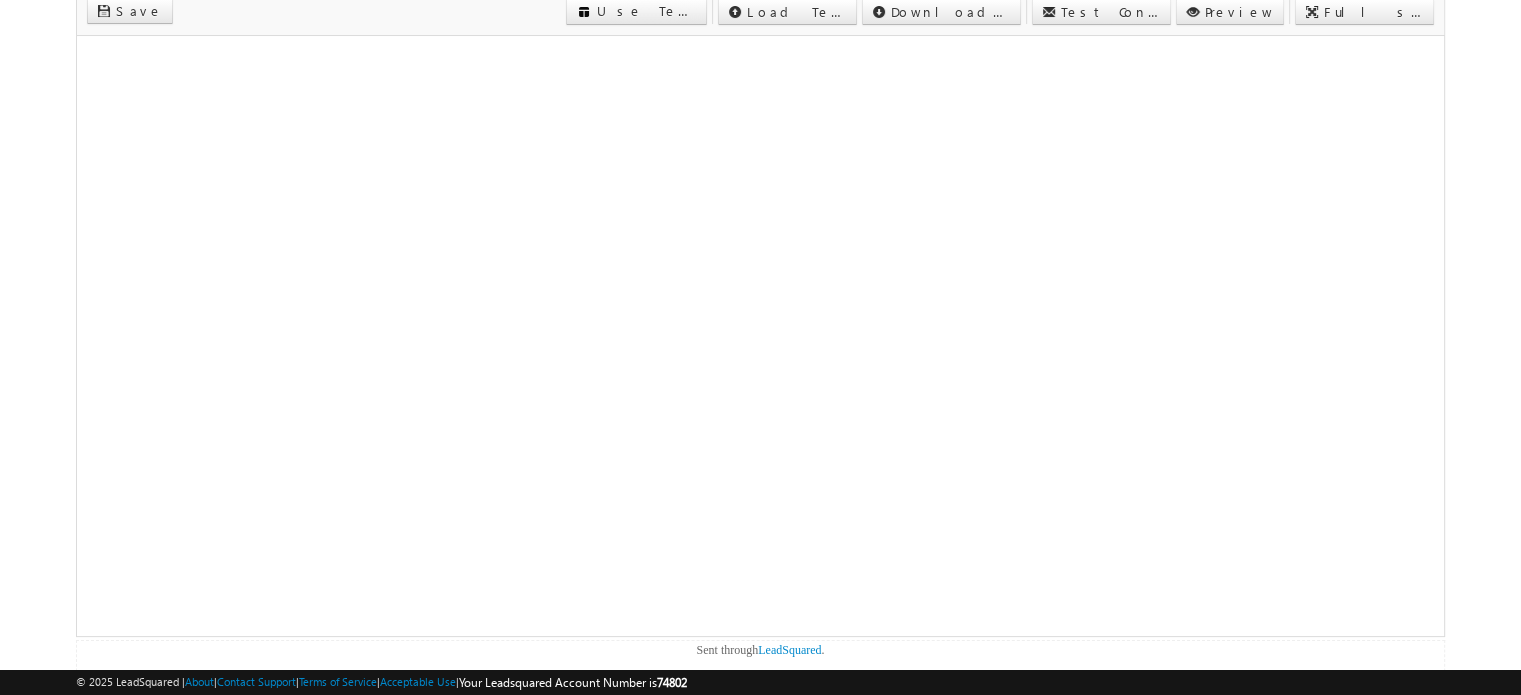 click on "Menu
[FIRST] [LAST]
[EMAIL]" at bounding box center [760, 245] 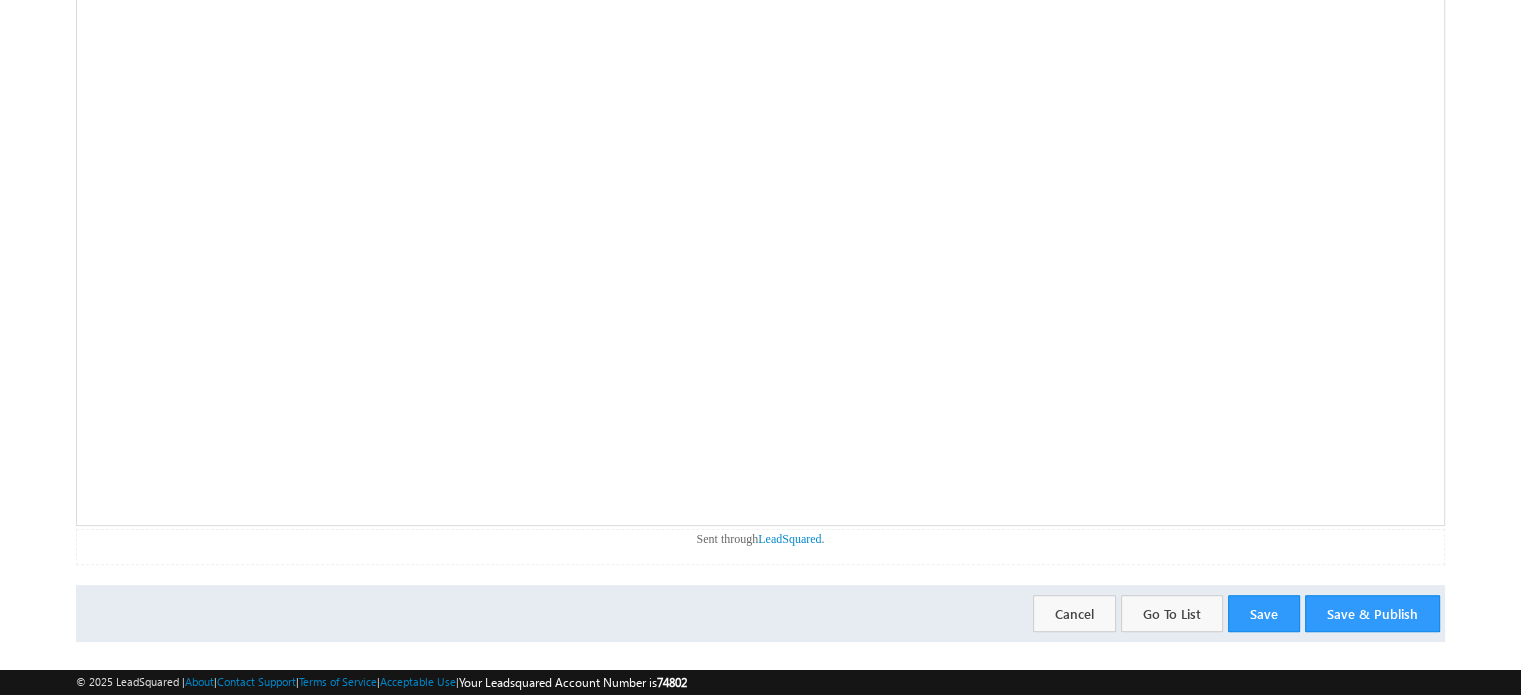 scroll, scrollTop: 412, scrollLeft: 0, axis: vertical 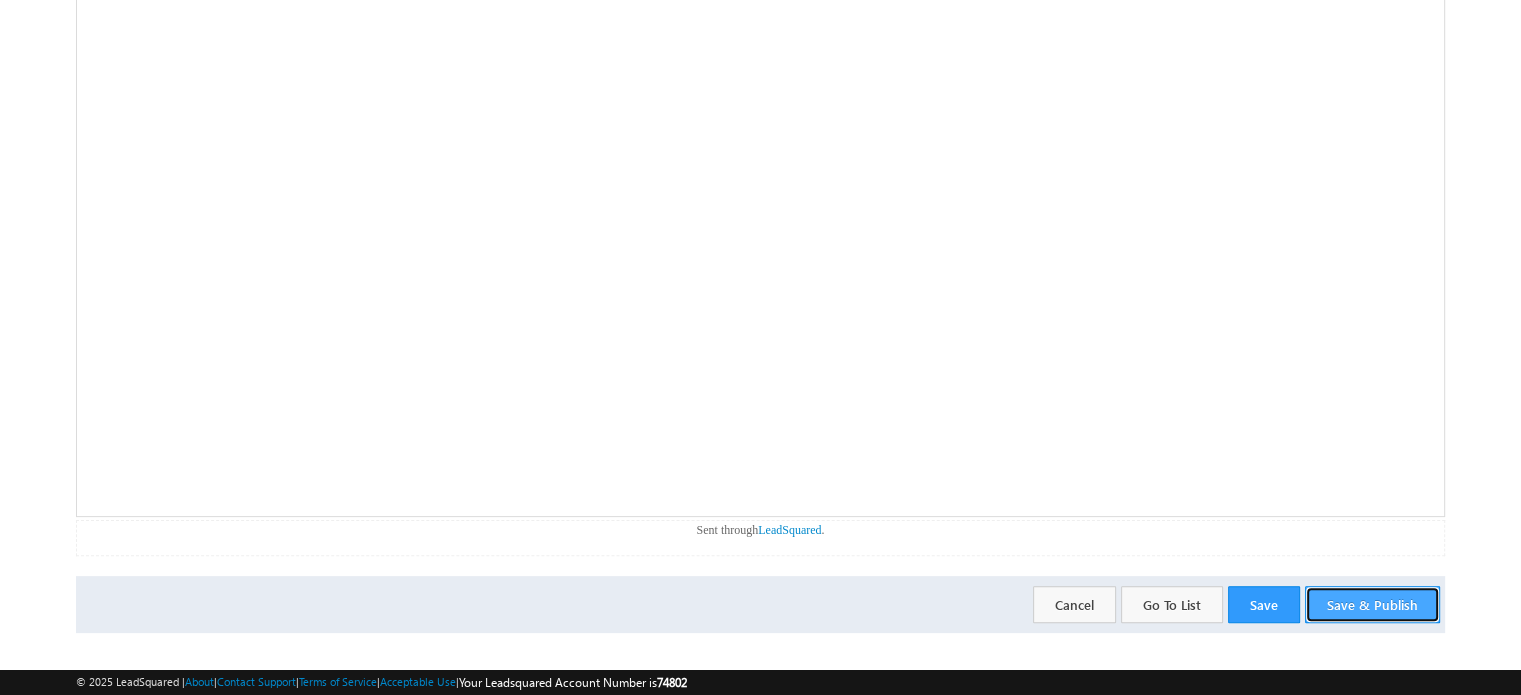 click on "Save & Publish" at bounding box center [1372, 604] 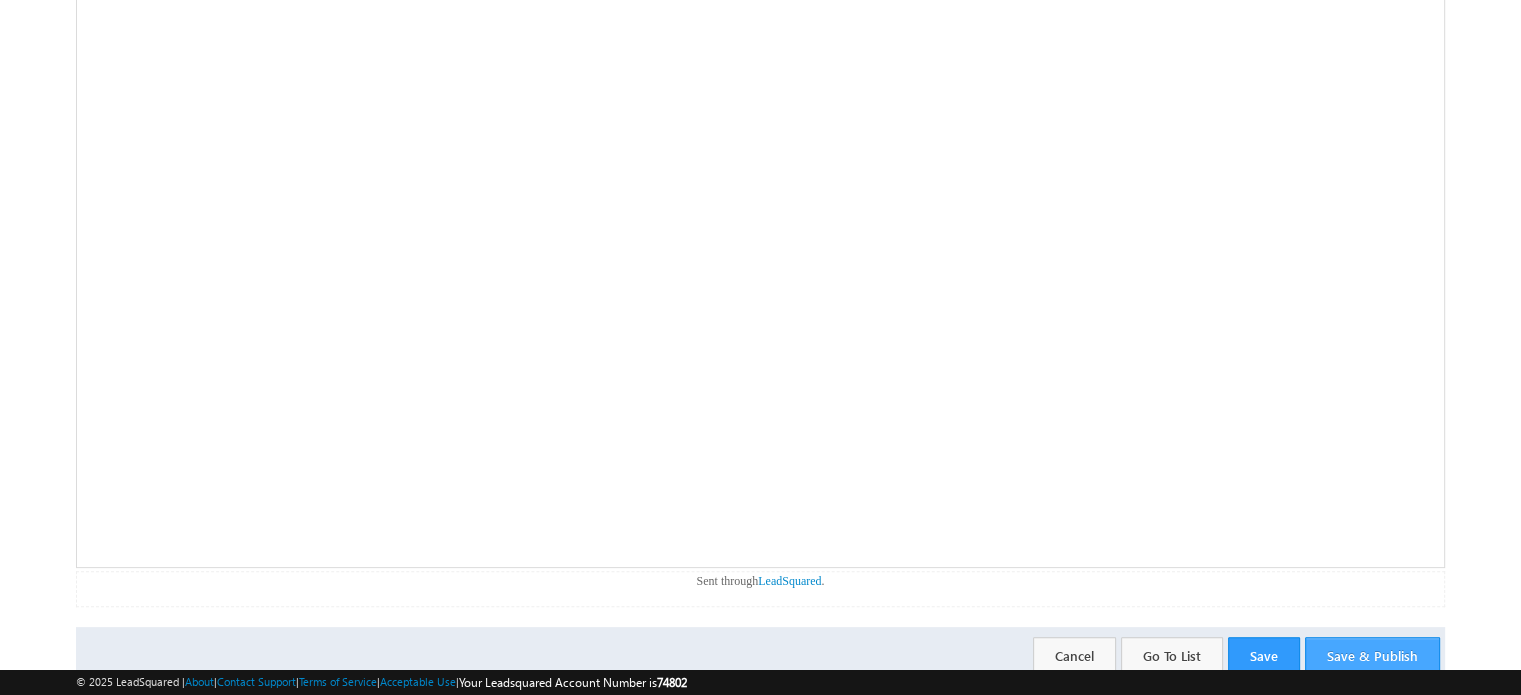 scroll, scrollTop: 0, scrollLeft: 0, axis: both 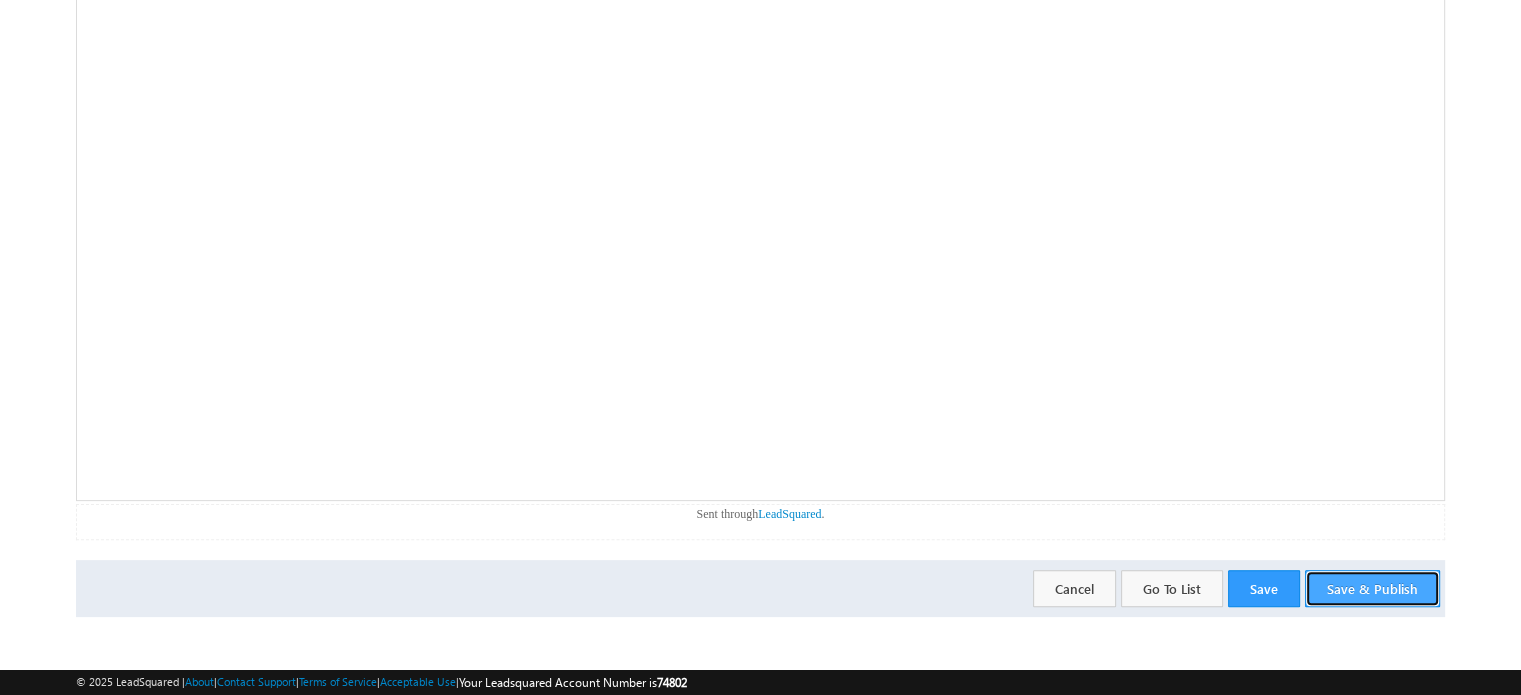 click on "Save & Publish" at bounding box center [1372, 588] 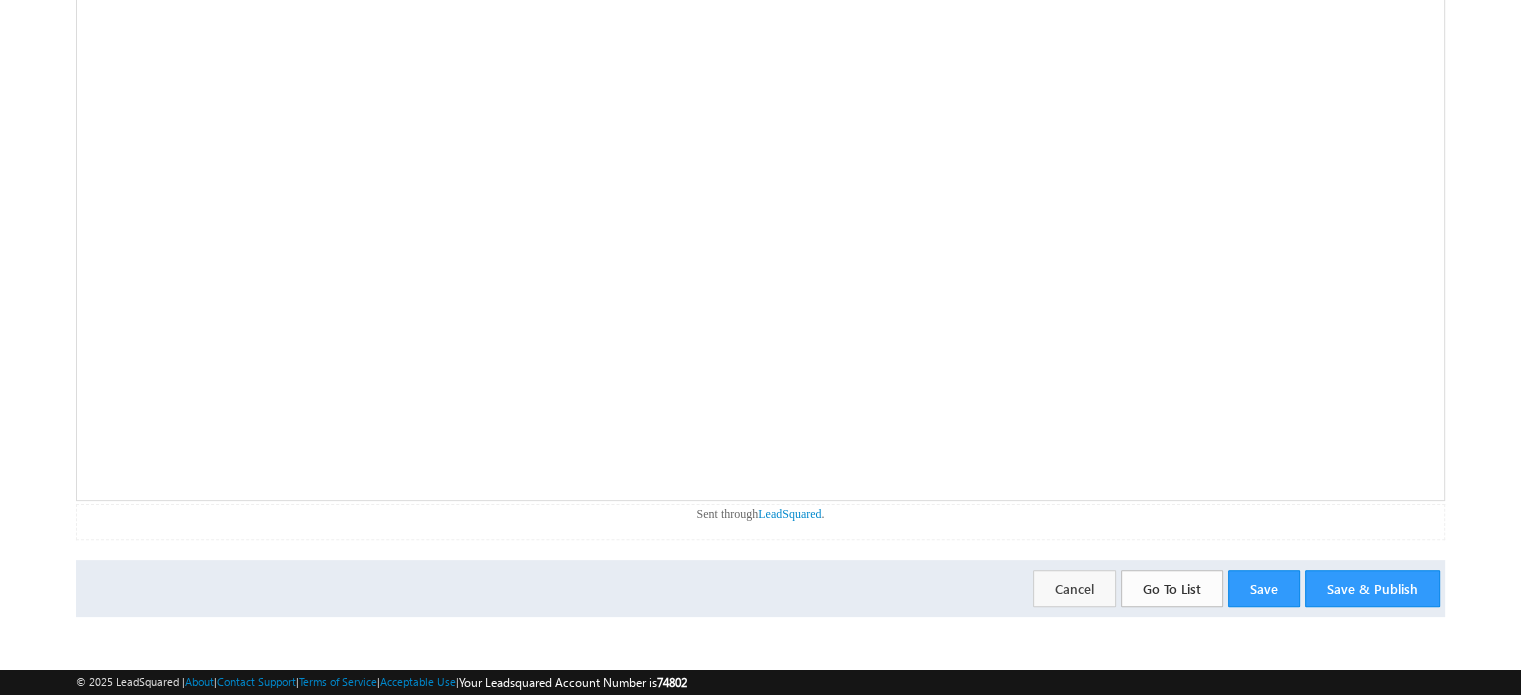 scroll, scrollTop: 0, scrollLeft: 0, axis: both 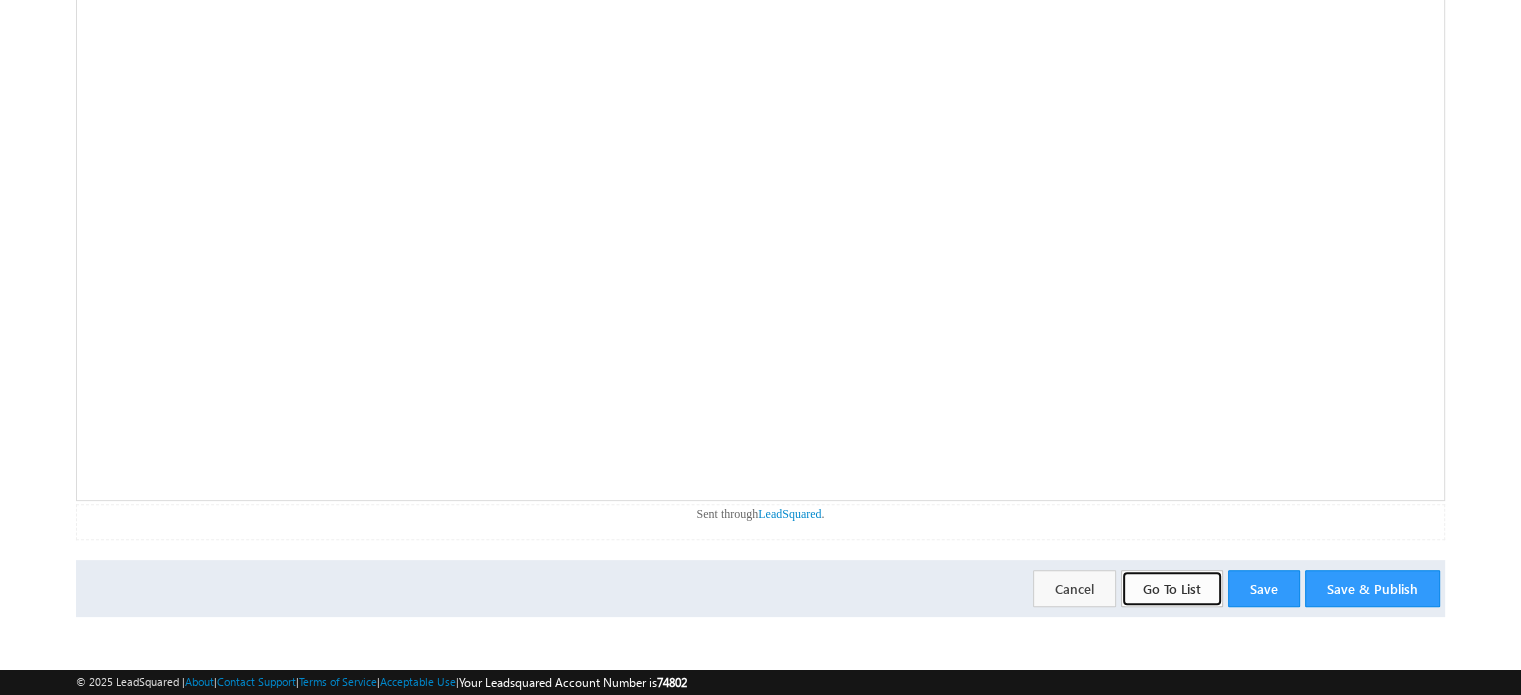 click on "Go To List" at bounding box center (1172, 588) 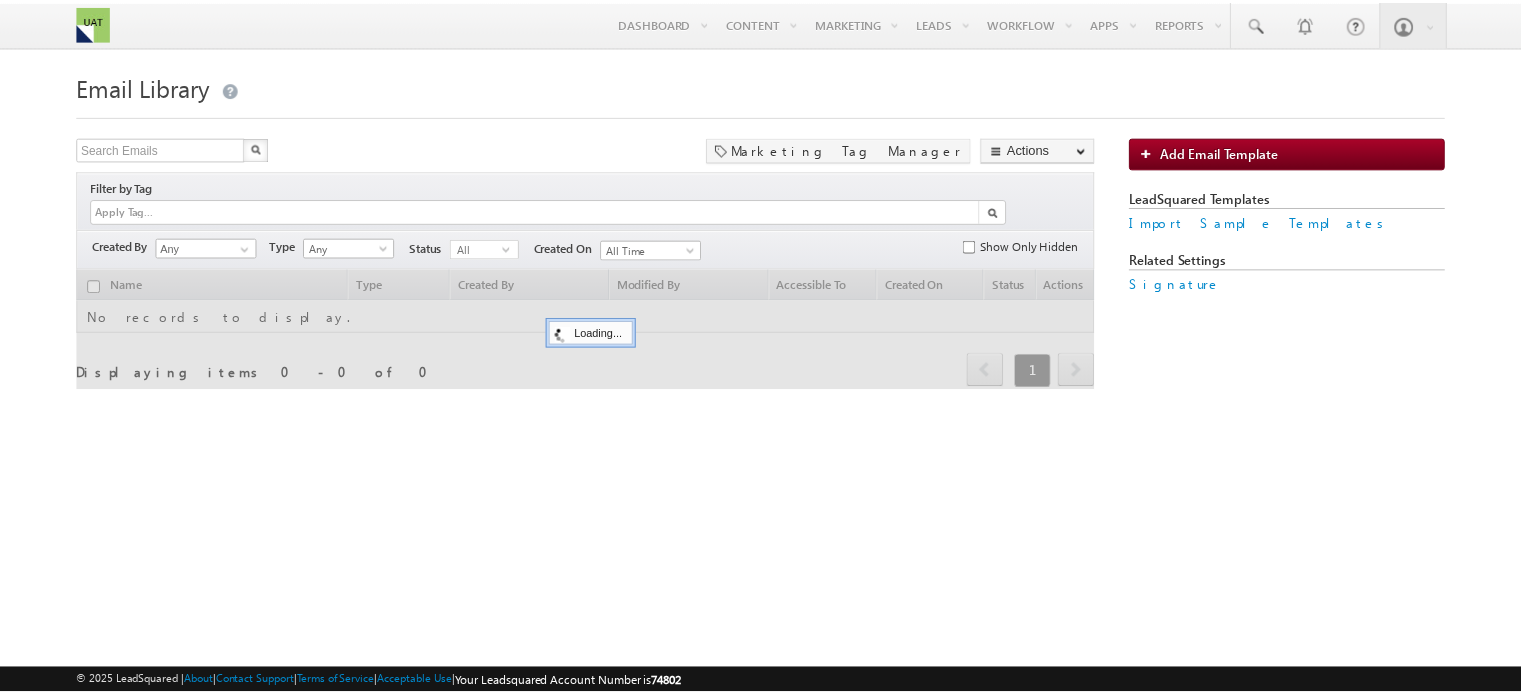 scroll, scrollTop: 0, scrollLeft: 0, axis: both 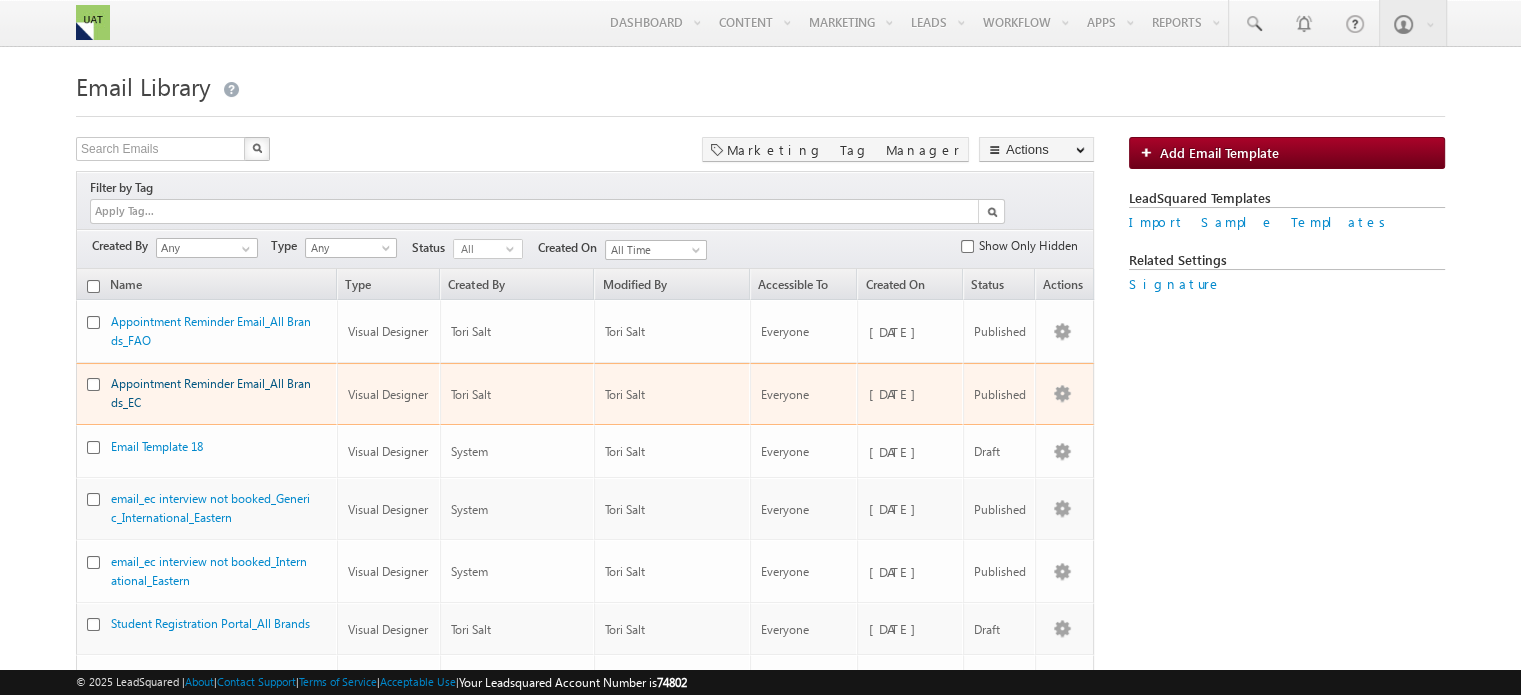 click on "Appointment Reminder Email_All Brands_EC" at bounding box center [211, 393] 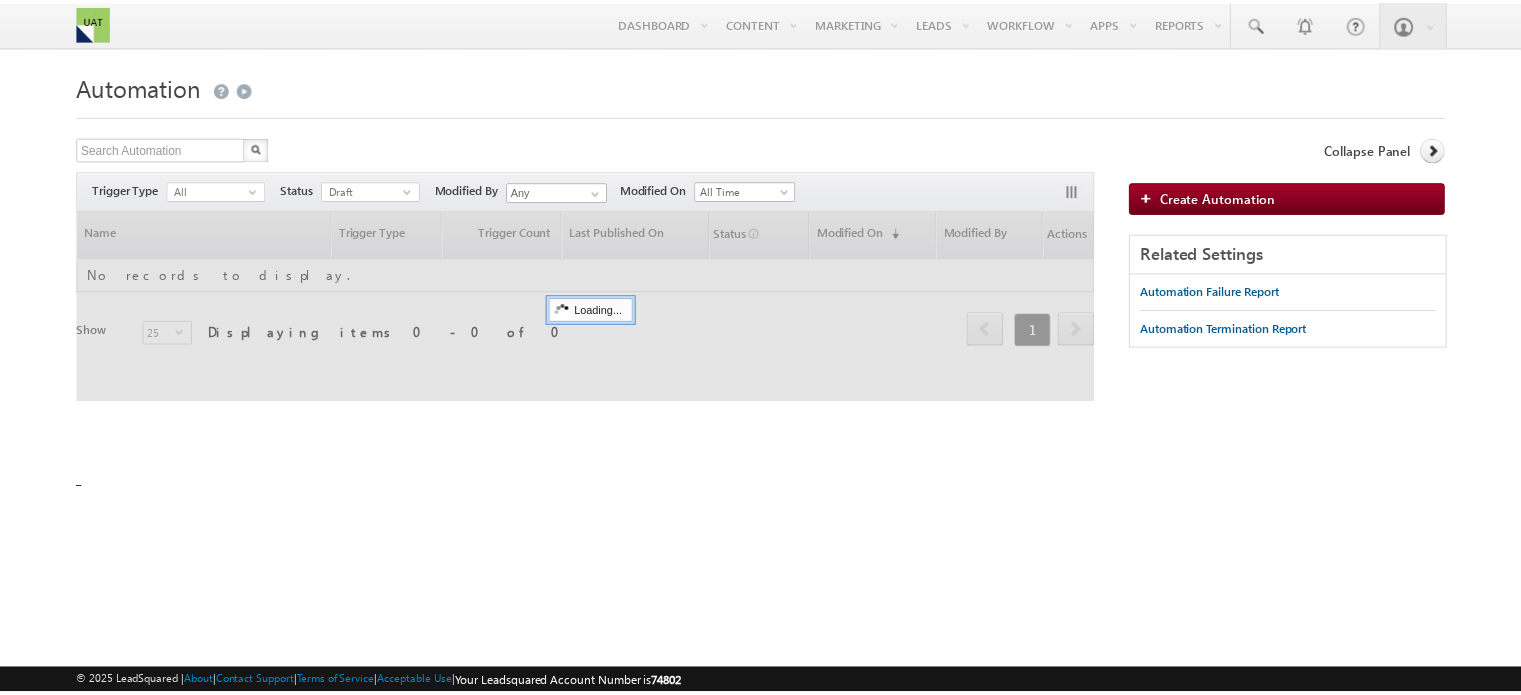 scroll, scrollTop: 0, scrollLeft: 0, axis: both 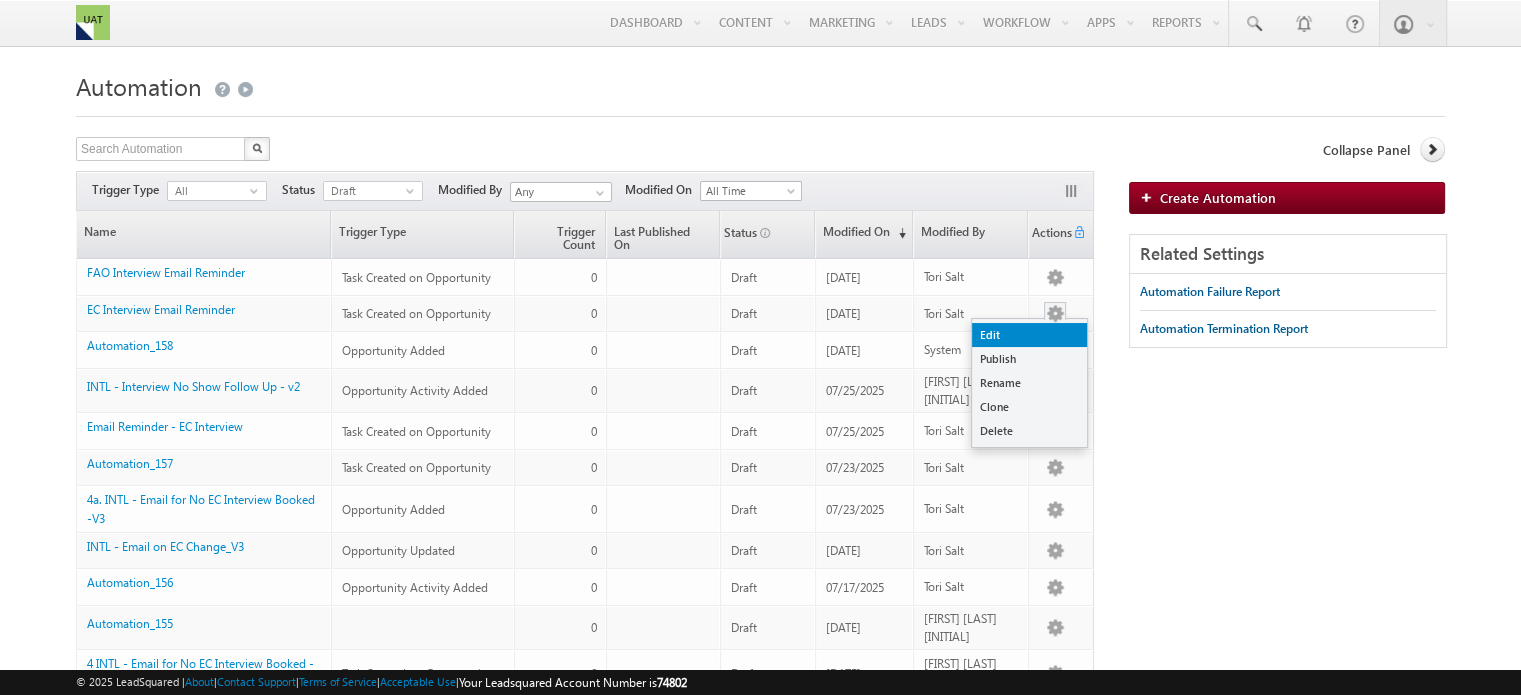 click on "Edit" at bounding box center (1029, 335) 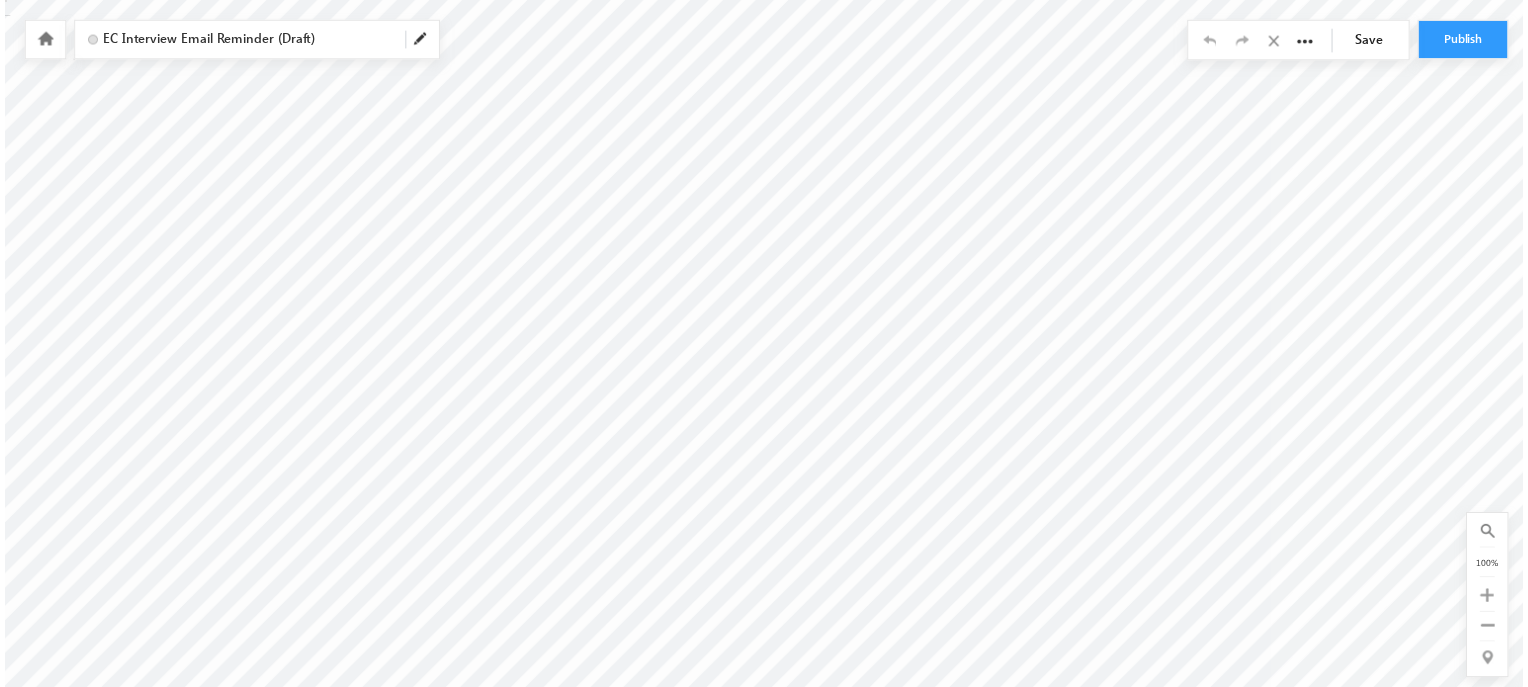 scroll, scrollTop: 0, scrollLeft: 0, axis: both 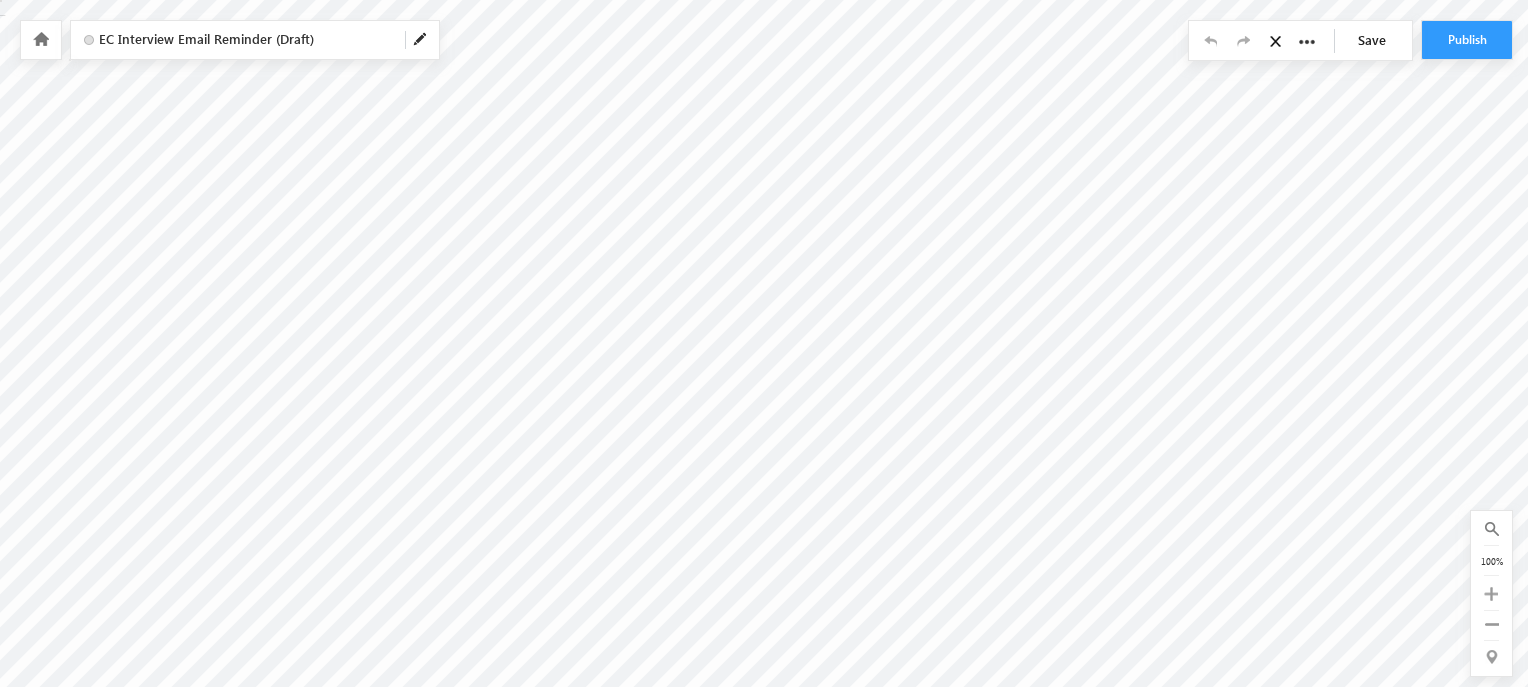 radio on "false" 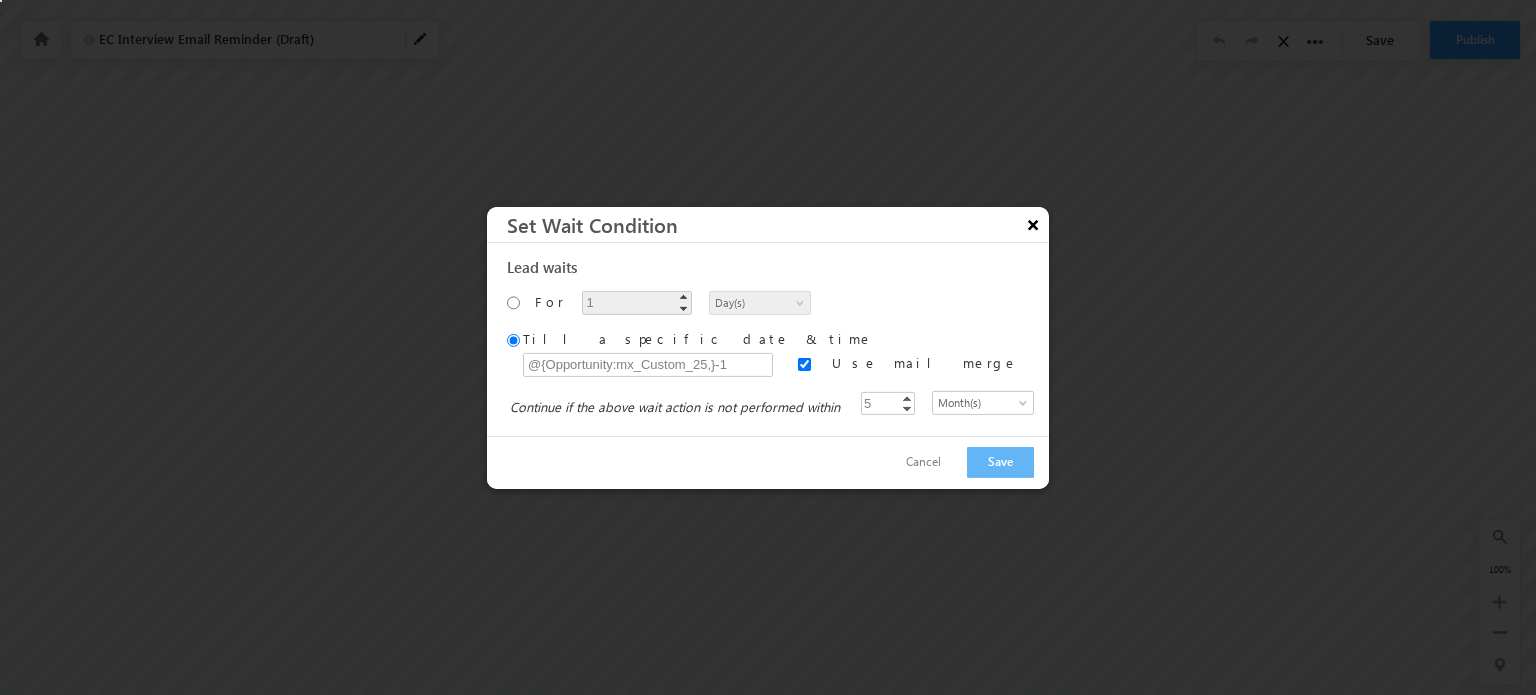 click on "×" at bounding box center (1033, 223) 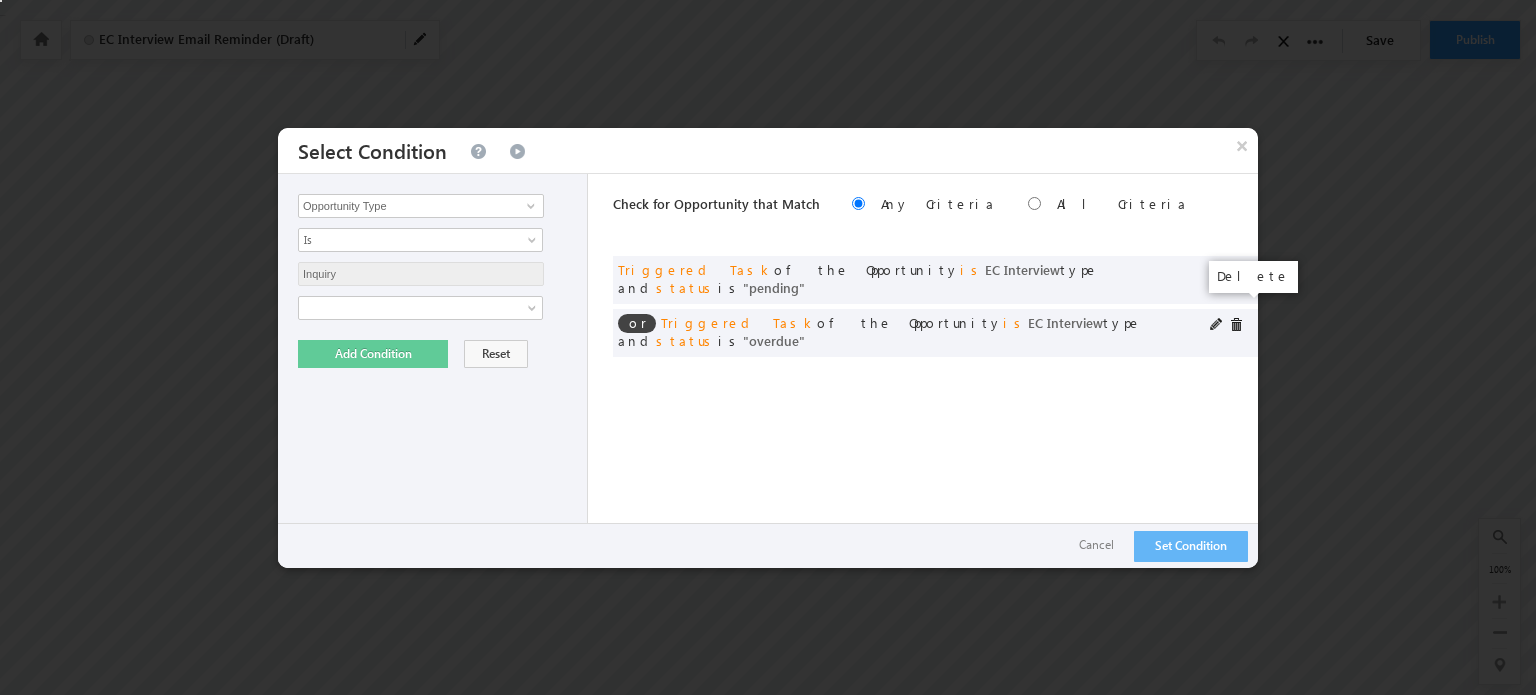 click at bounding box center (1236, 325) 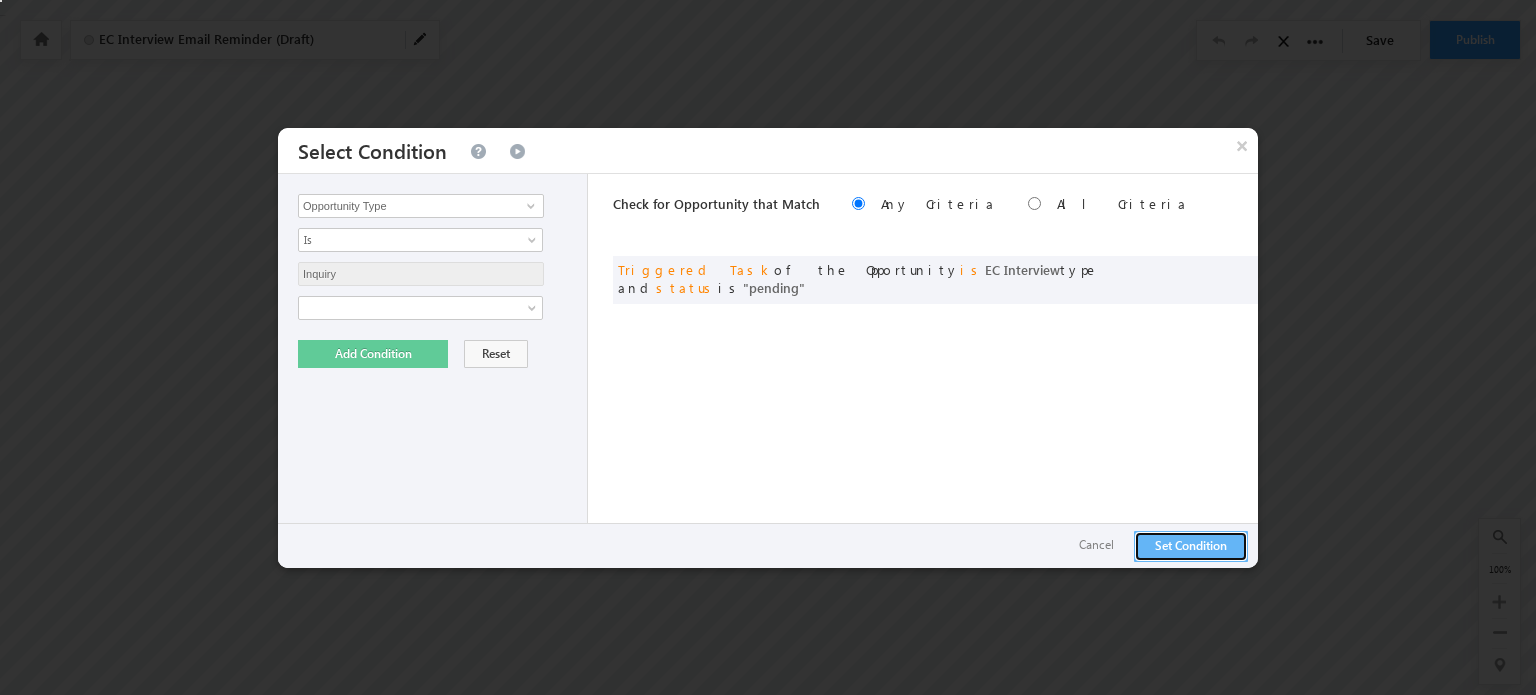 click on "Set Condition" at bounding box center (1191, 546) 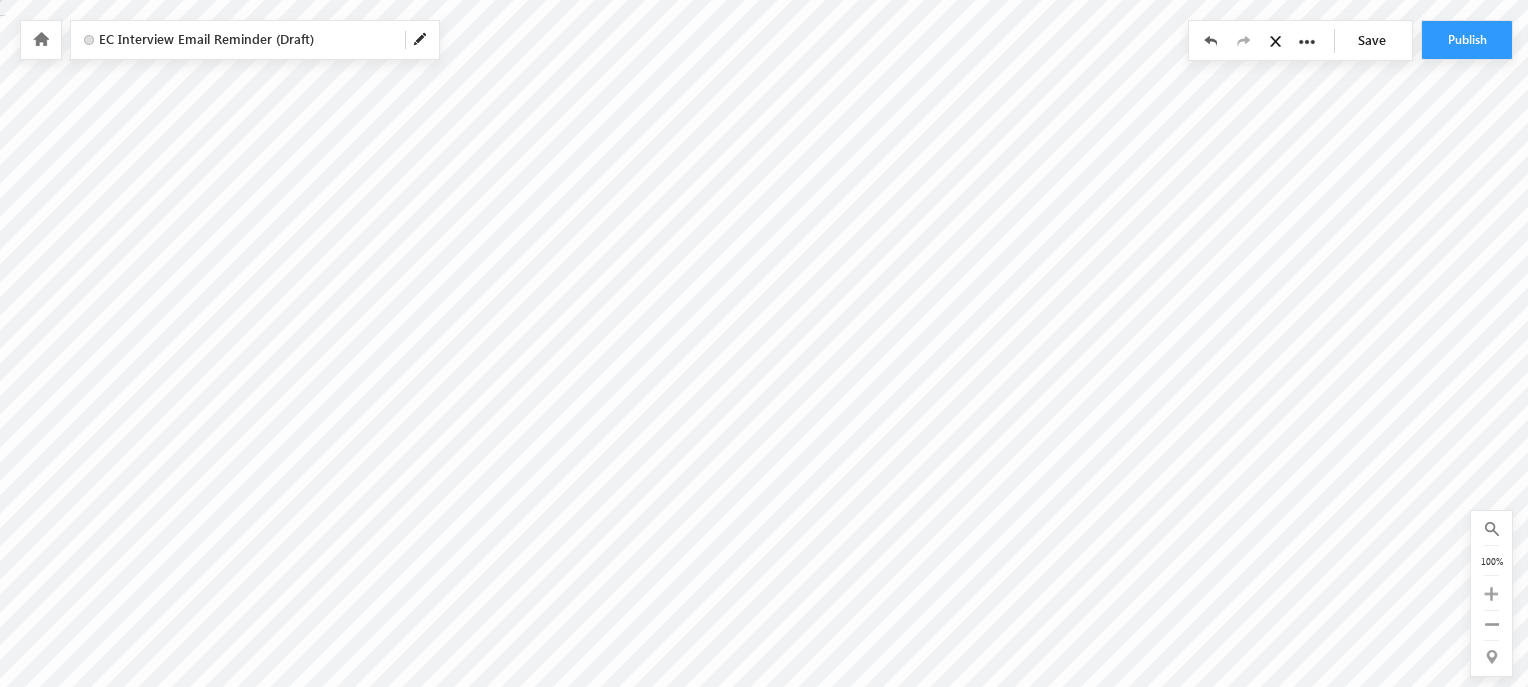 click on "Save" at bounding box center (1377, 40) 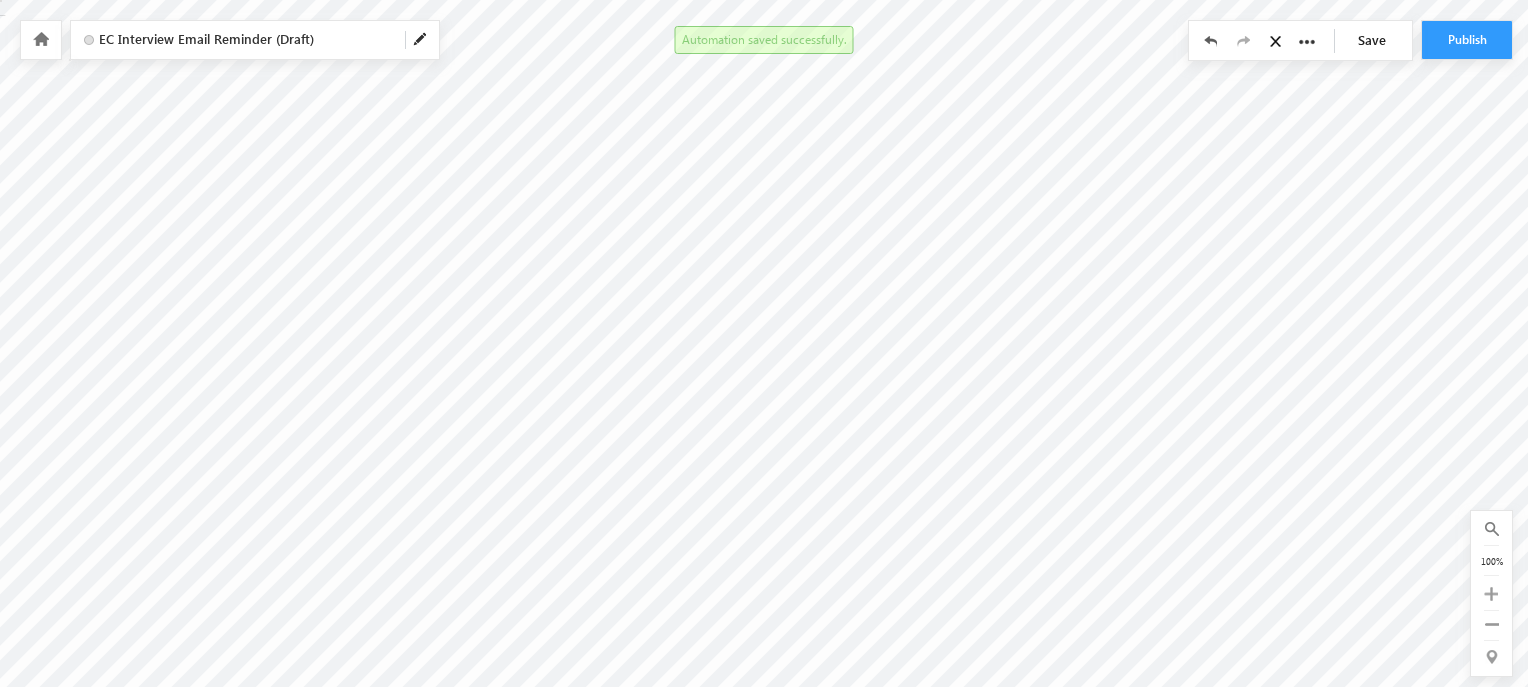 click at bounding box center (41, 40) 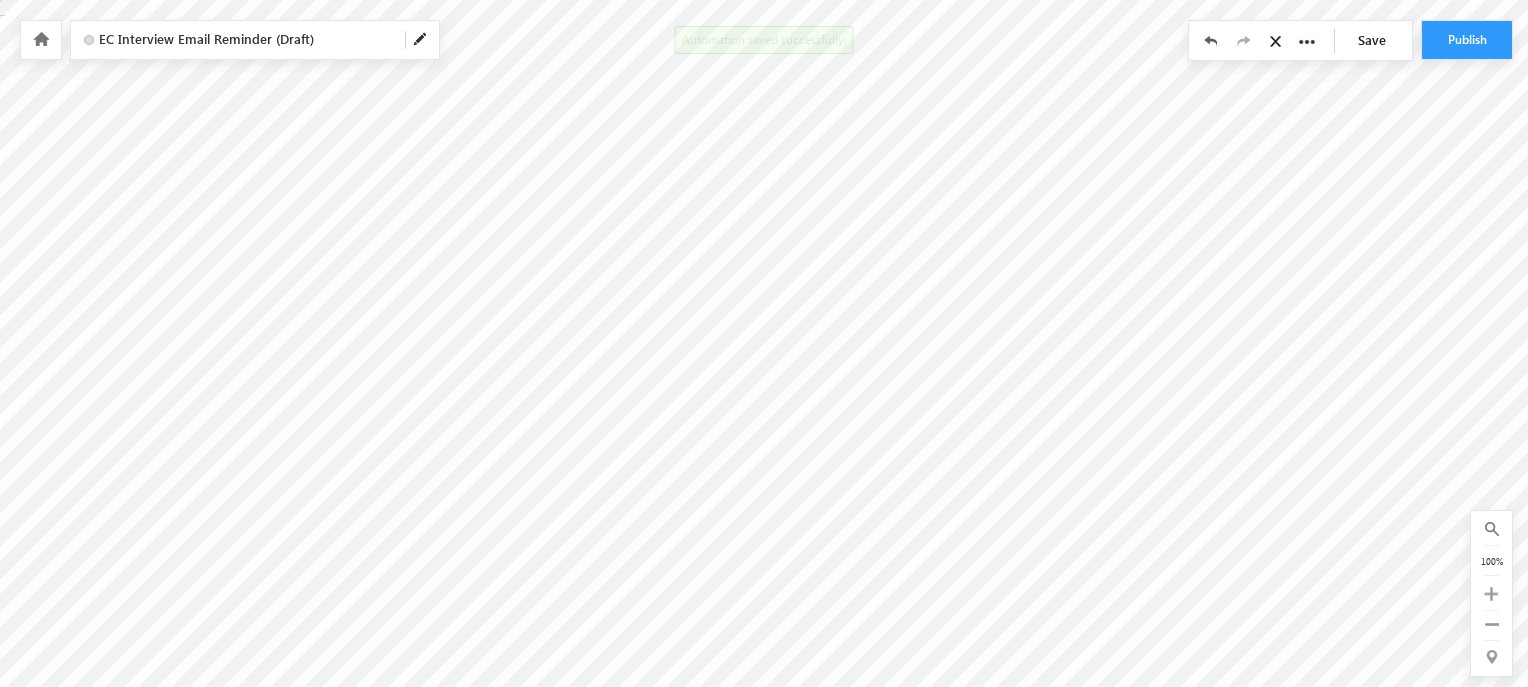 click at bounding box center [41, 39] 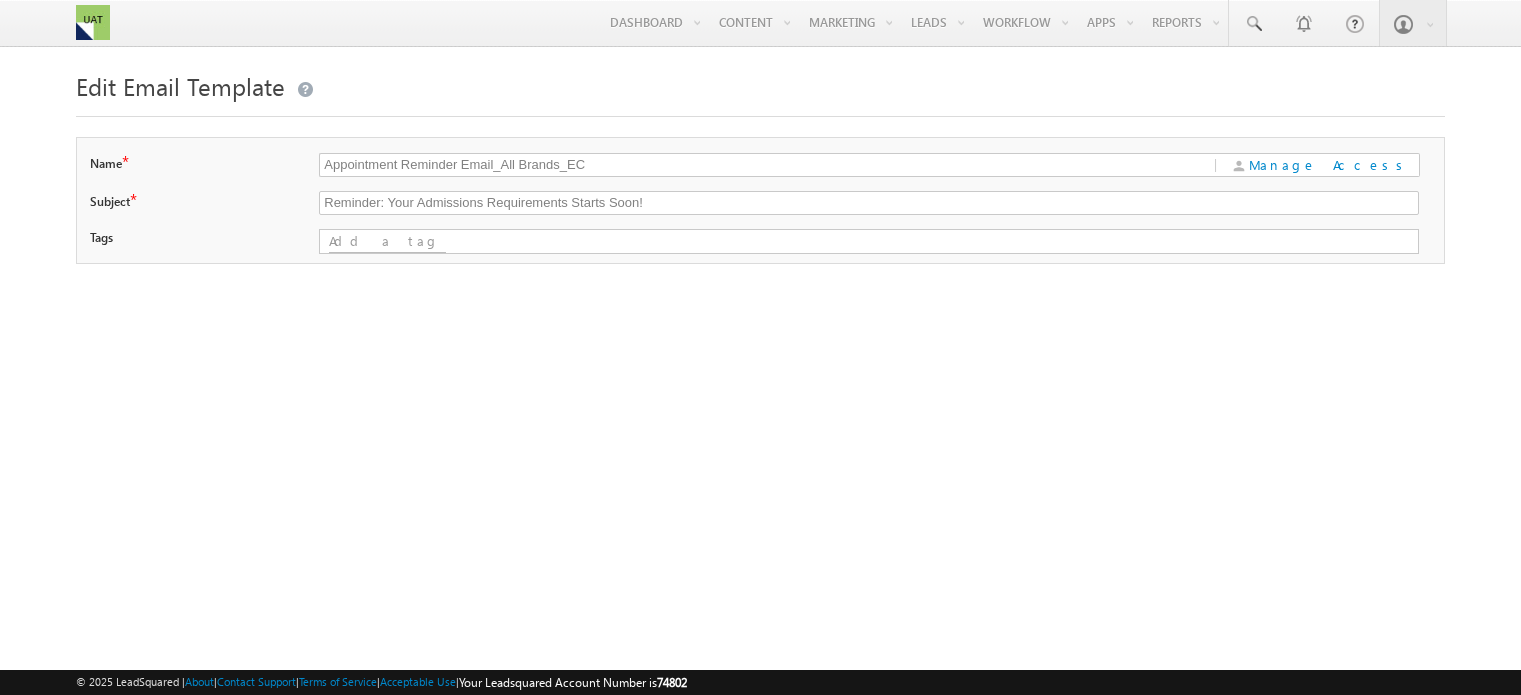 scroll, scrollTop: 0, scrollLeft: 0, axis: both 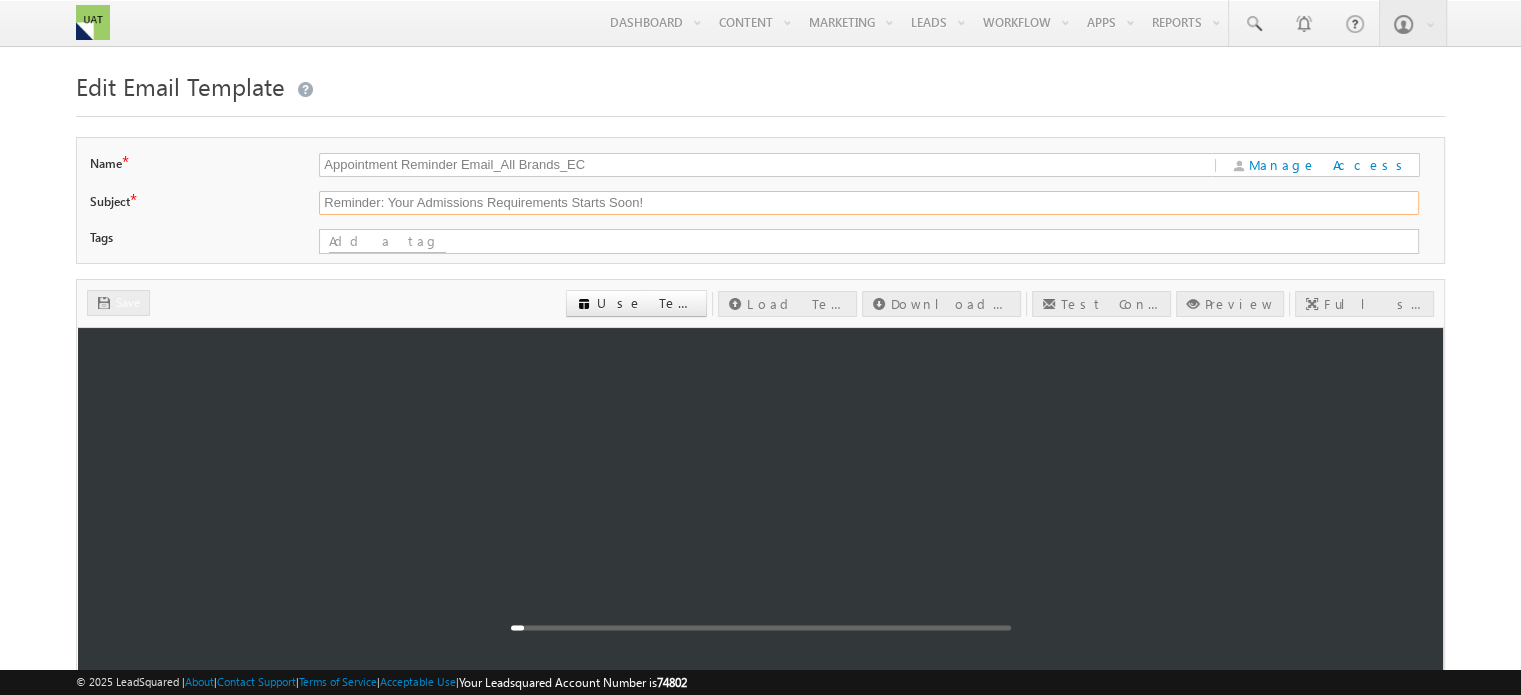 click on "Reminder: Your Admissions Requirements Starts Soon!" at bounding box center [868, 203] 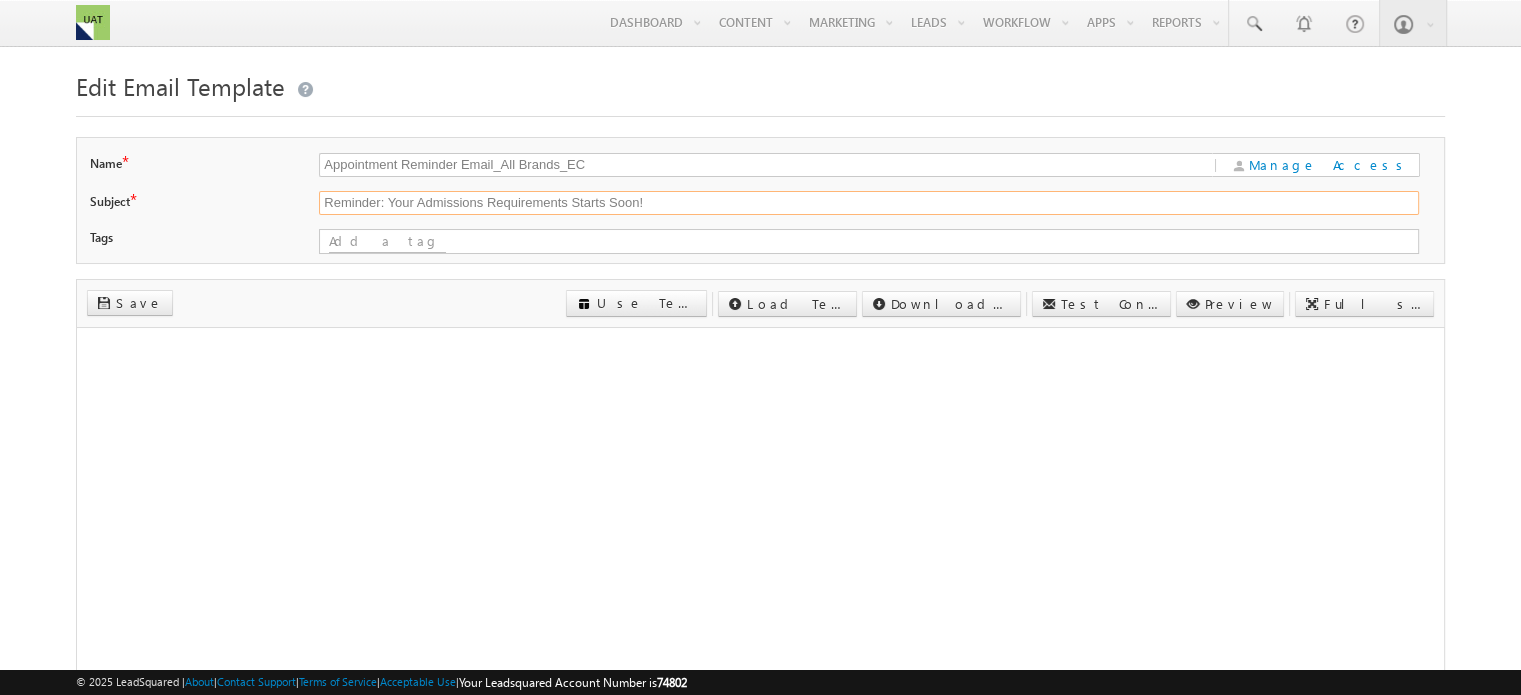 drag, startPoint x: 568, startPoint y: 200, endPoint x: 489, endPoint y: 208, distance: 79.40403 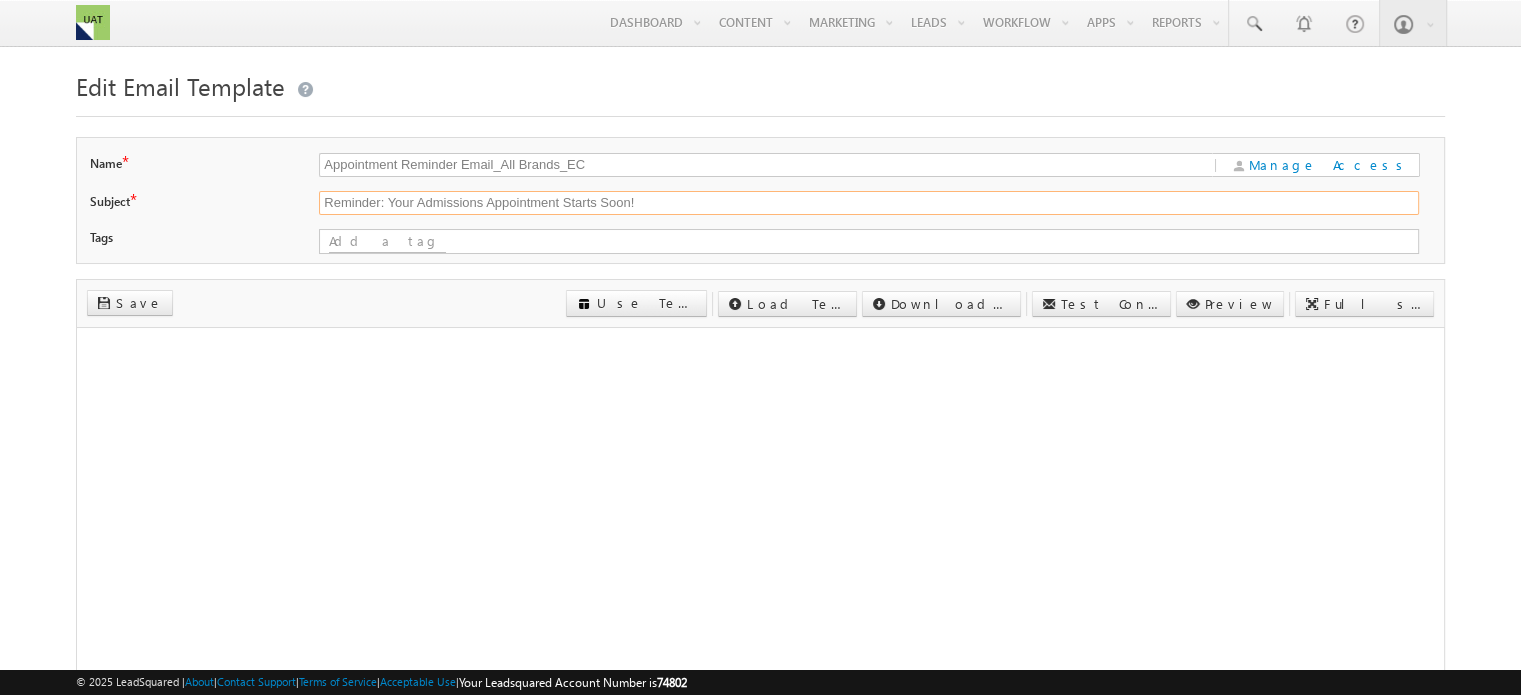 type on "Reminder: Your Admissions Appointment Starts Soon!" 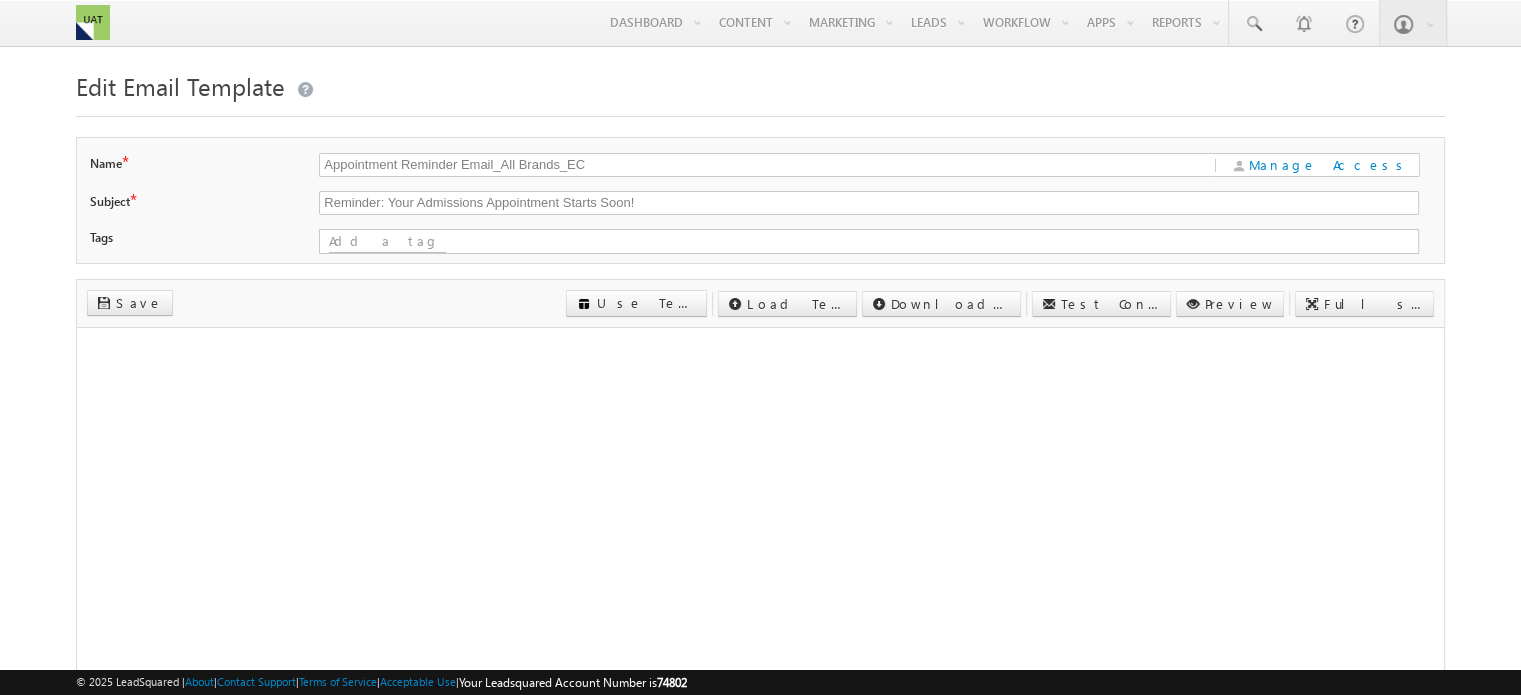 click on "Menu
Tori Salt
tori. salt+ 3@tri os.co m" at bounding box center (760, 537) 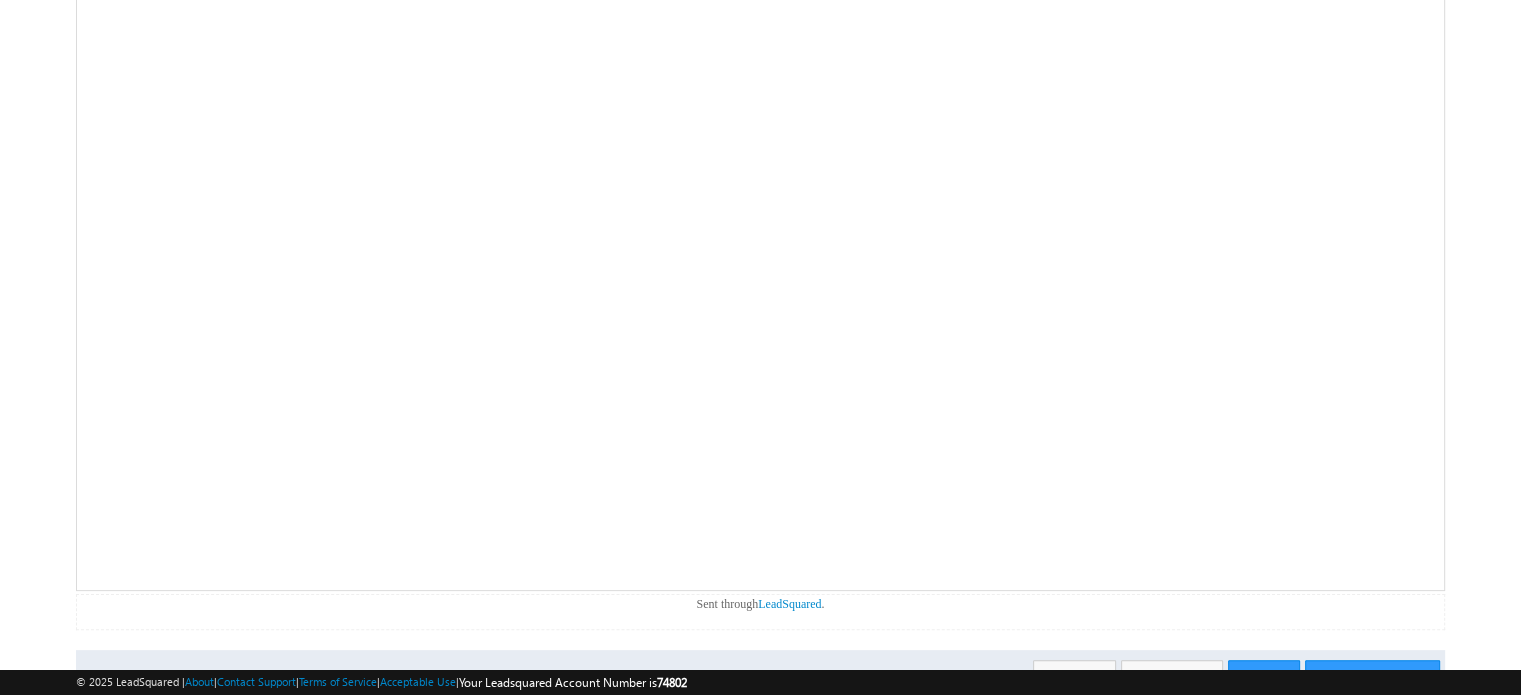 scroll, scrollTop: 342, scrollLeft: 0, axis: vertical 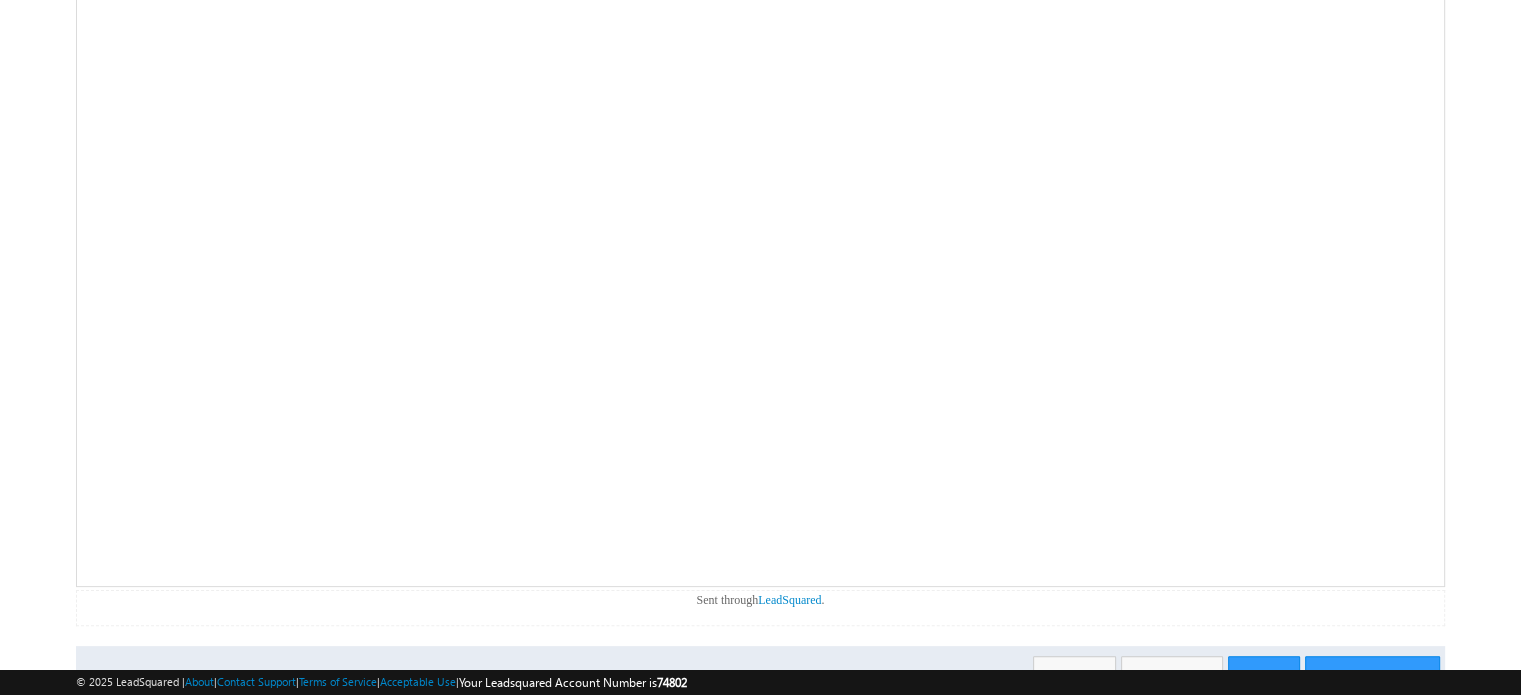 drag, startPoint x: 1520, startPoint y: 521, endPoint x: 1534, endPoint y: 582, distance: 62.58594 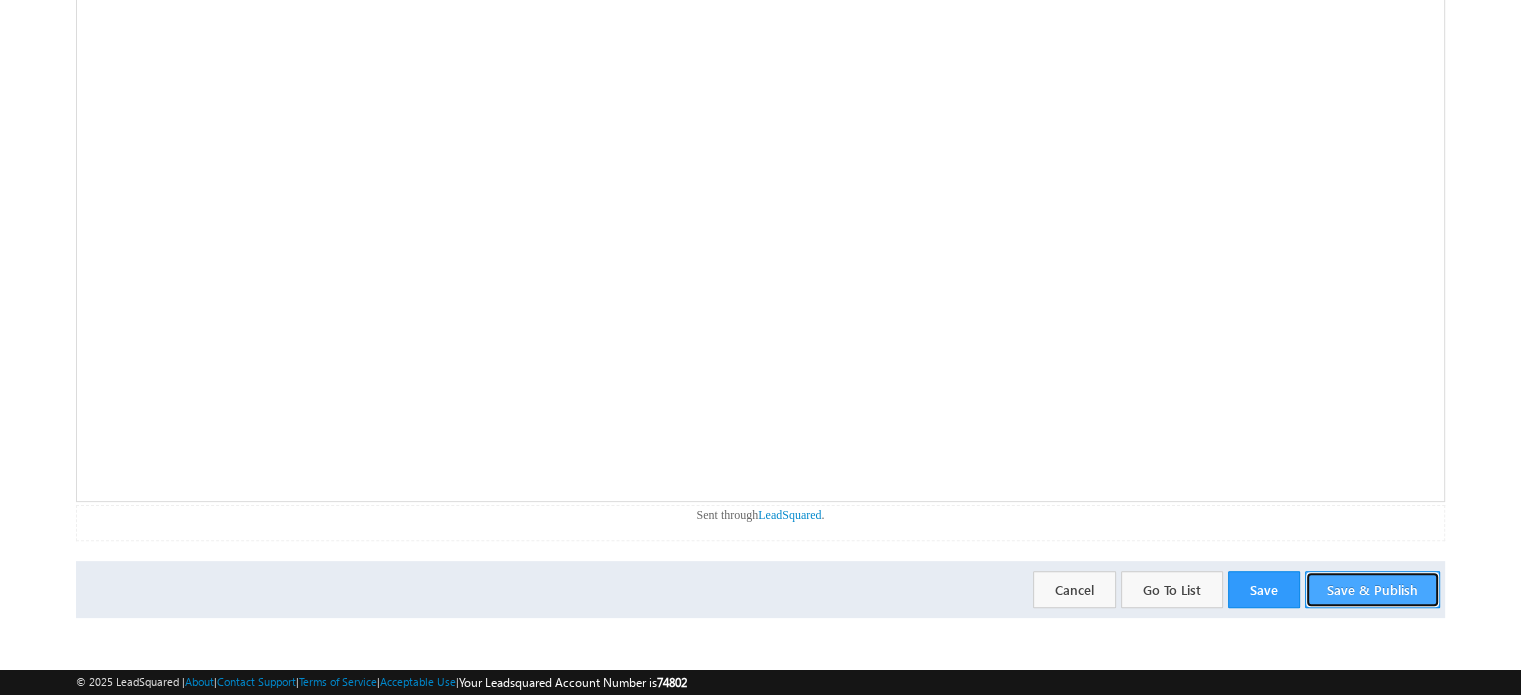 click on "Save & Publish" at bounding box center (1372, 589) 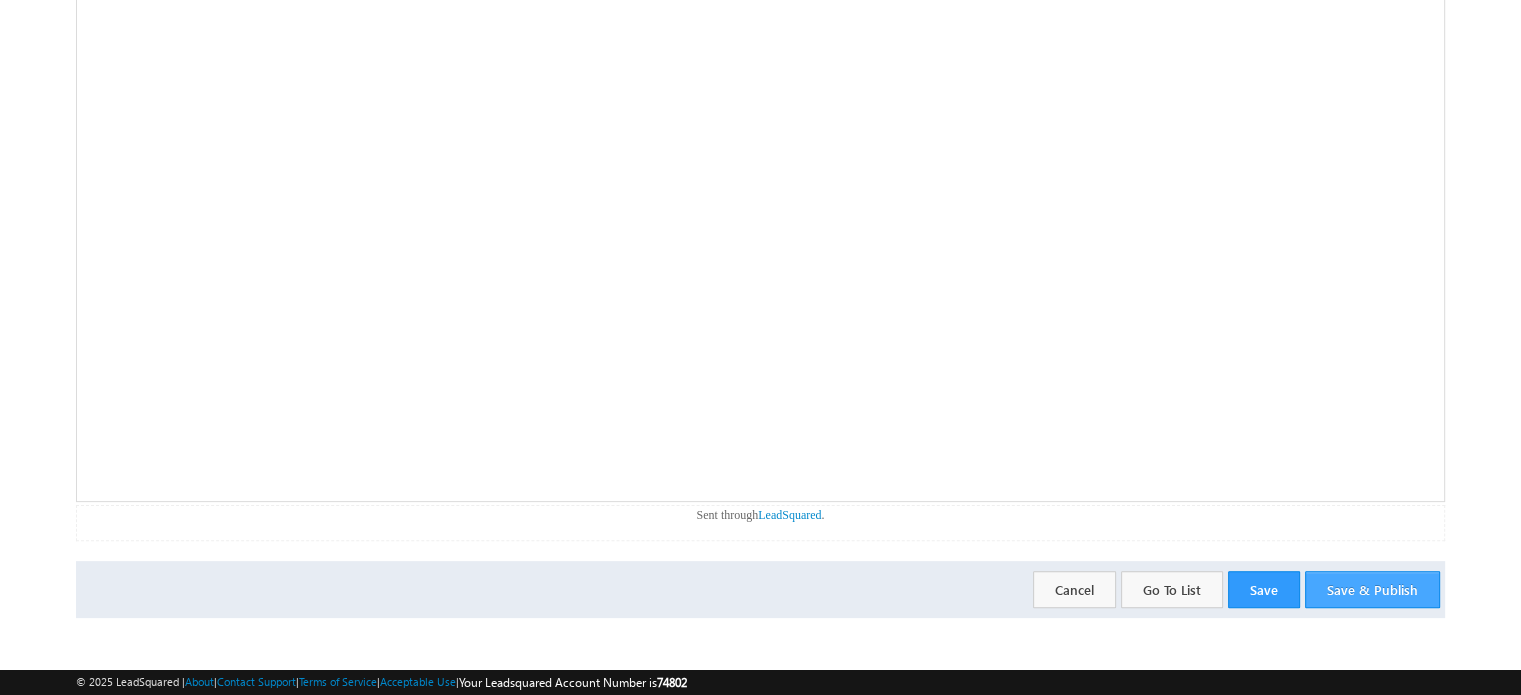scroll, scrollTop: 0, scrollLeft: 0, axis: both 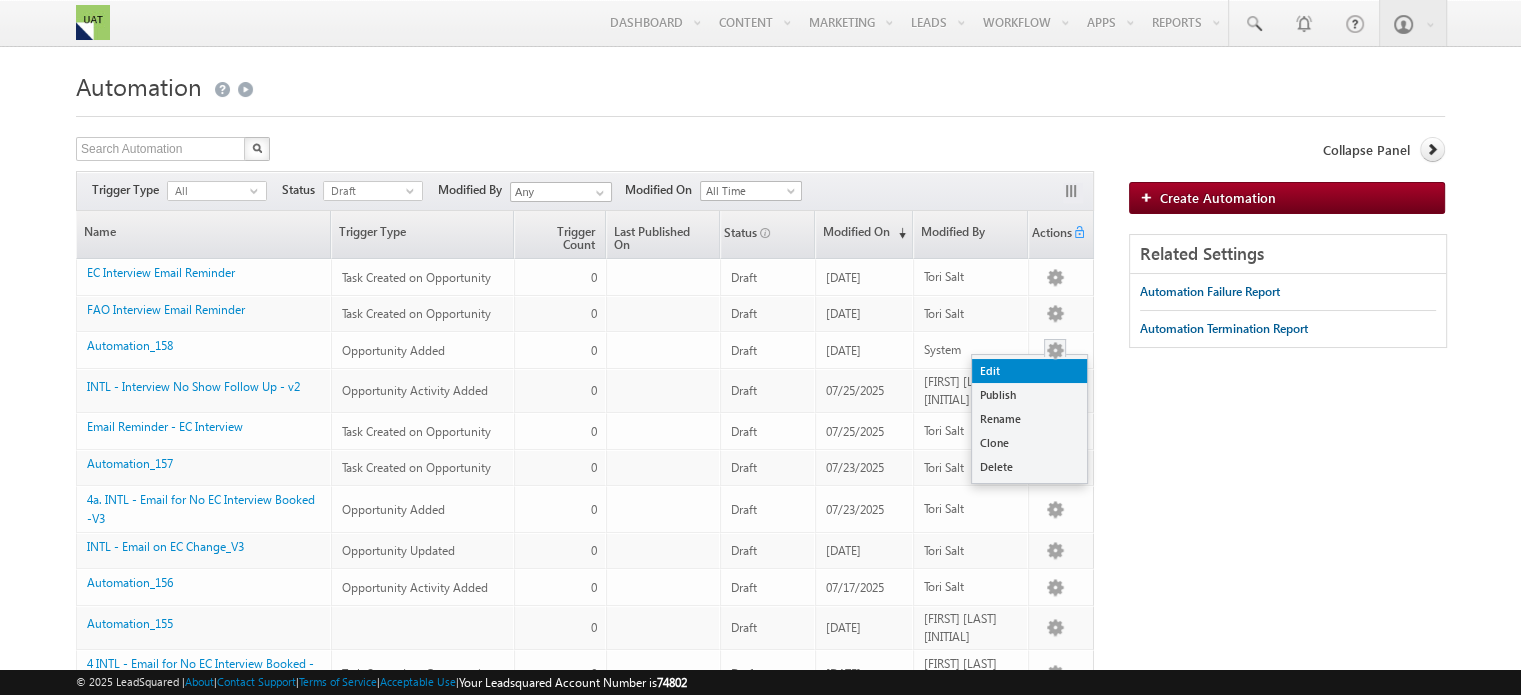 click on "Edit" at bounding box center (1029, 371) 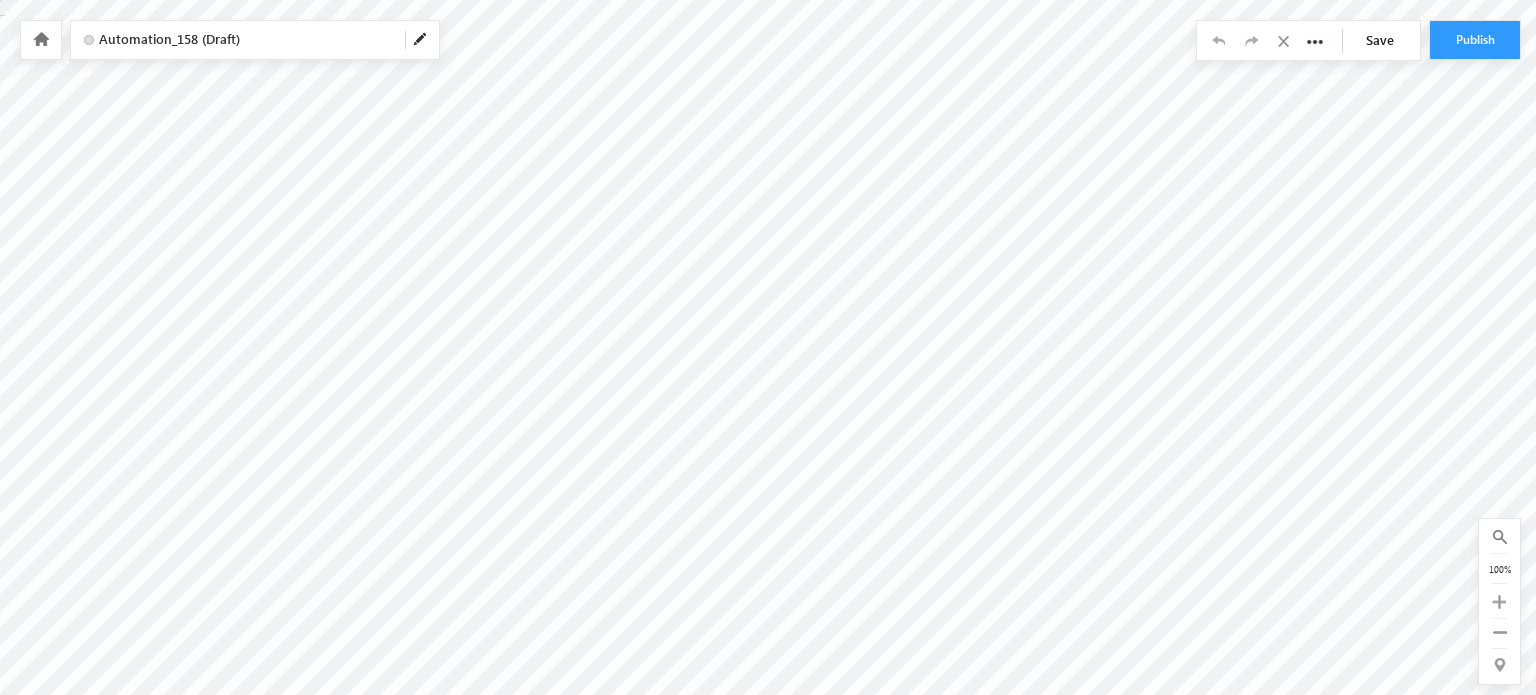 scroll, scrollTop: 0, scrollLeft: 0, axis: both 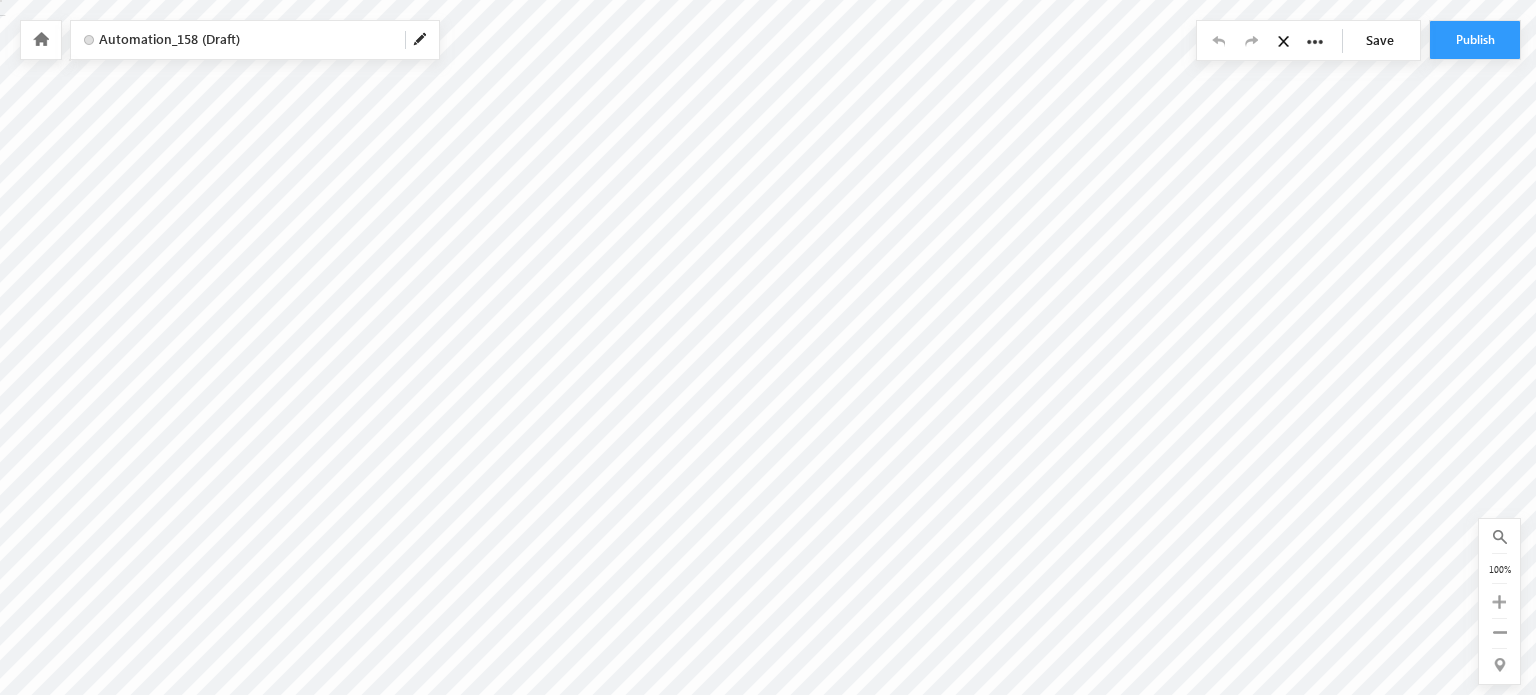click at bounding box center (41, 39) 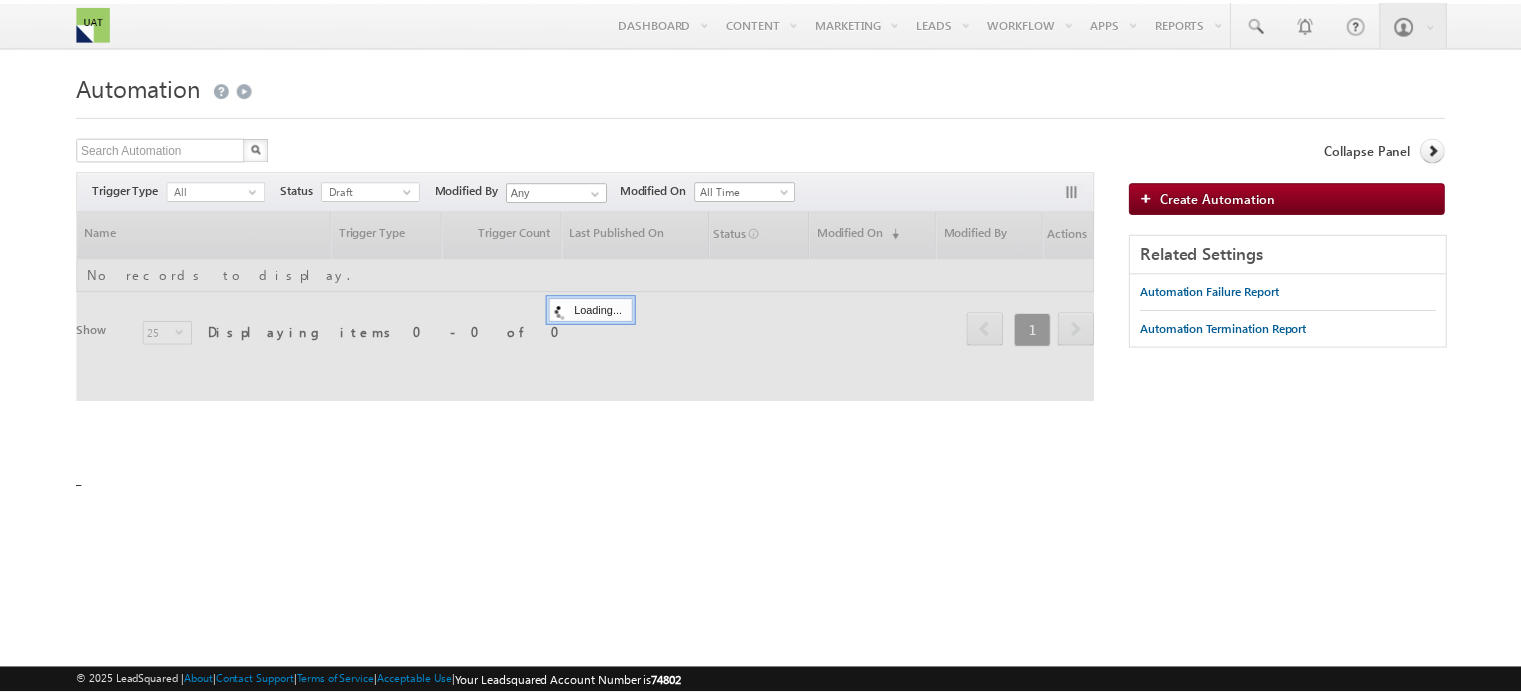 scroll, scrollTop: 0, scrollLeft: 0, axis: both 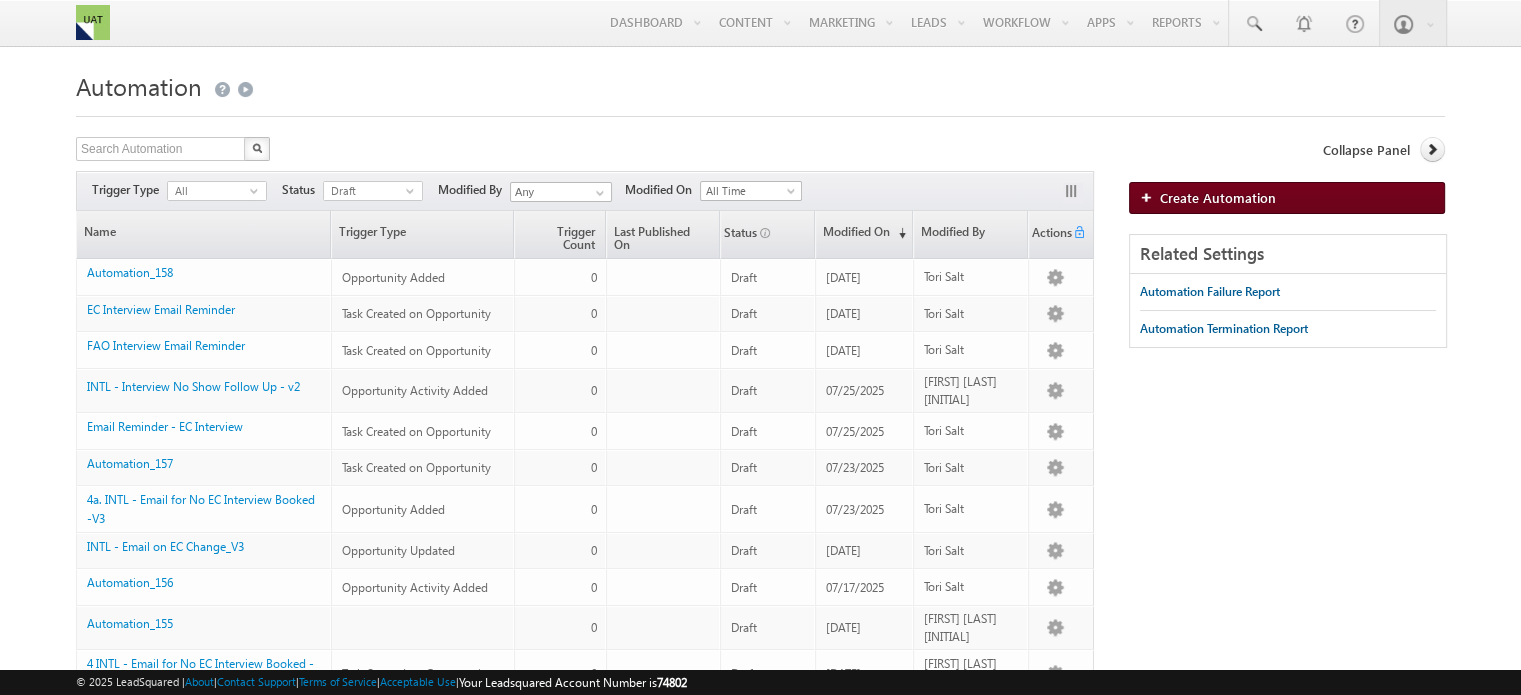 click on "Create Automation" at bounding box center (1287, 198) 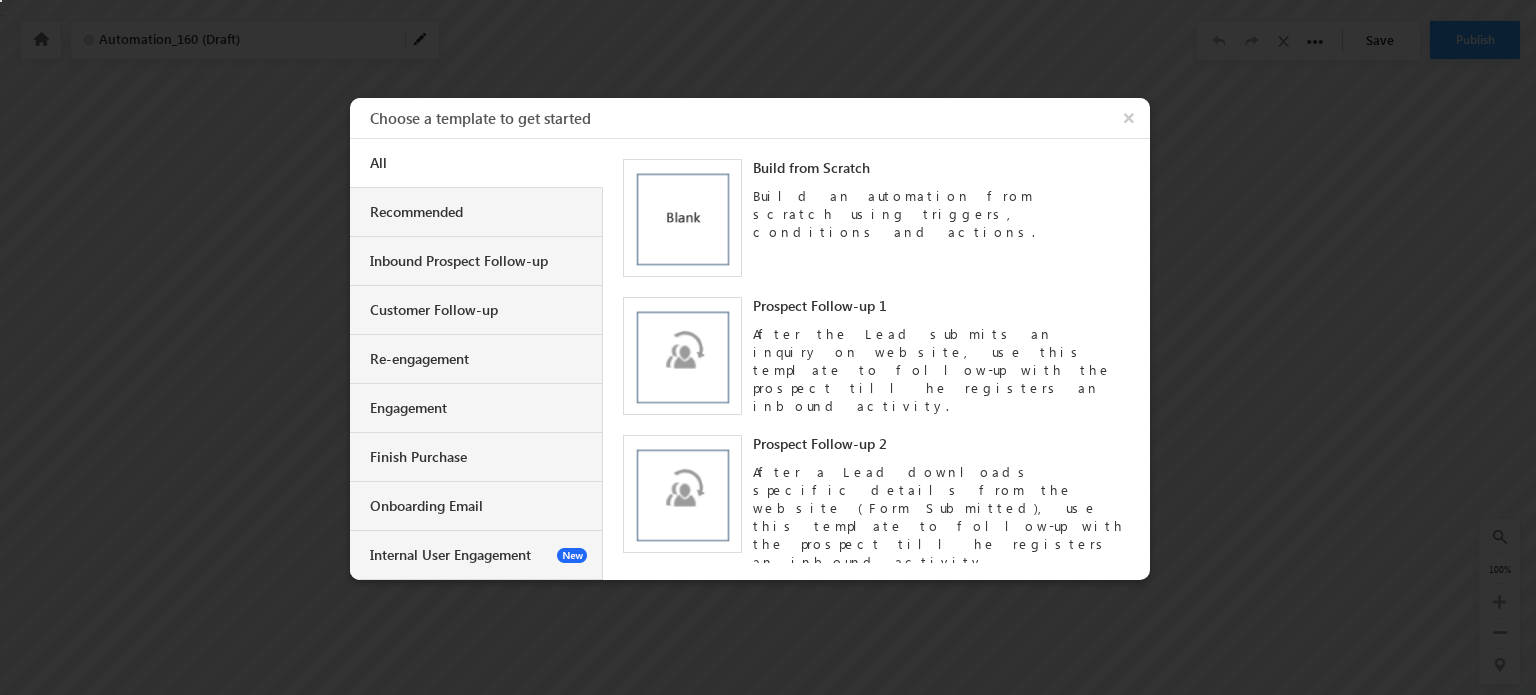 scroll, scrollTop: 0, scrollLeft: 0, axis: both 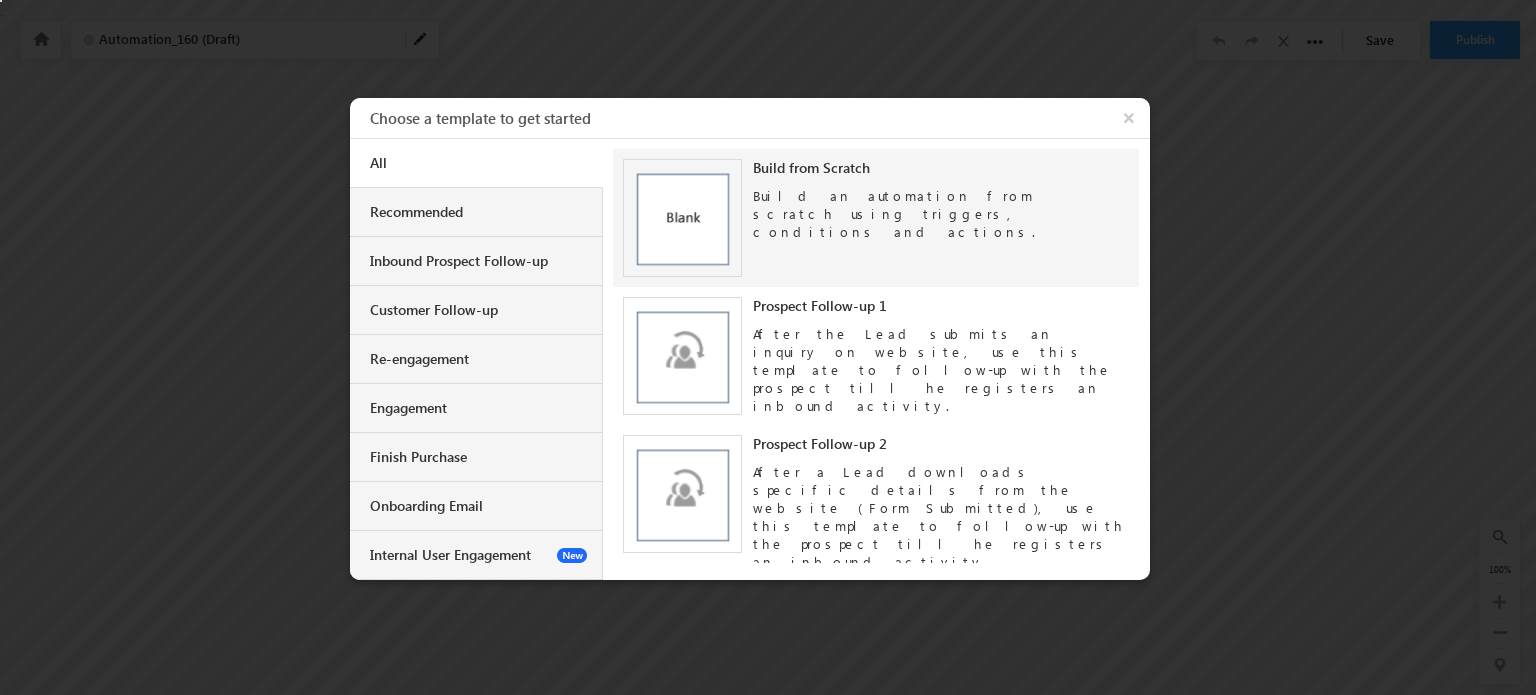 click at bounding box center (682, 218) 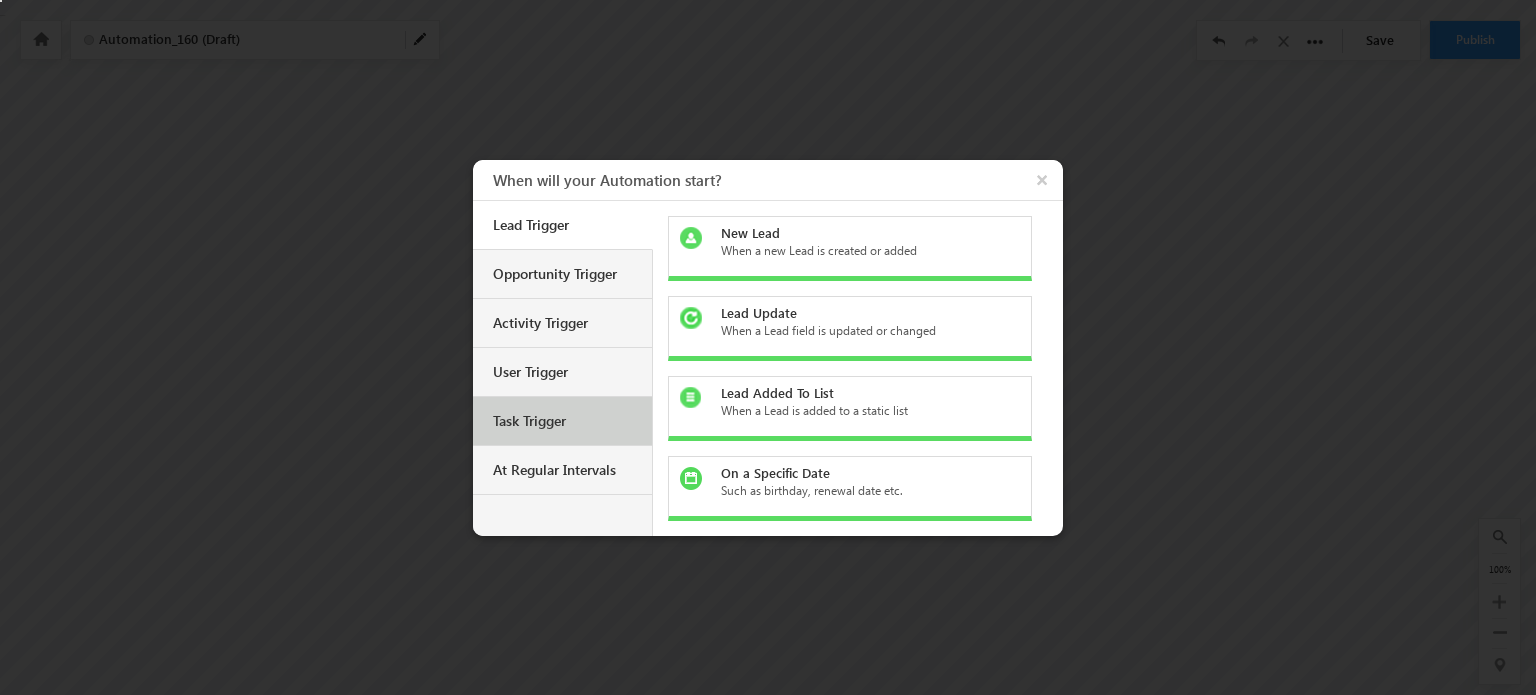 click on "Task Trigger" at bounding box center (562, 421) 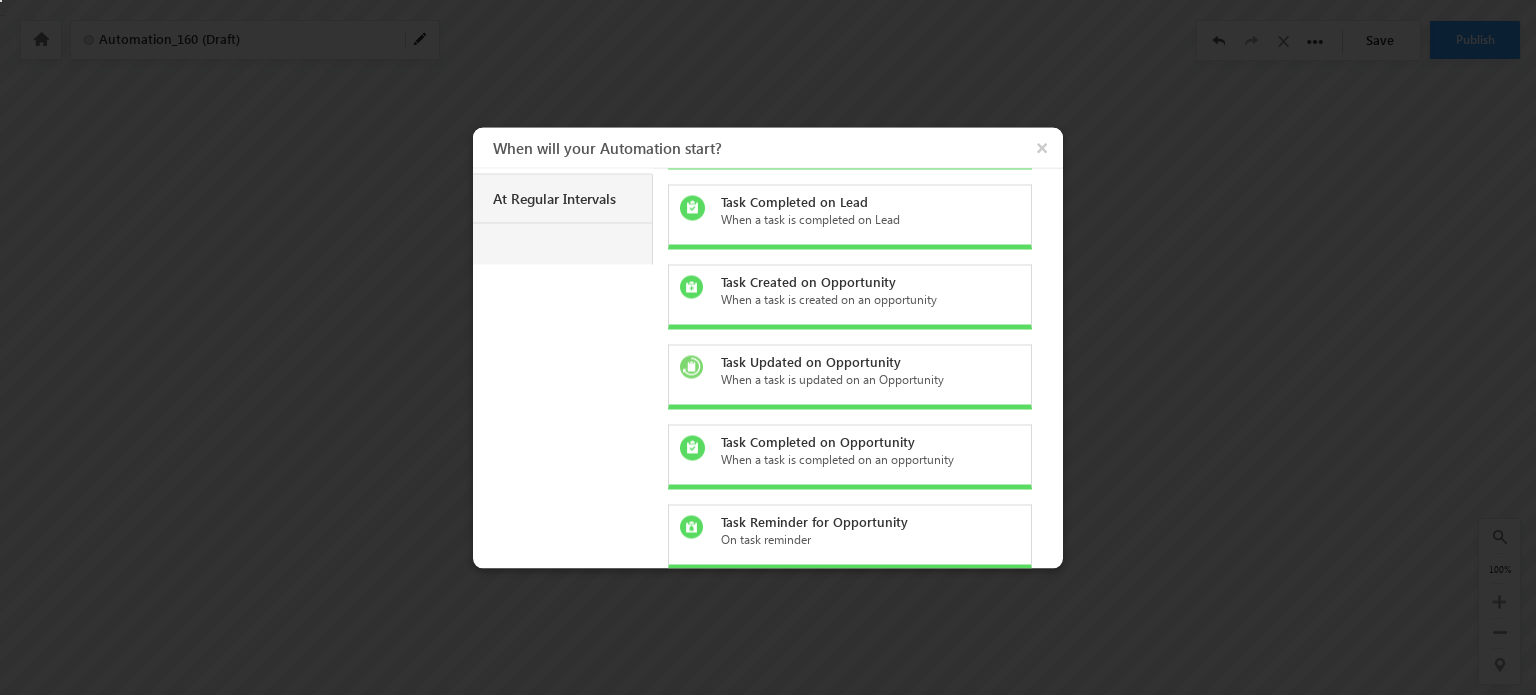 scroll, scrollTop: 251, scrollLeft: 0, axis: vertical 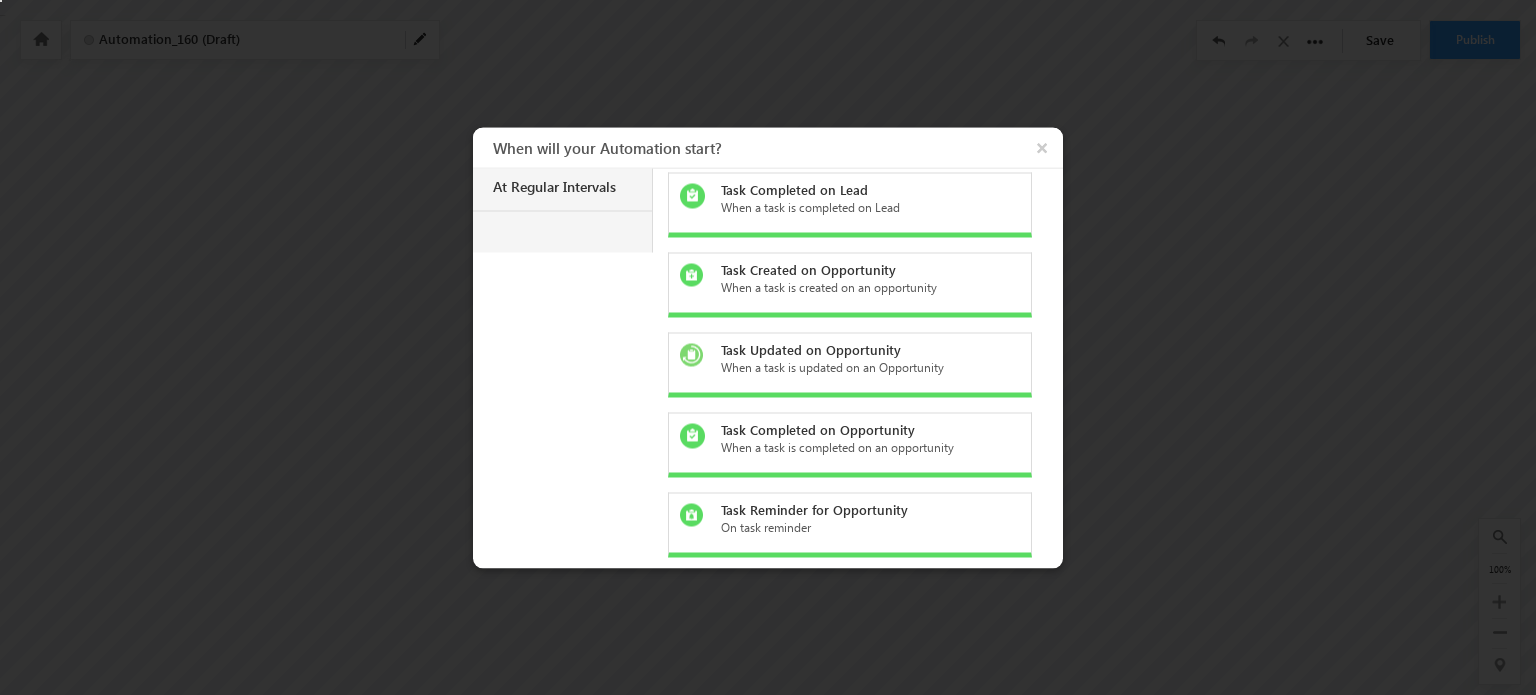 click at bounding box center [768, 347] 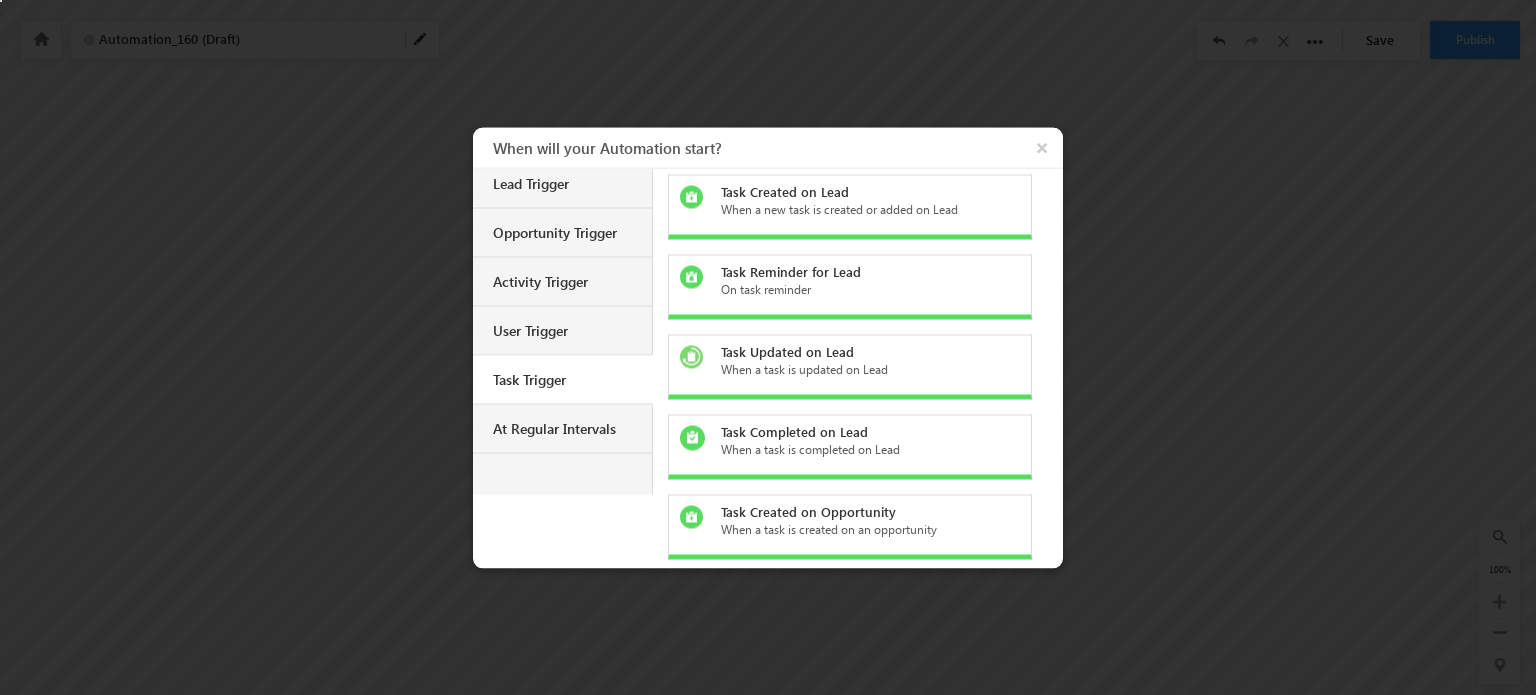 scroll, scrollTop: 0, scrollLeft: 0, axis: both 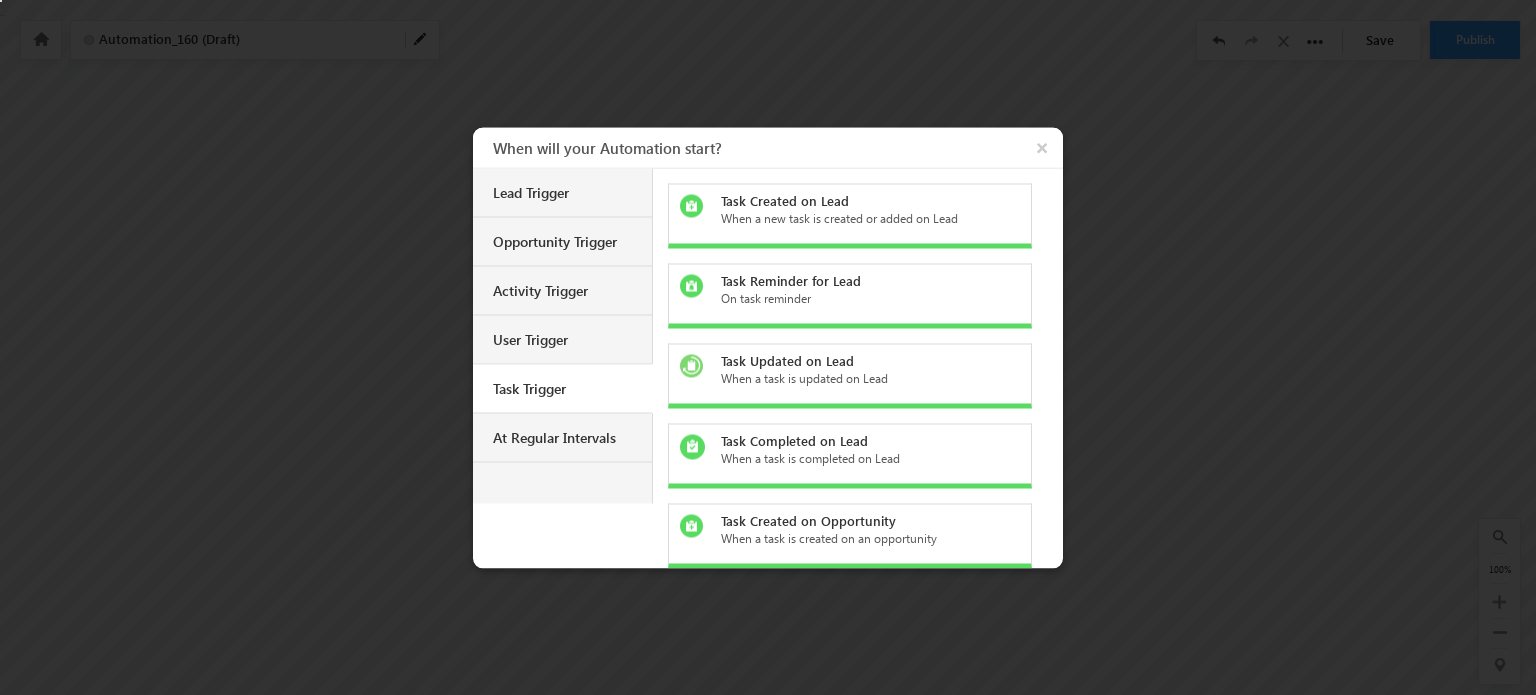 click on "Task Completed on Lead" at bounding box center [862, 440] 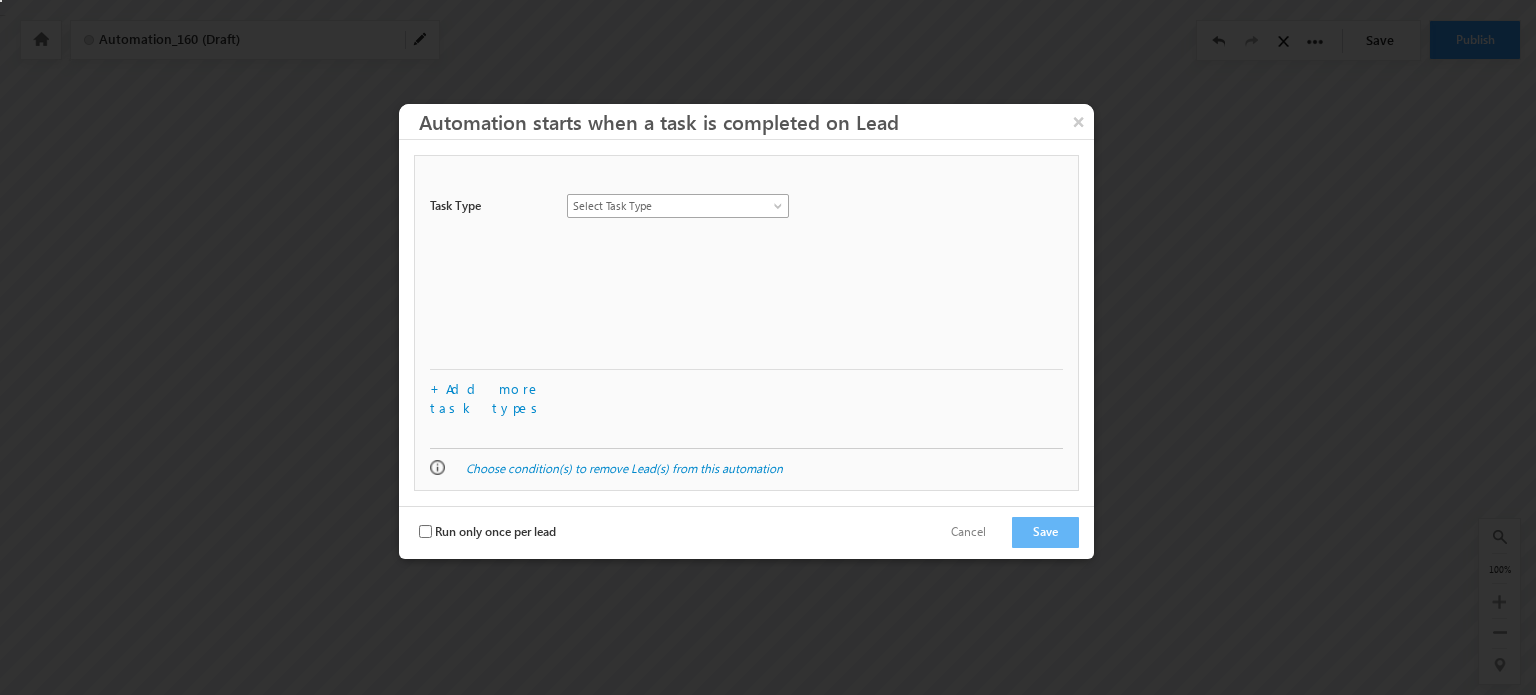 click on "Select Task Type" at bounding box center (666, 206) 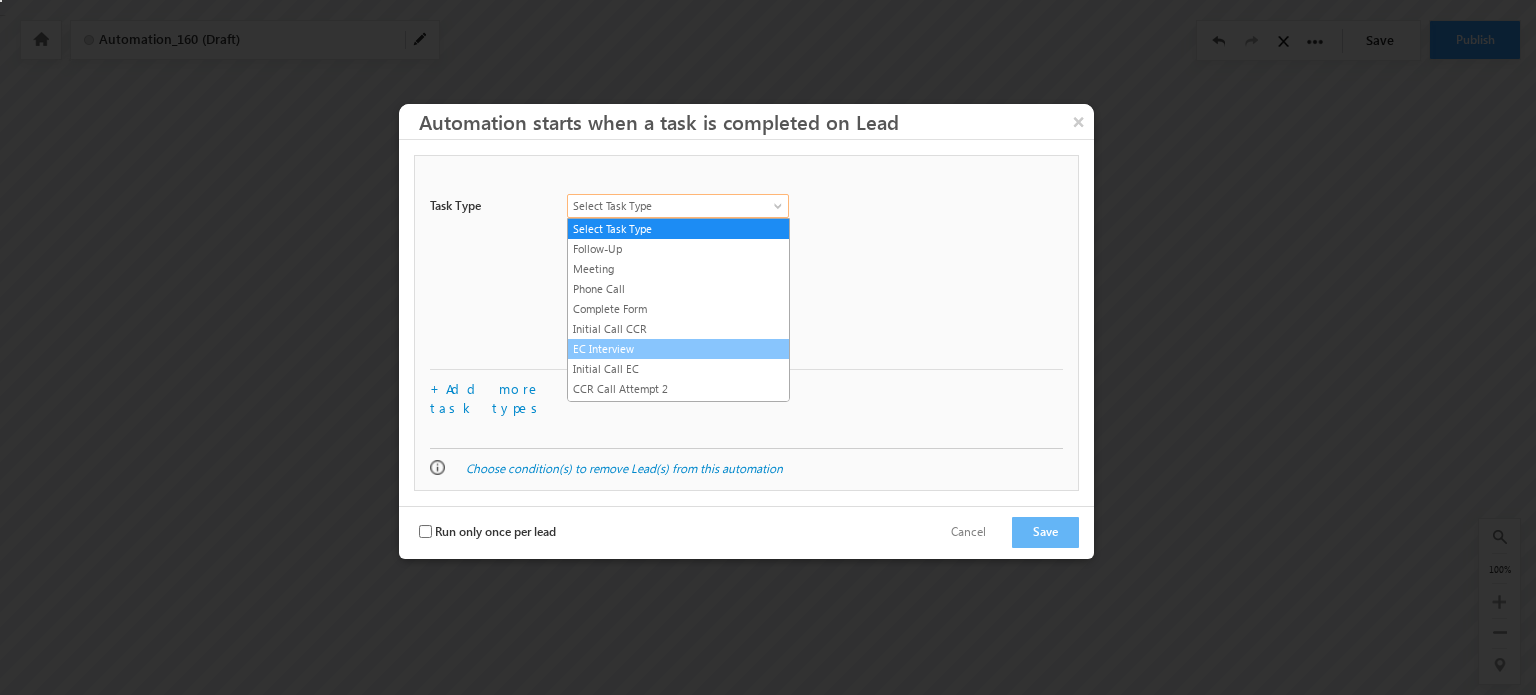 click on "EC Interview" at bounding box center [678, 349] 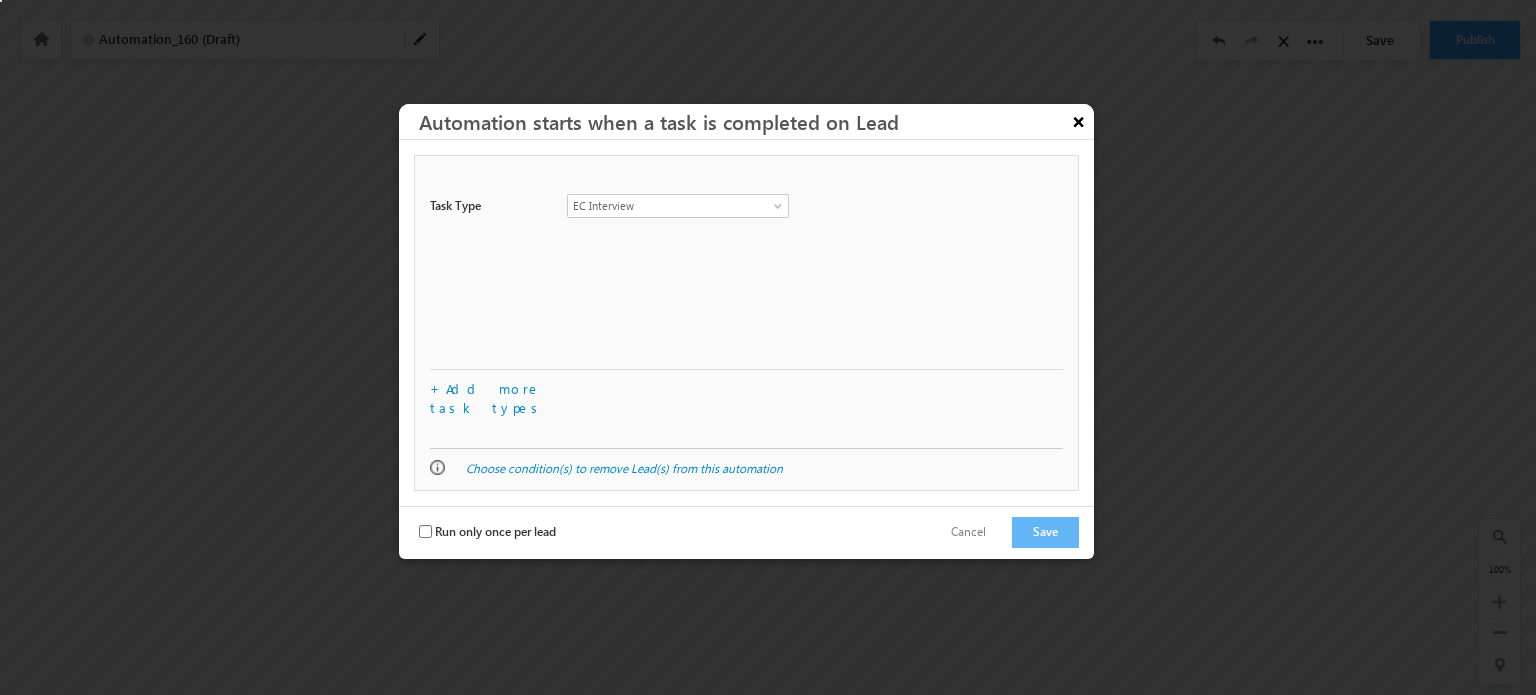 click on "×" at bounding box center (1079, 121) 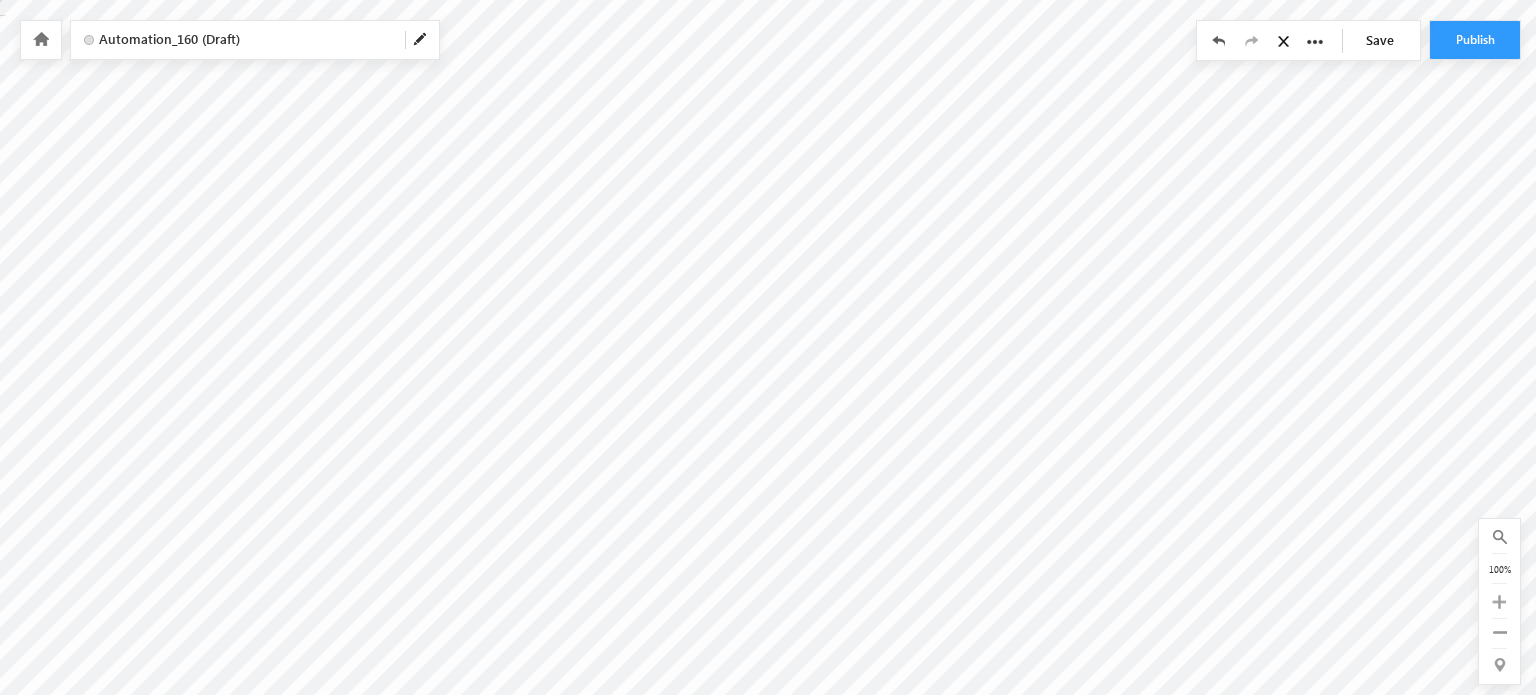 click at bounding box center [41, 39] 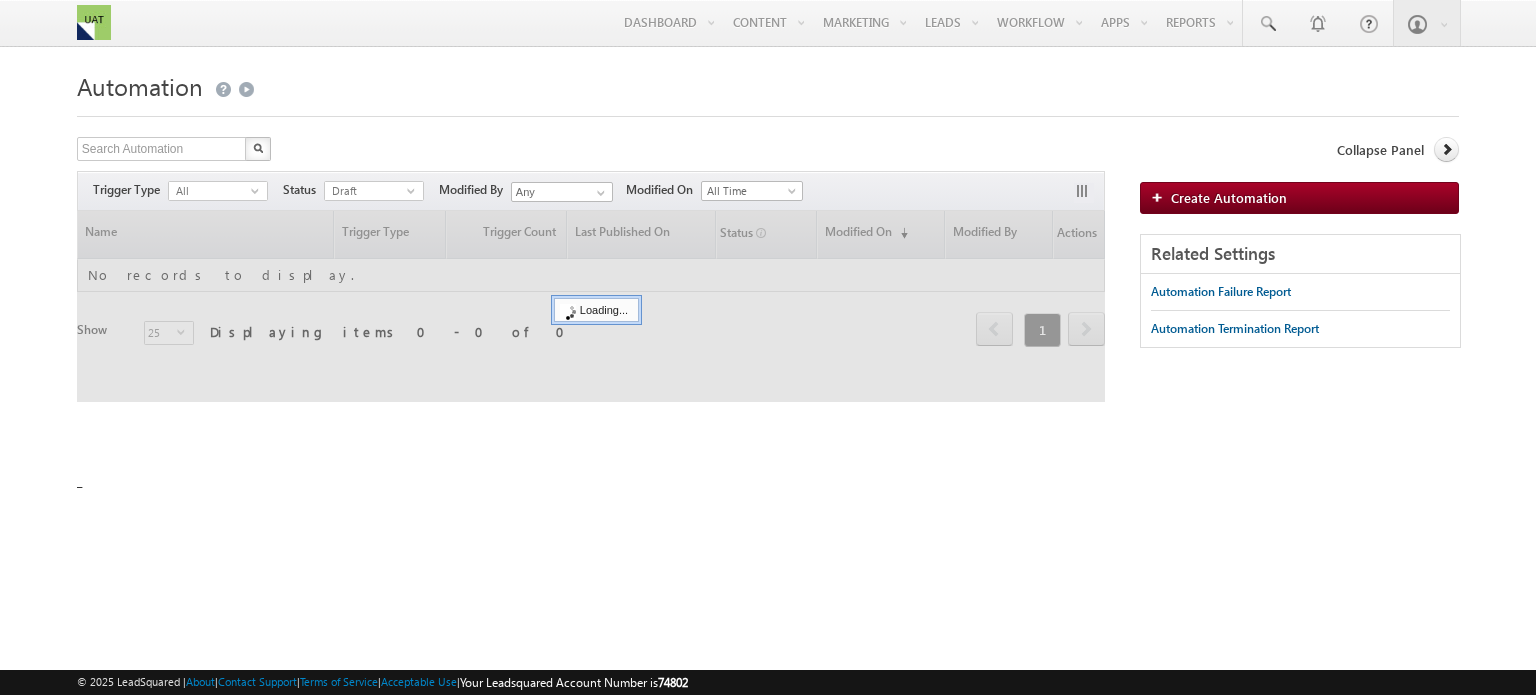 scroll, scrollTop: 0, scrollLeft: 0, axis: both 